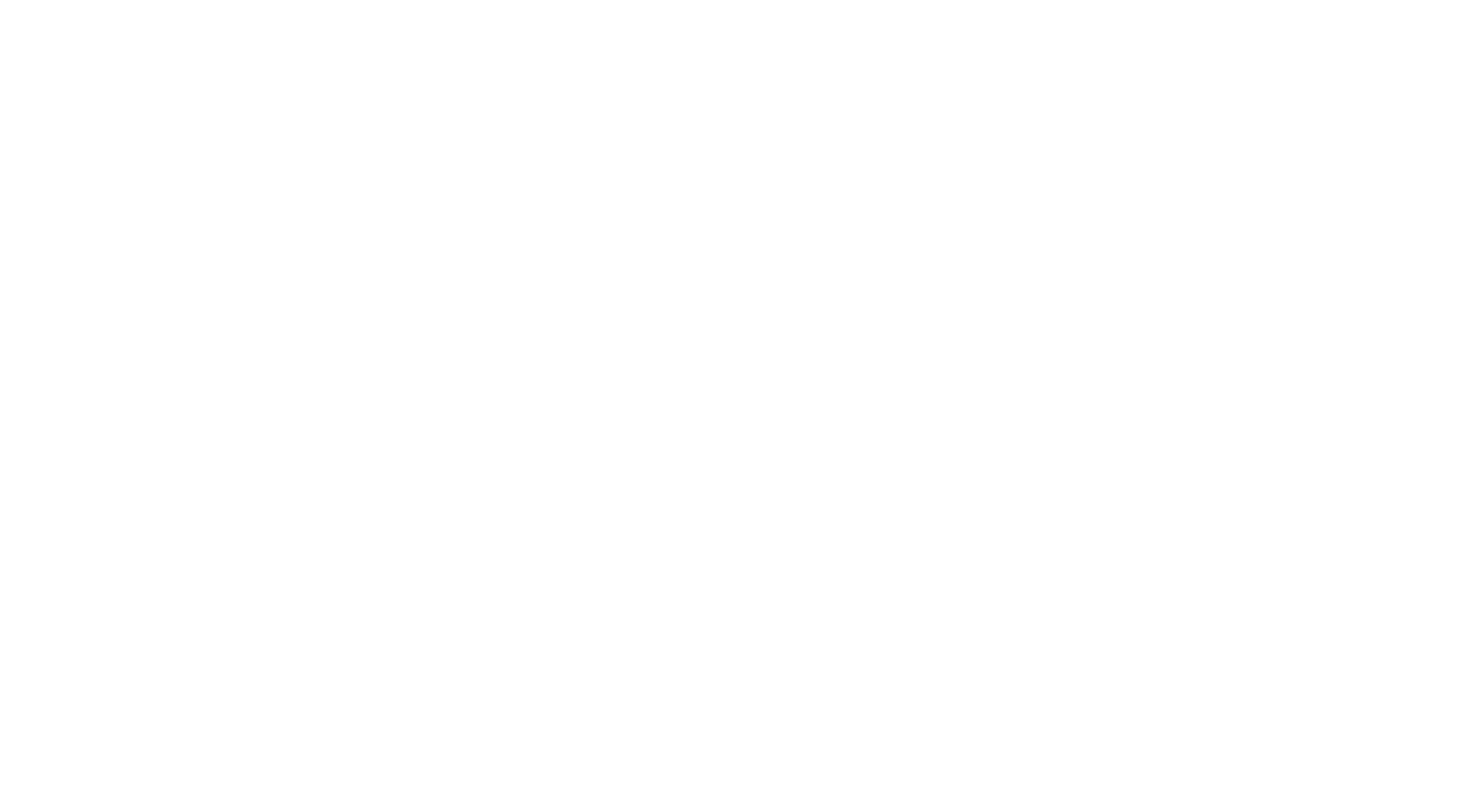 scroll, scrollTop: 0, scrollLeft: 0, axis: both 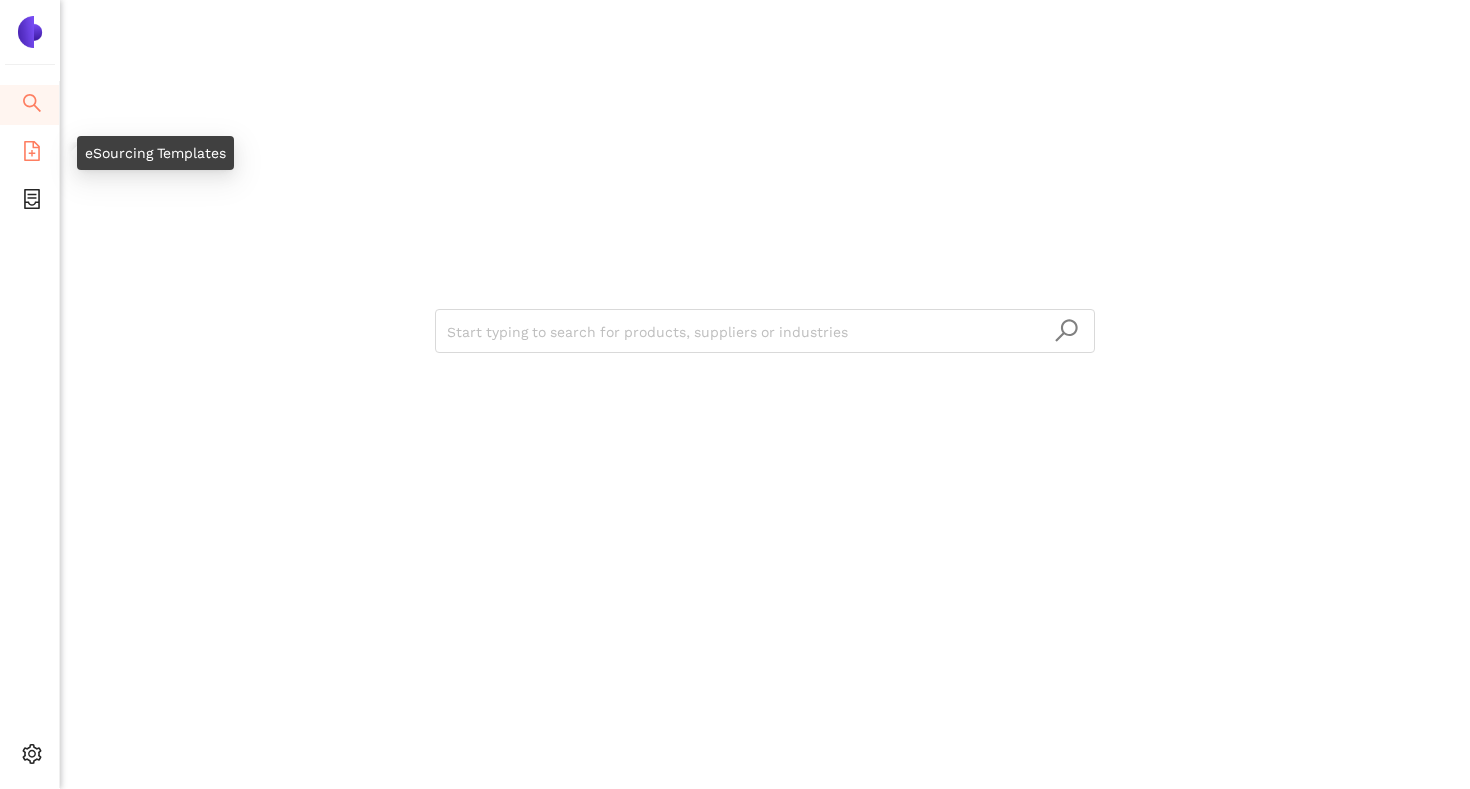 click at bounding box center [32, 154] 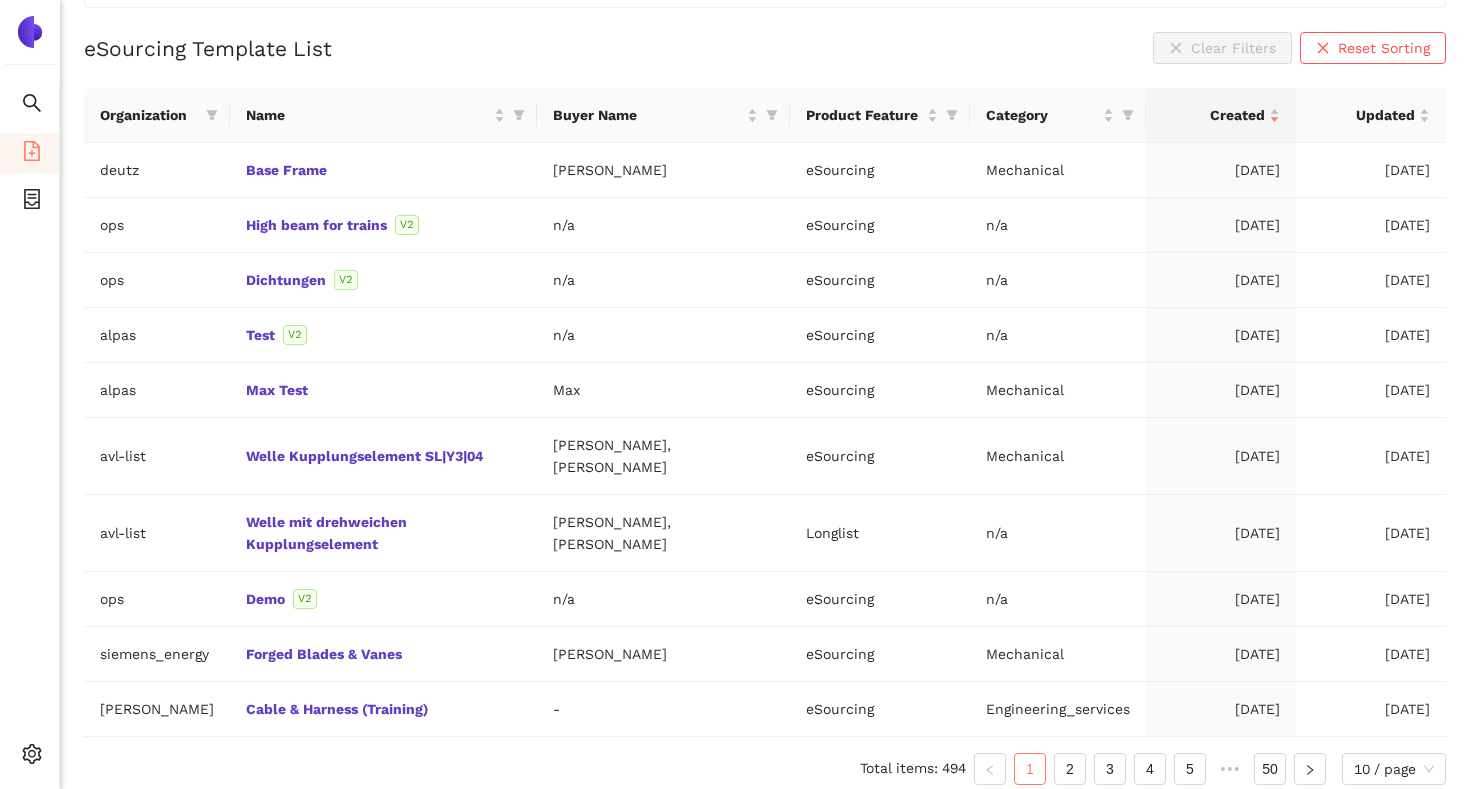scroll, scrollTop: 209, scrollLeft: 0, axis: vertical 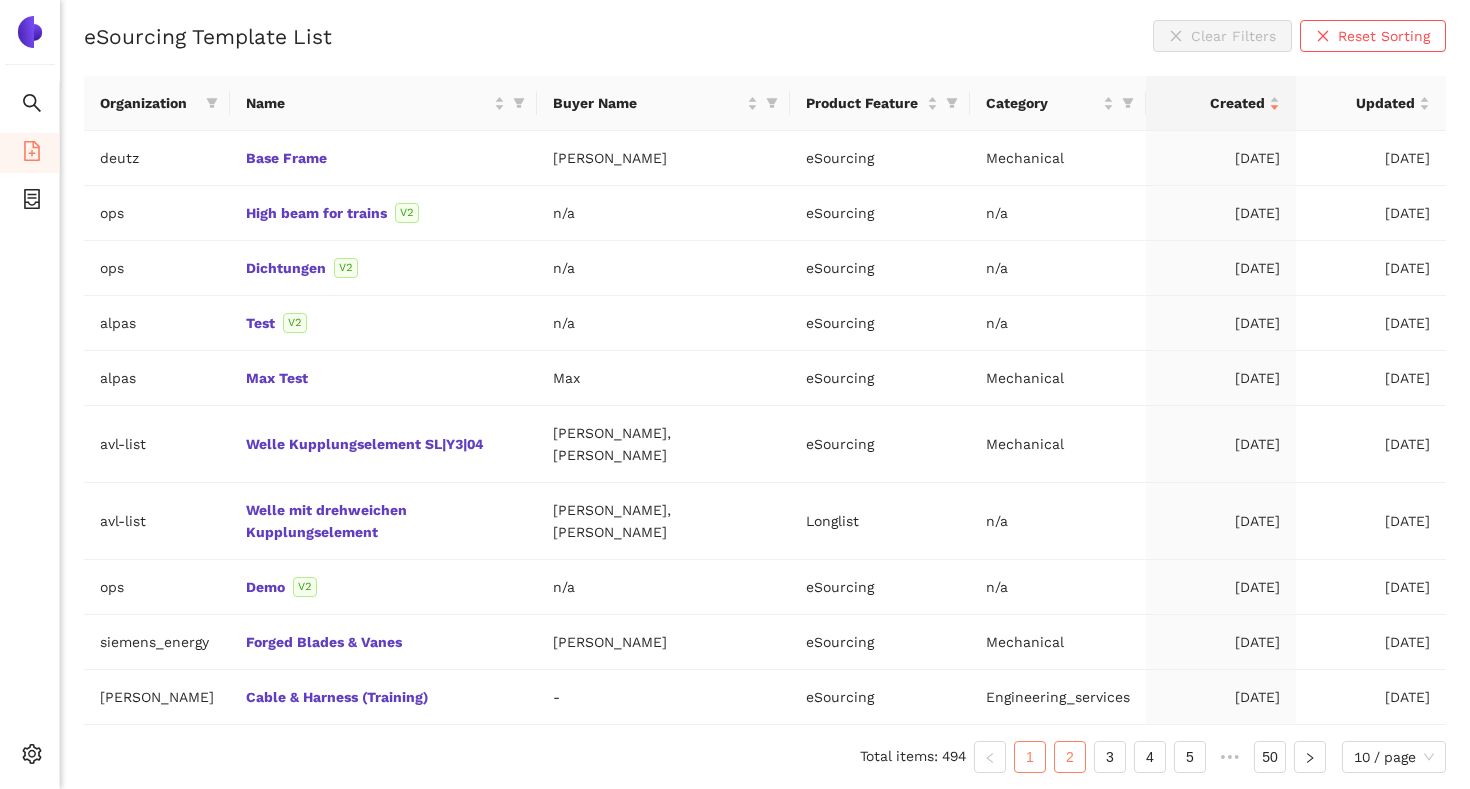 click on "2" at bounding box center [1070, 757] 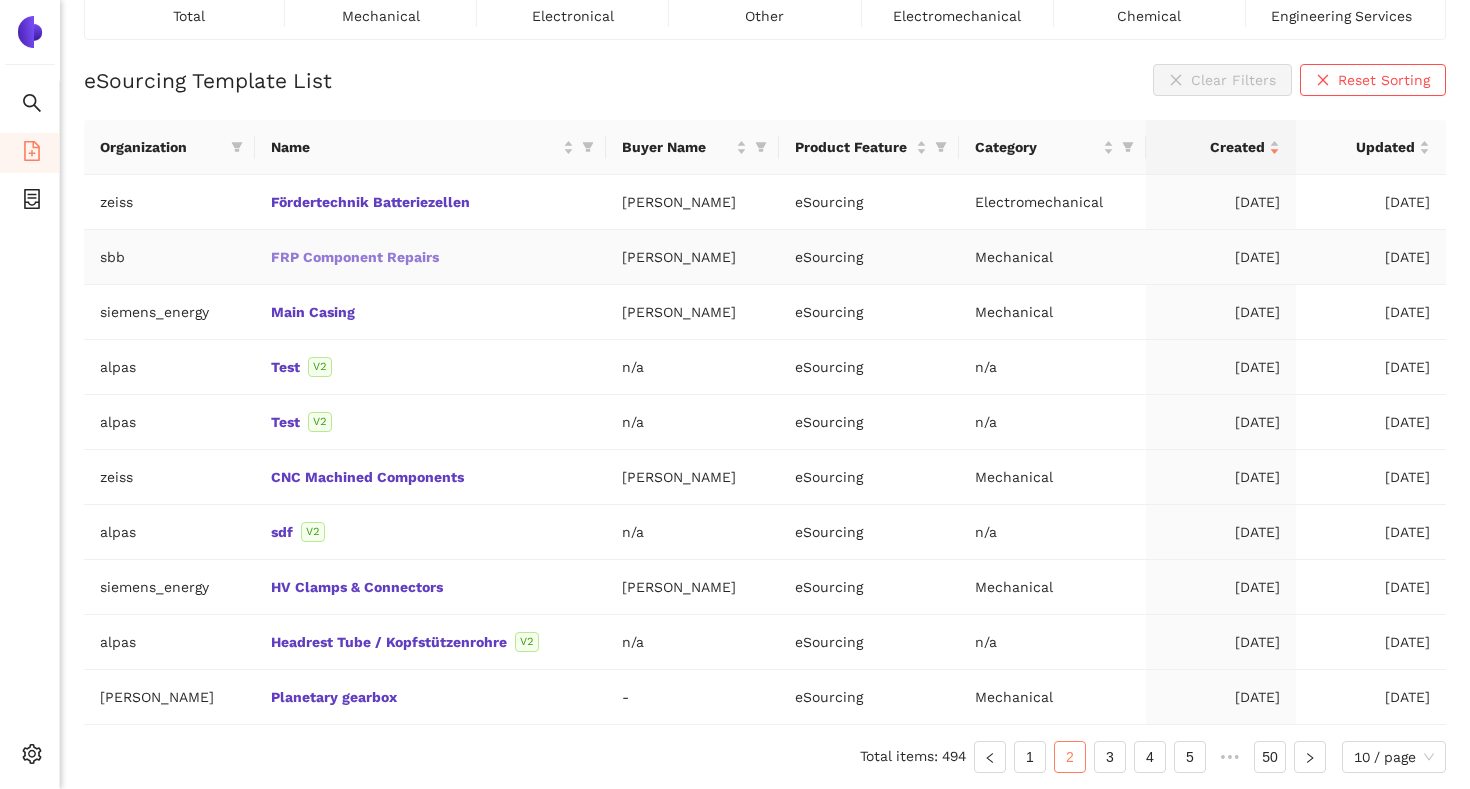 click on "FRP Component Repairs" at bounding box center [0, 0] 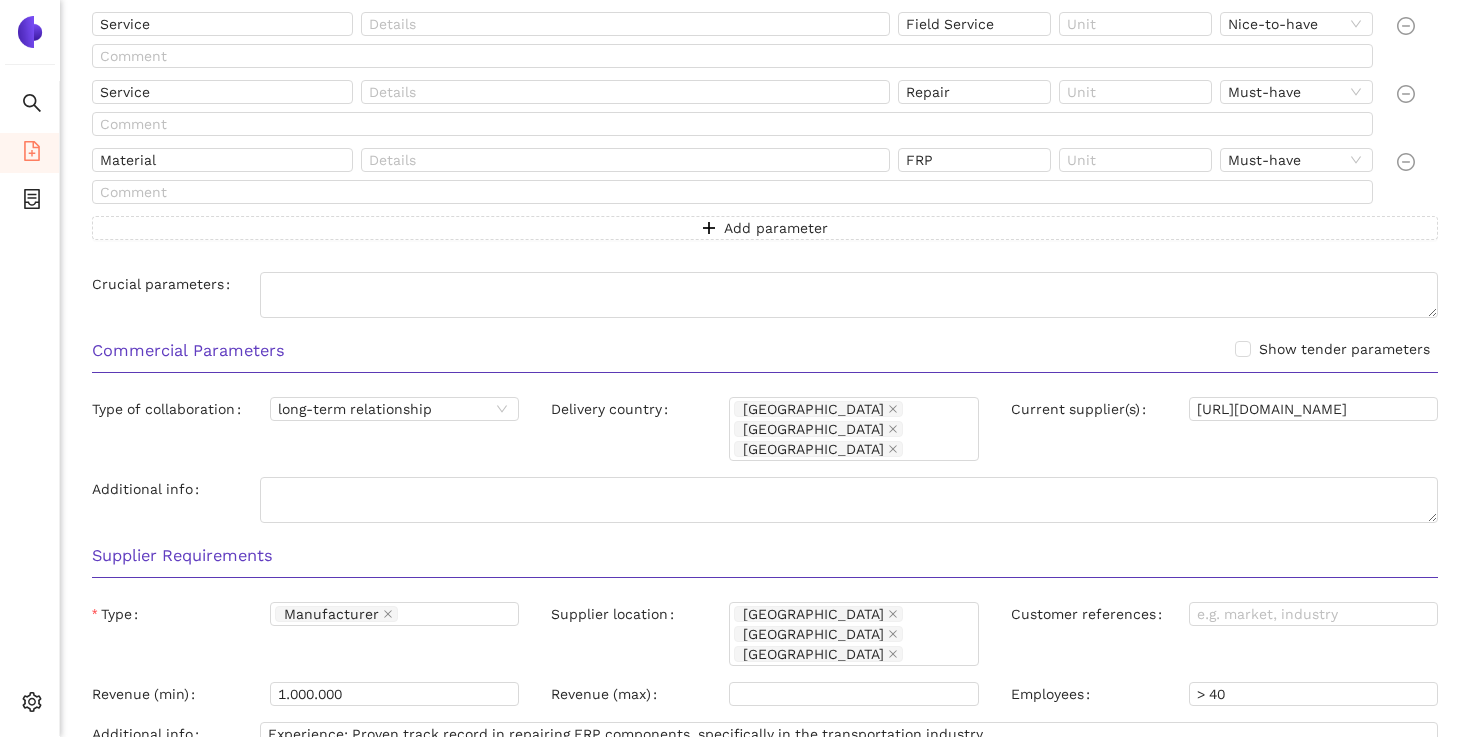 scroll, scrollTop: 1142, scrollLeft: 0, axis: vertical 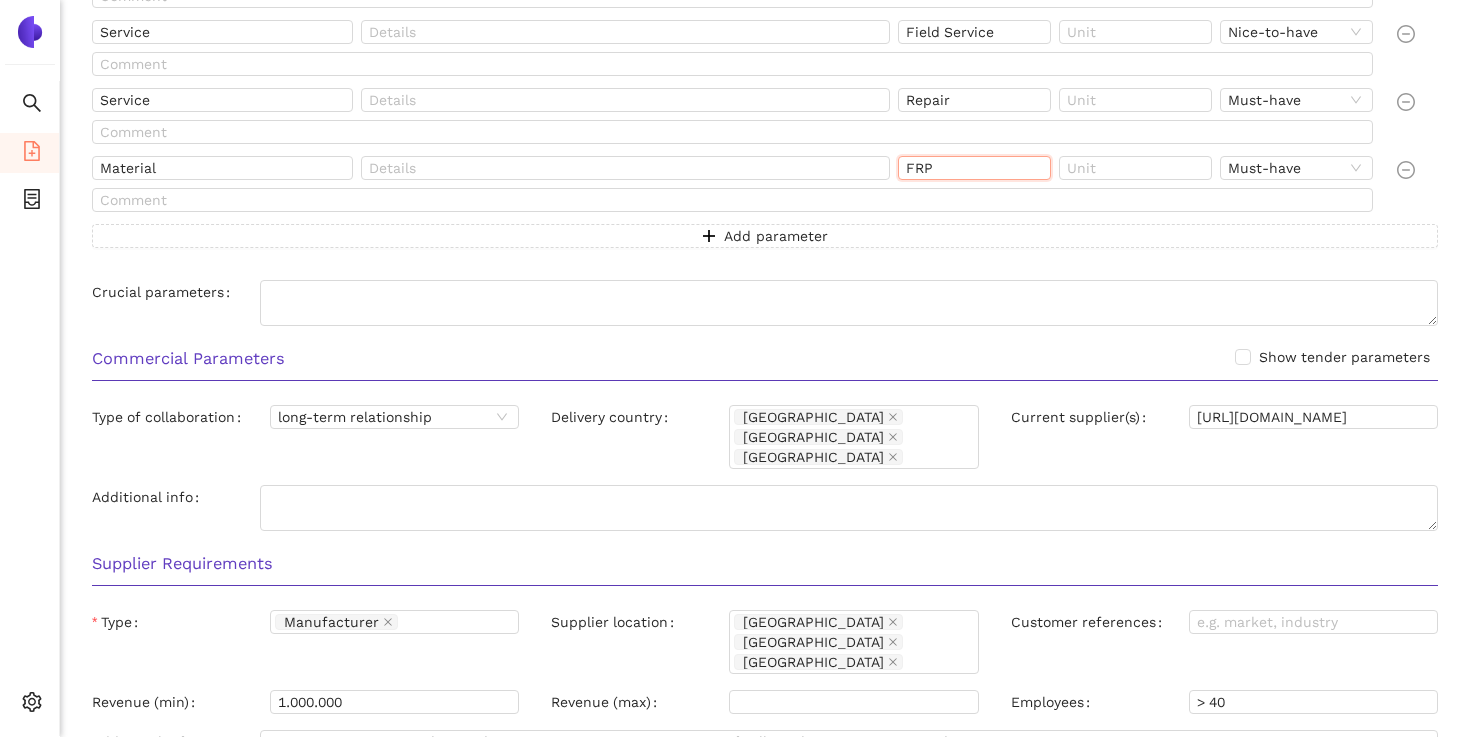 drag, startPoint x: 948, startPoint y: 169, endPoint x: 900, endPoint y: 168, distance: 48.010414 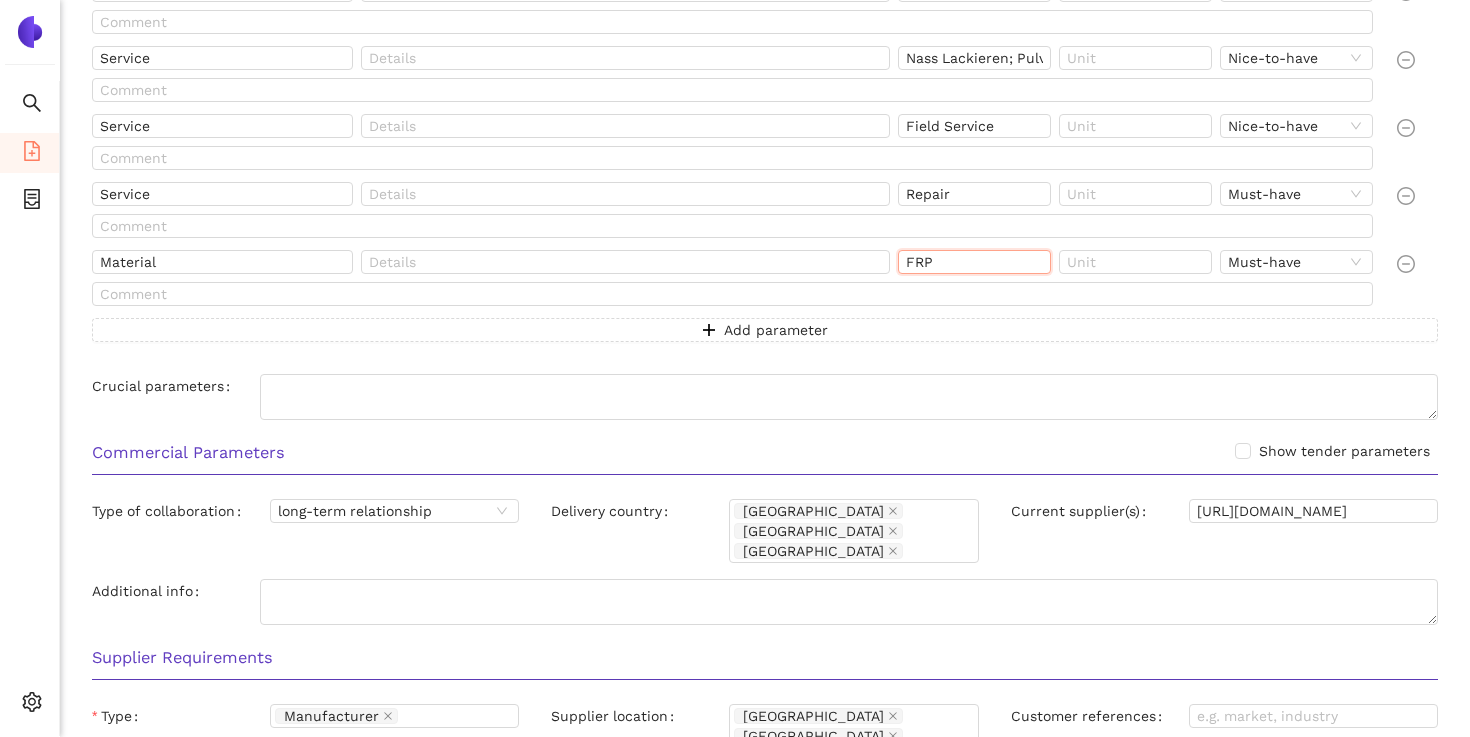 scroll, scrollTop: 1044, scrollLeft: 0, axis: vertical 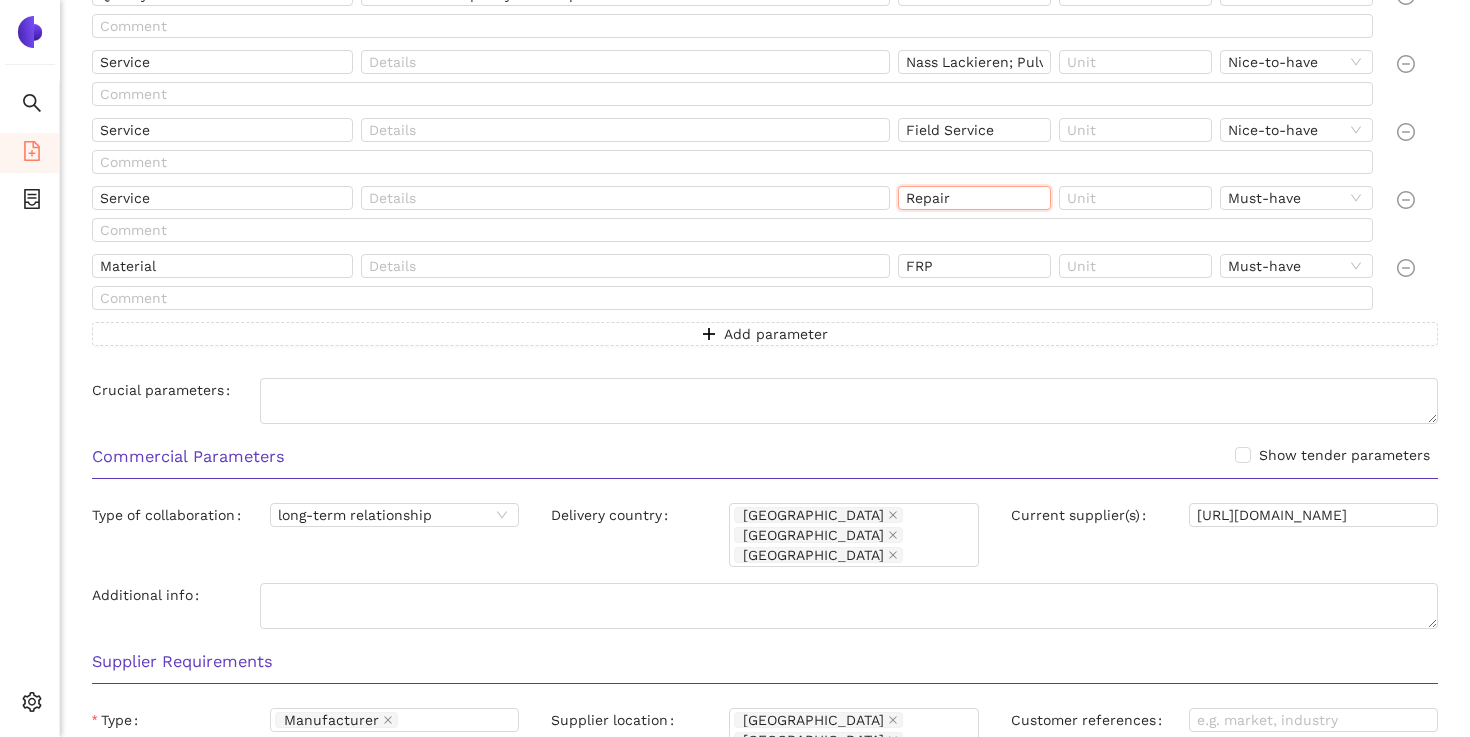 drag, startPoint x: 957, startPoint y: 203, endPoint x: 909, endPoint y: 204, distance: 48.010414 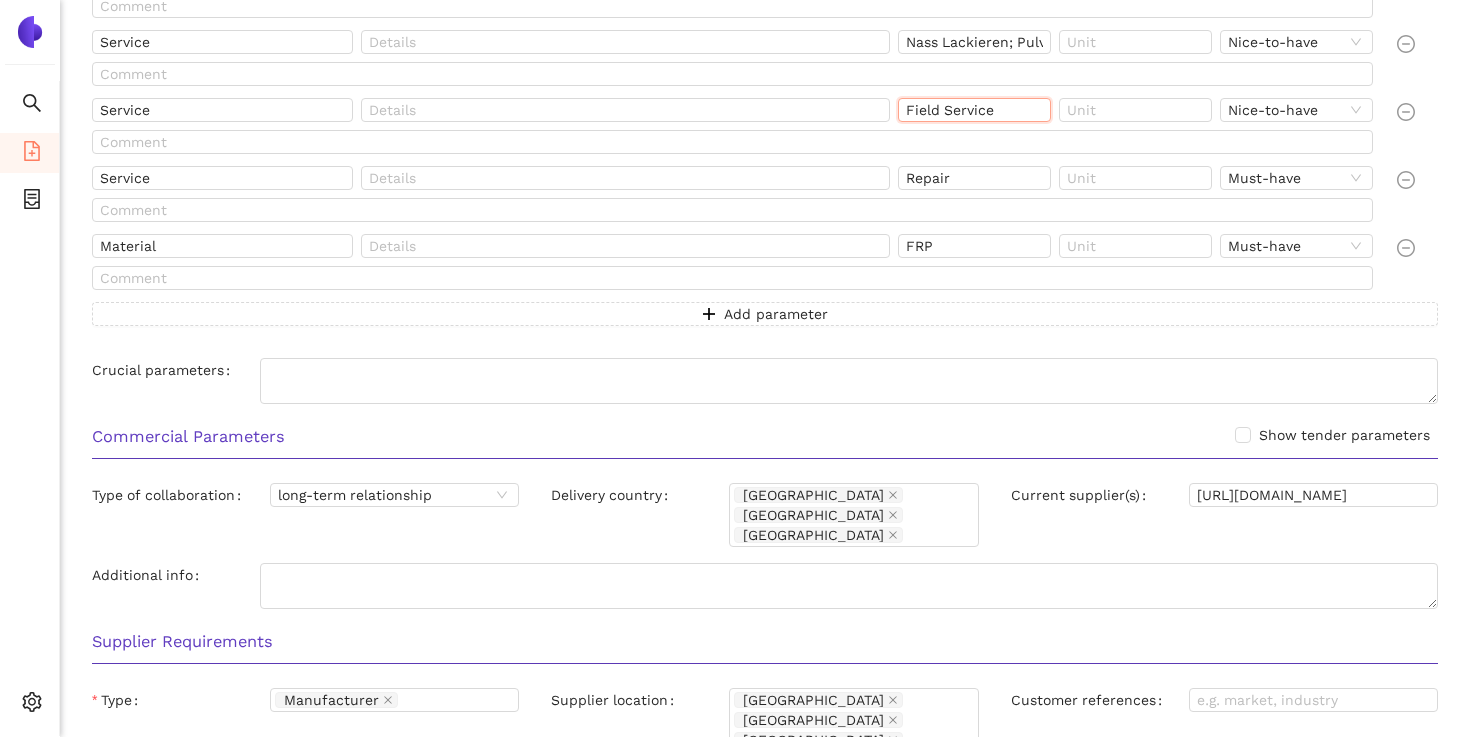 drag, startPoint x: 1004, startPoint y: 112, endPoint x: 904, endPoint y: 112, distance: 100 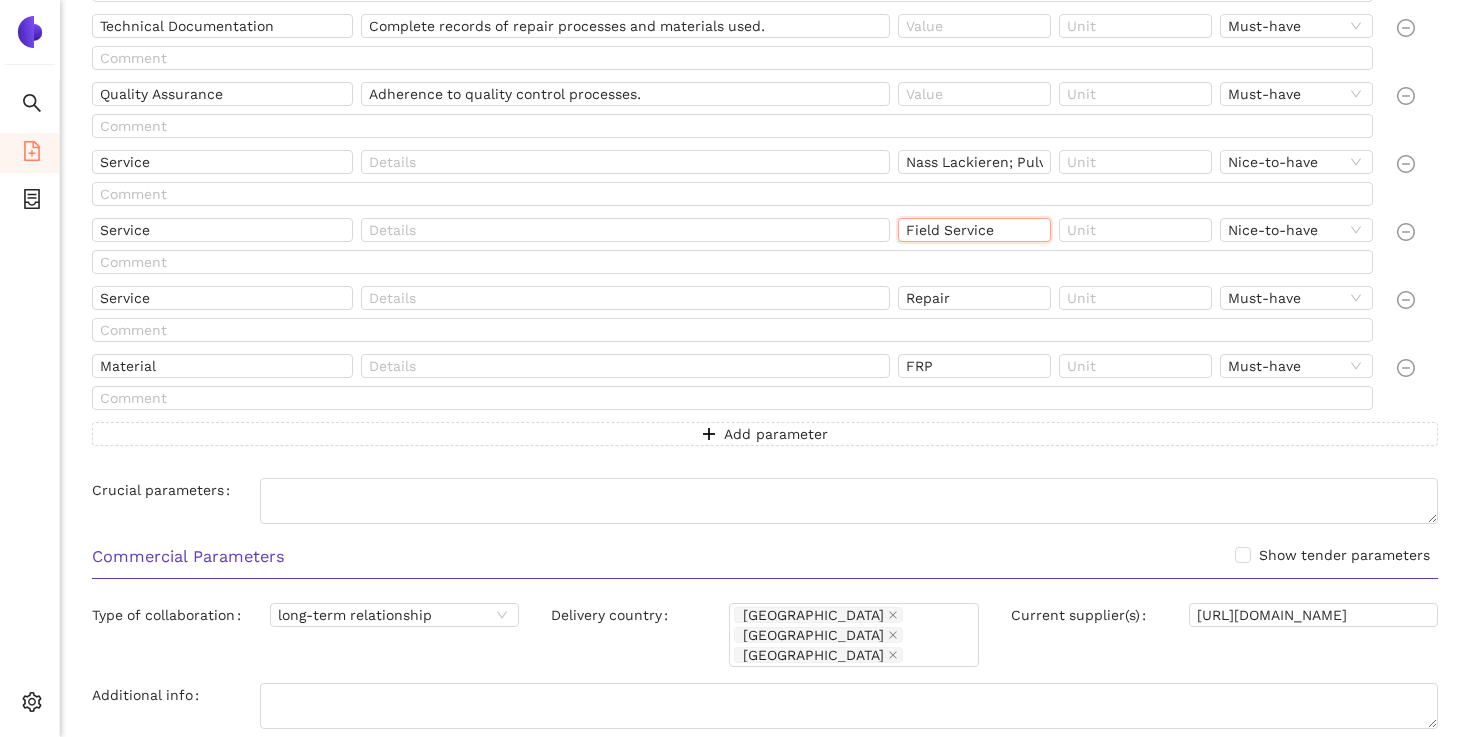 scroll, scrollTop: 937, scrollLeft: 0, axis: vertical 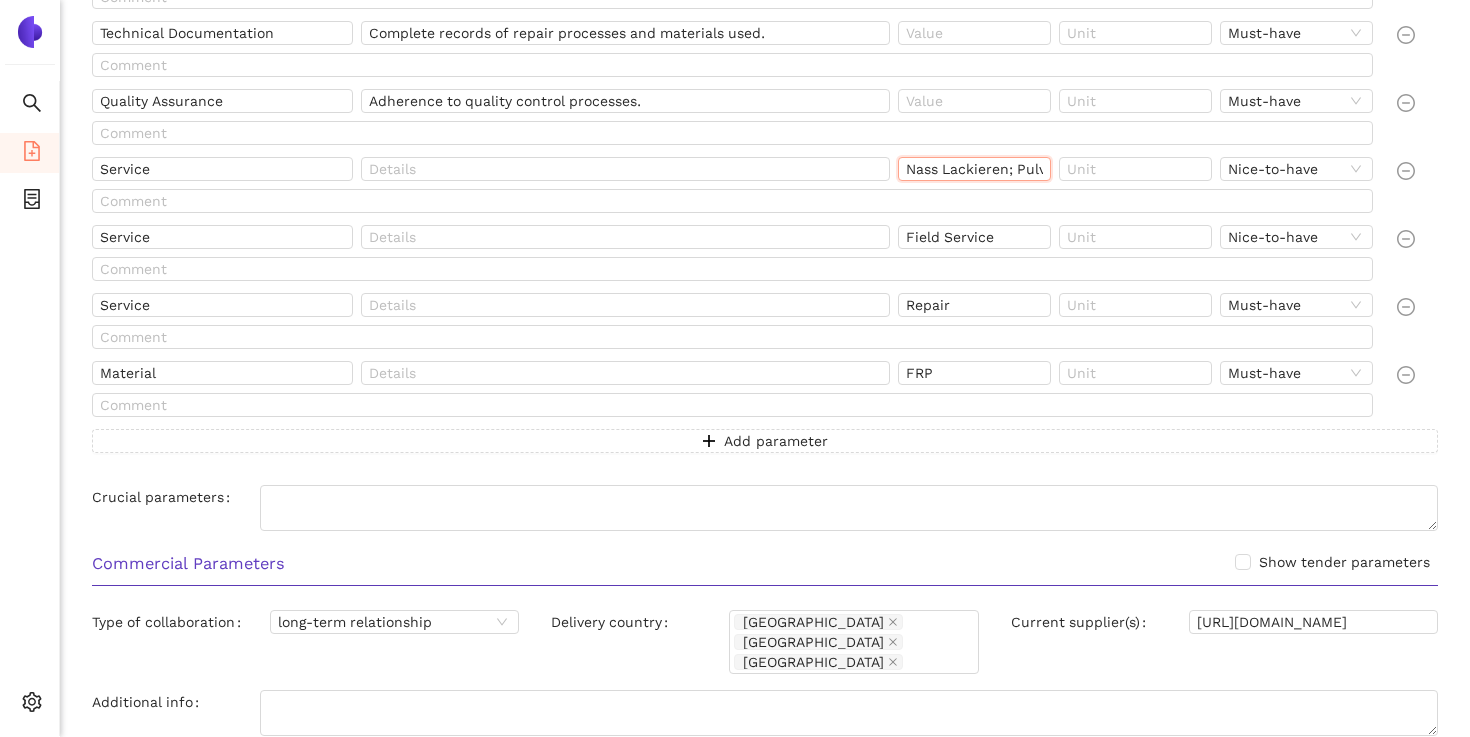click on "Nass Lackieren; Pulverbeschichtung" at bounding box center (974, 169) 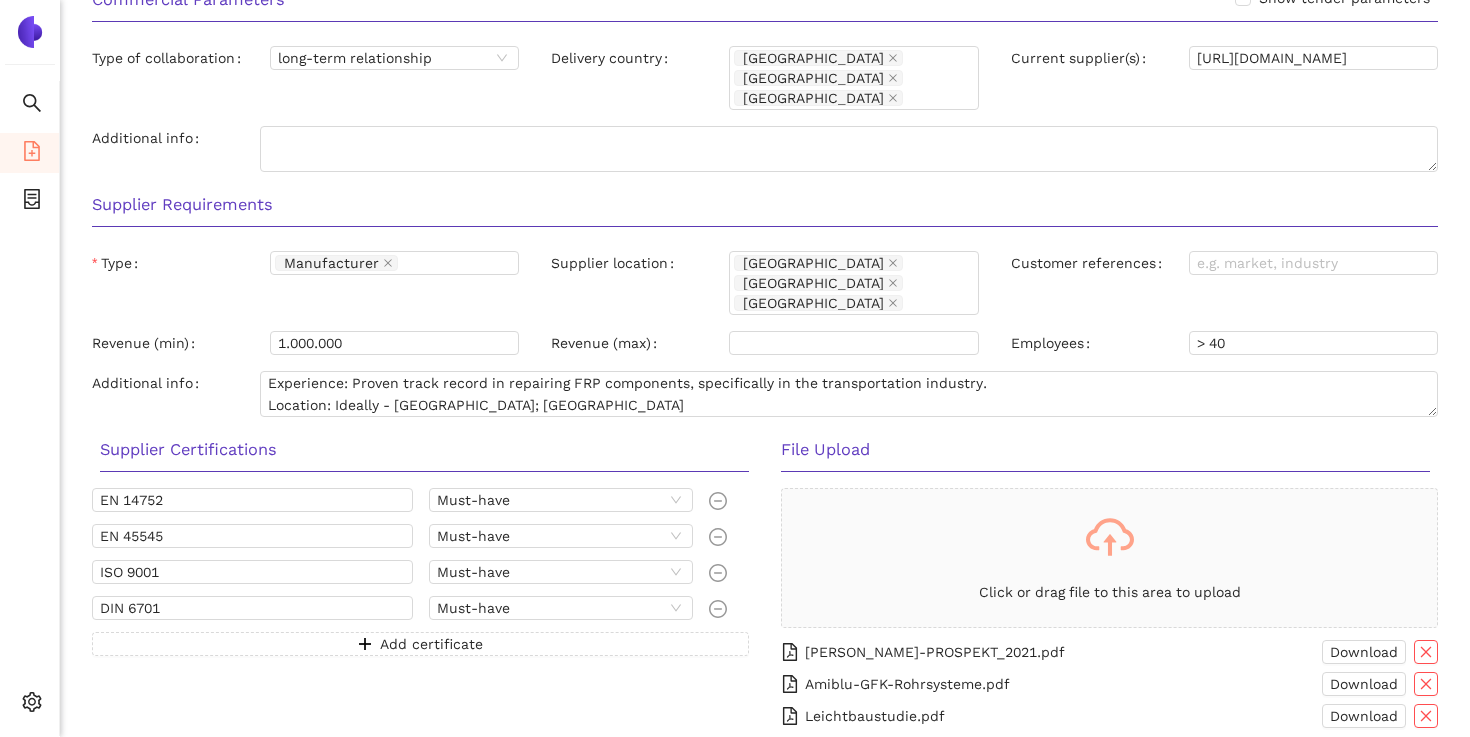 scroll, scrollTop: 1540, scrollLeft: 0, axis: vertical 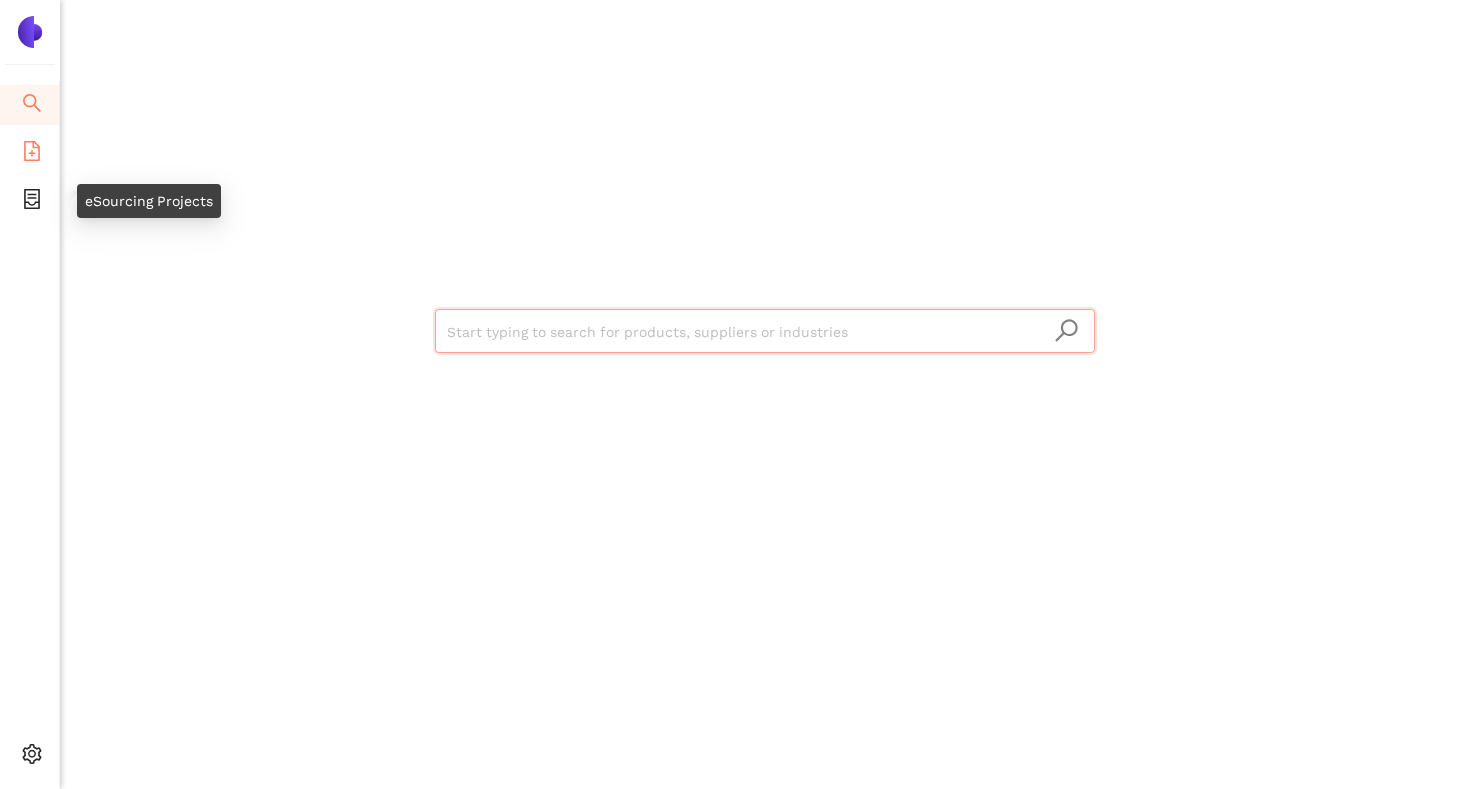 click 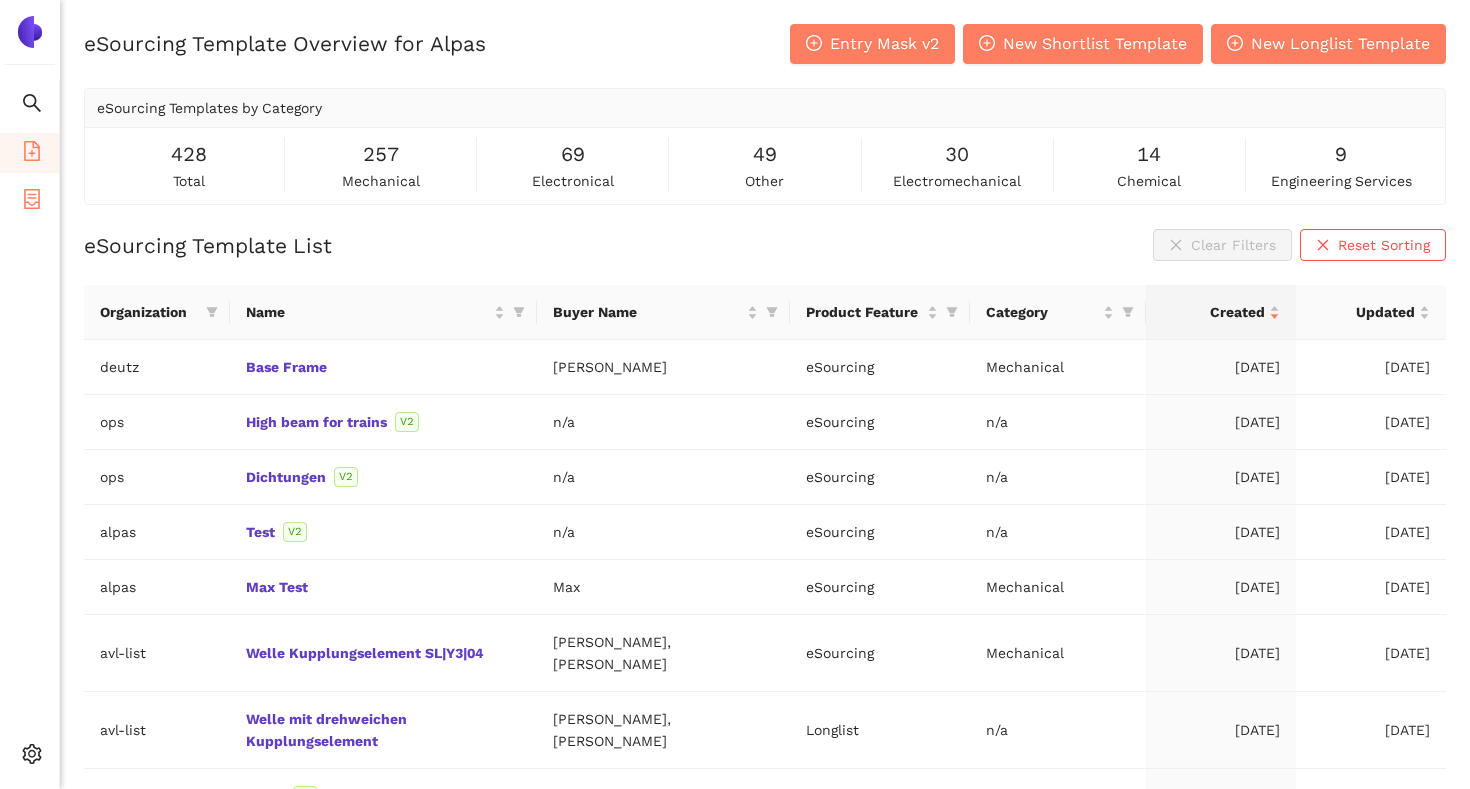 click 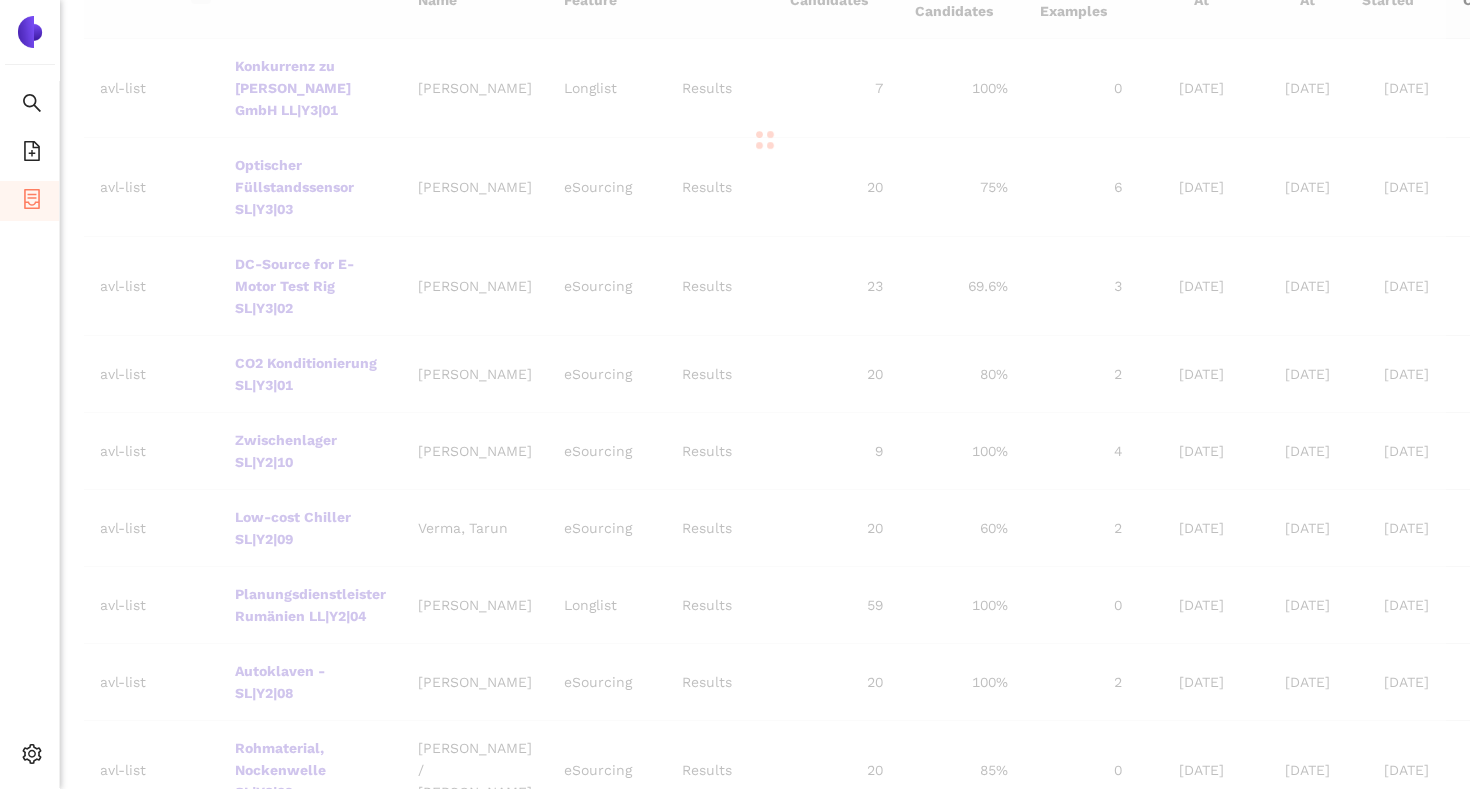 scroll, scrollTop: 569, scrollLeft: 0, axis: vertical 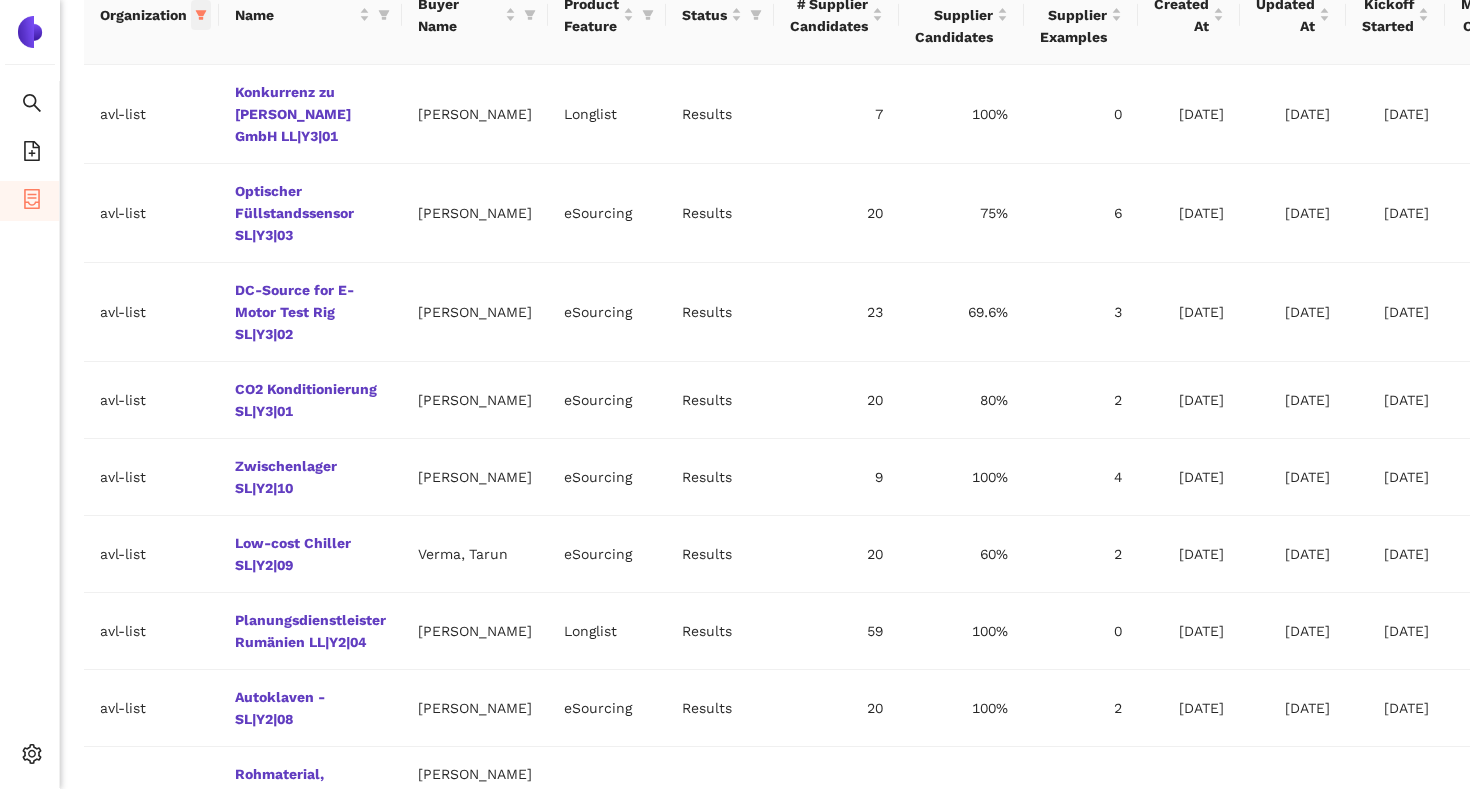 click 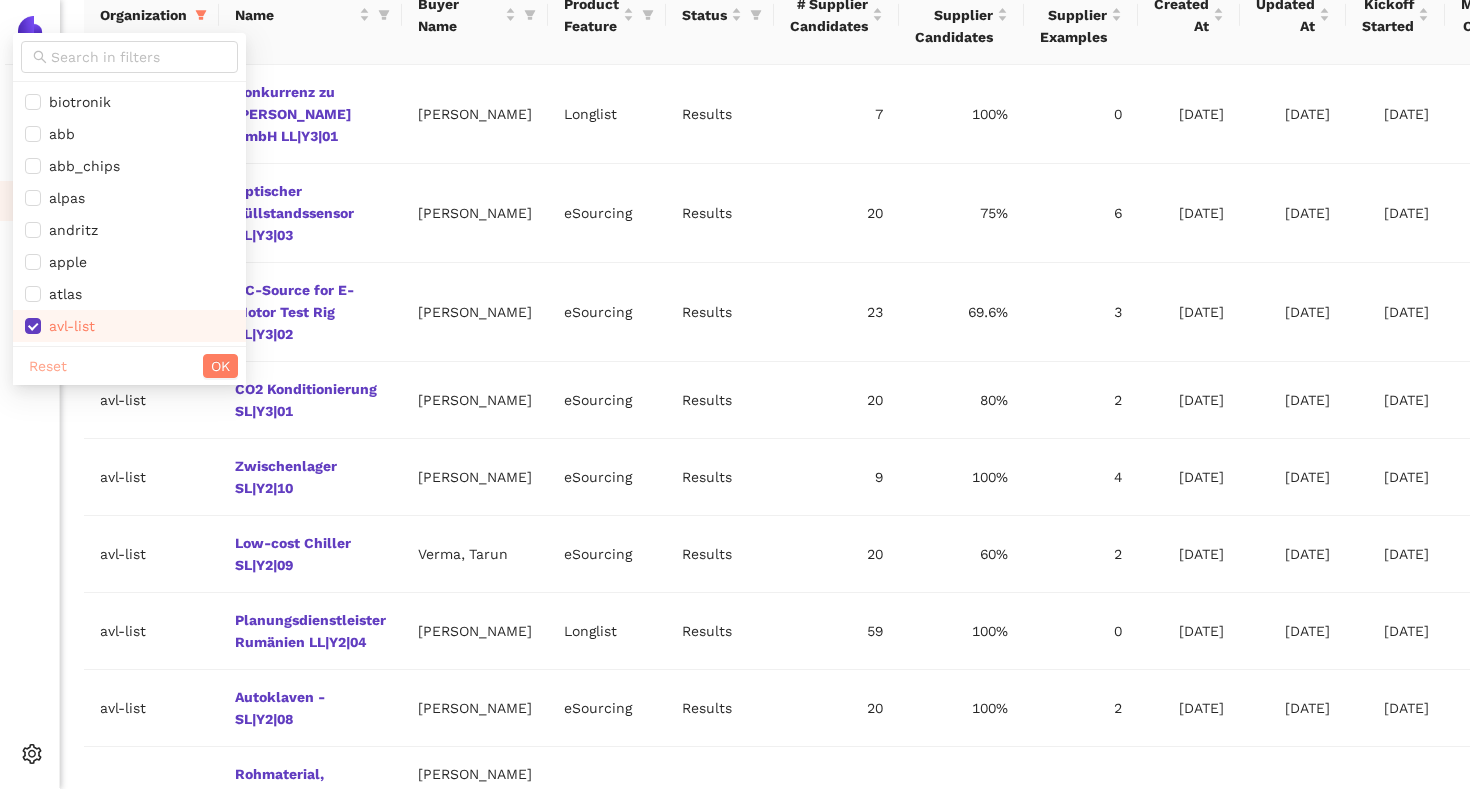 click on "Reset" at bounding box center [48, 366] 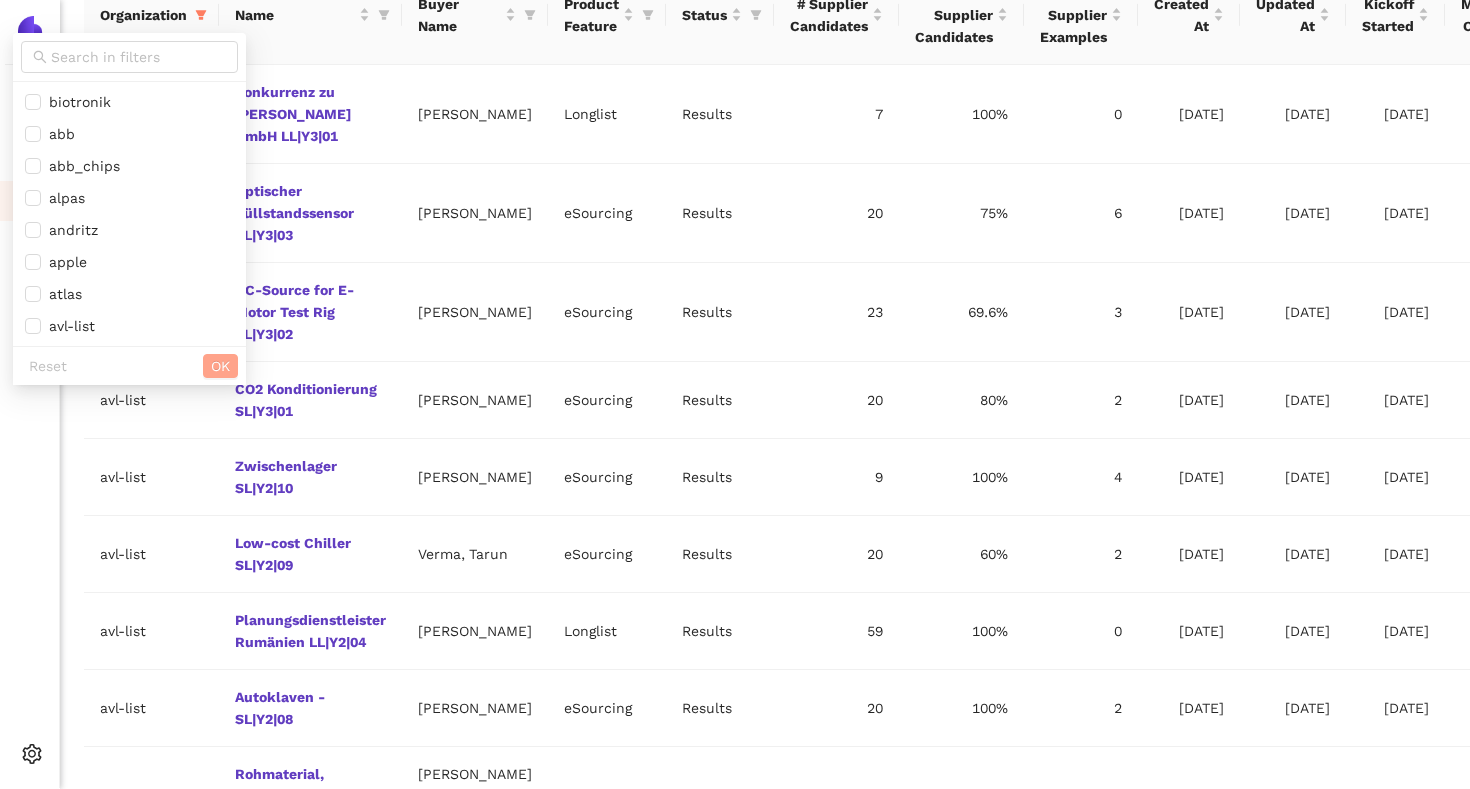click on "OK" at bounding box center [220, 366] 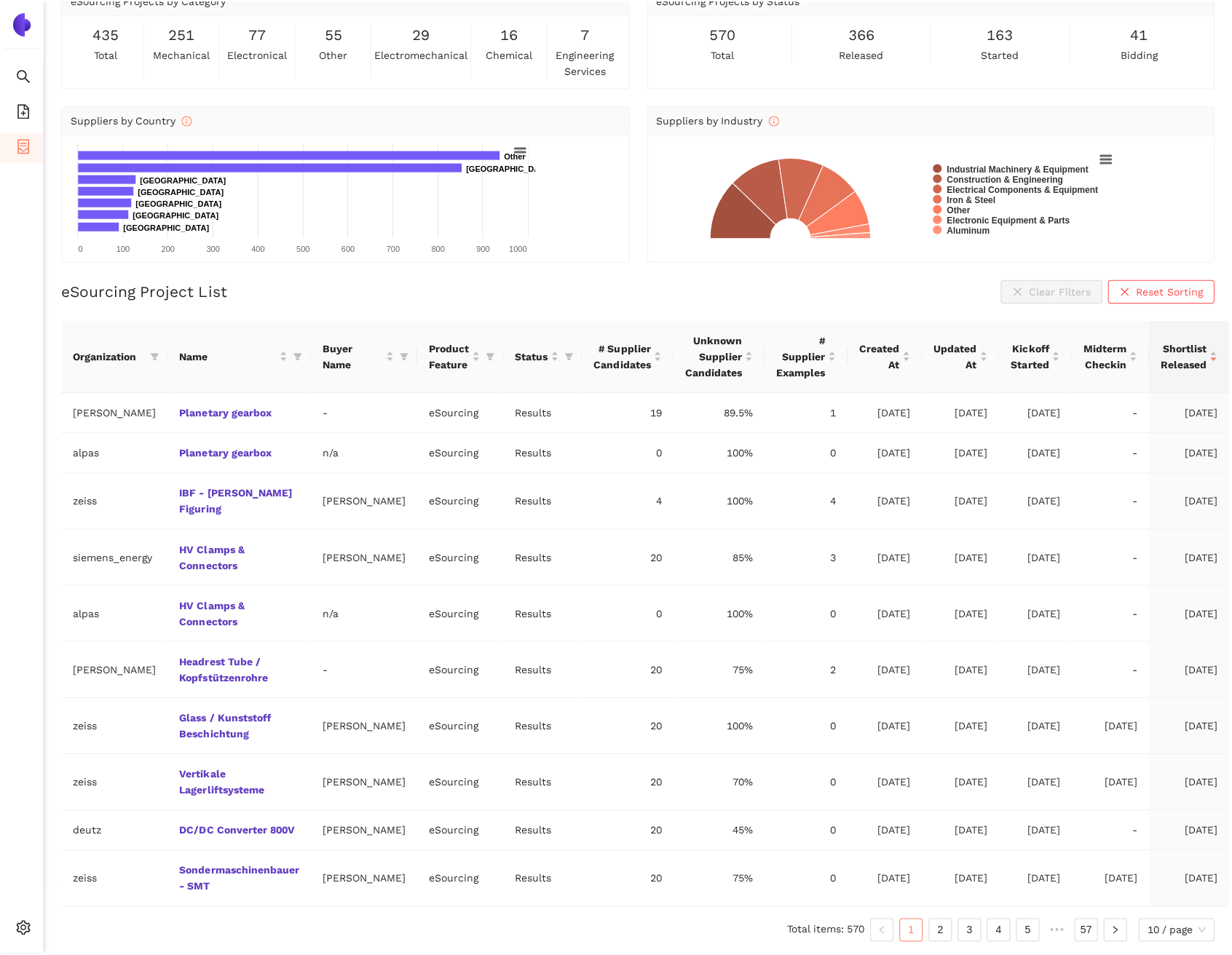 scroll, scrollTop: 98, scrollLeft: 0, axis: vertical 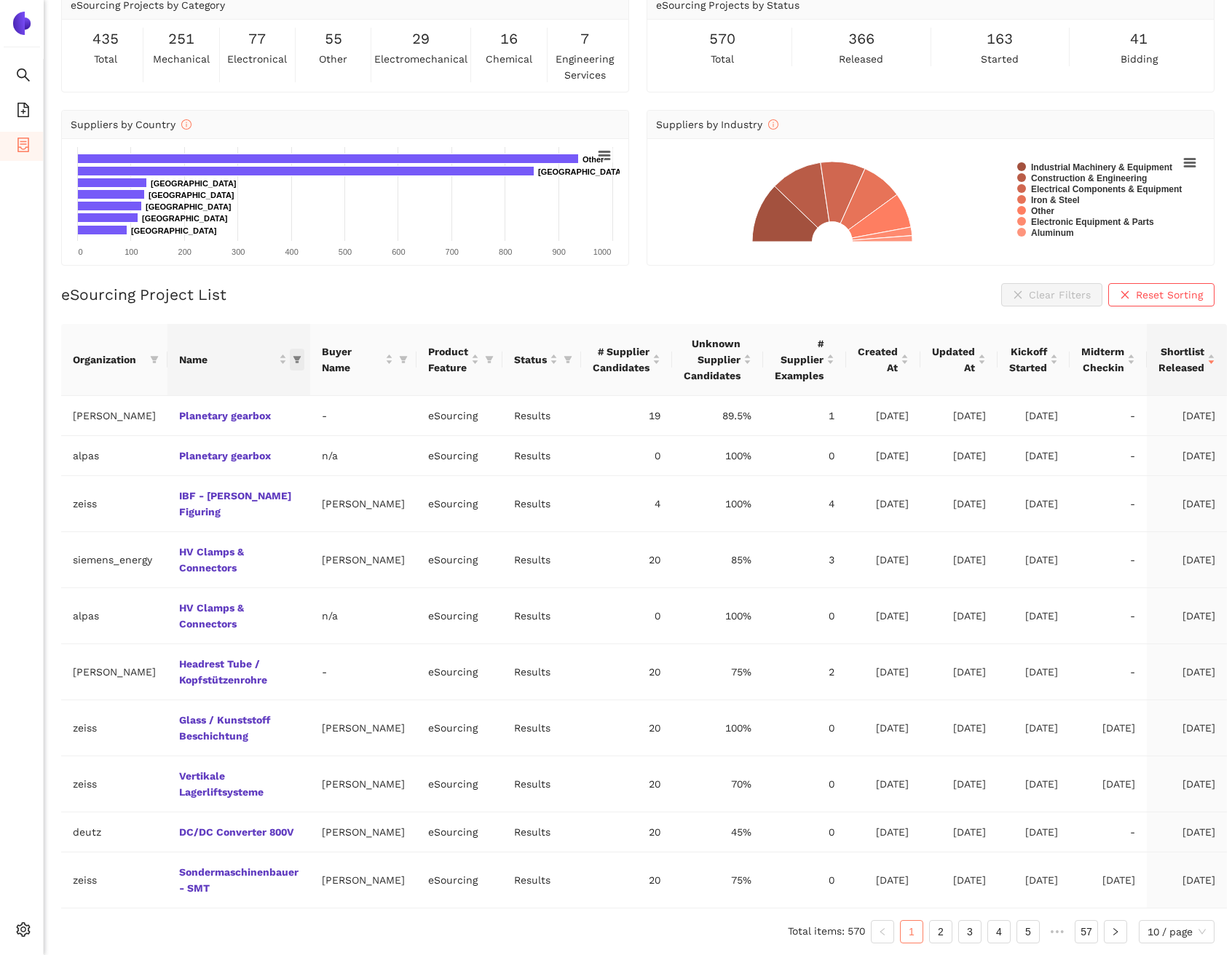 click at bounding box center (297, 360) 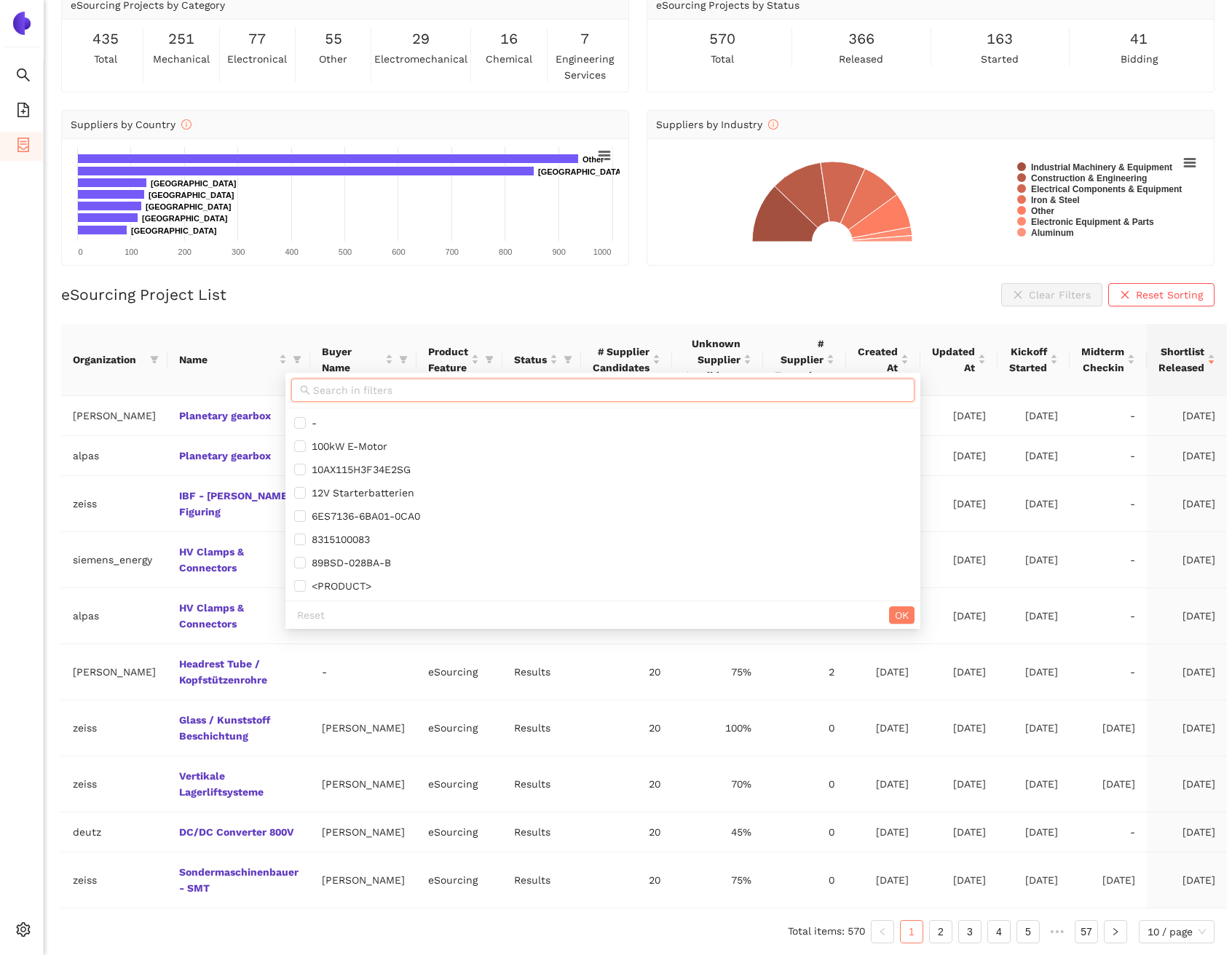 click at bounding box center (609, 390) 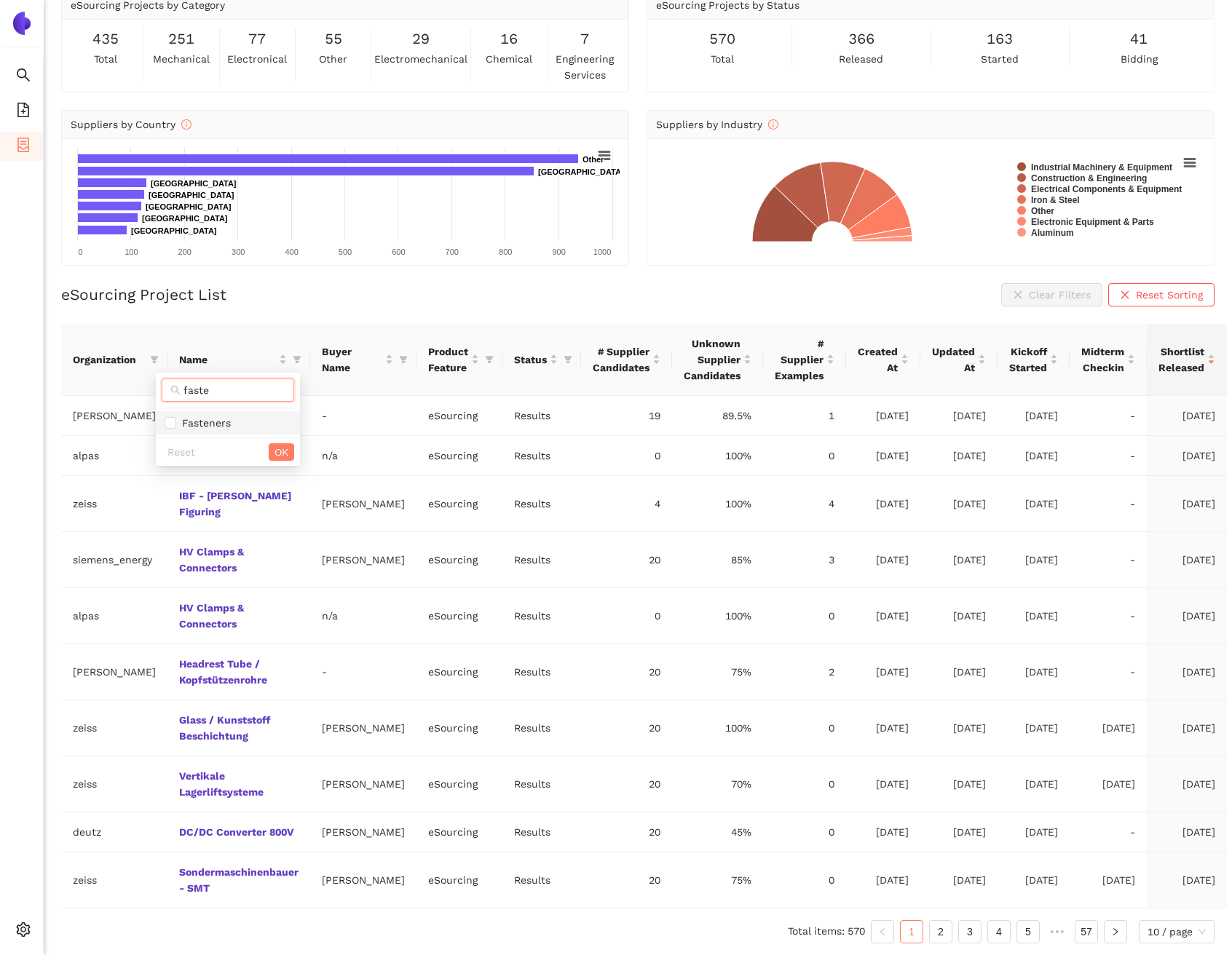 type on "faste" 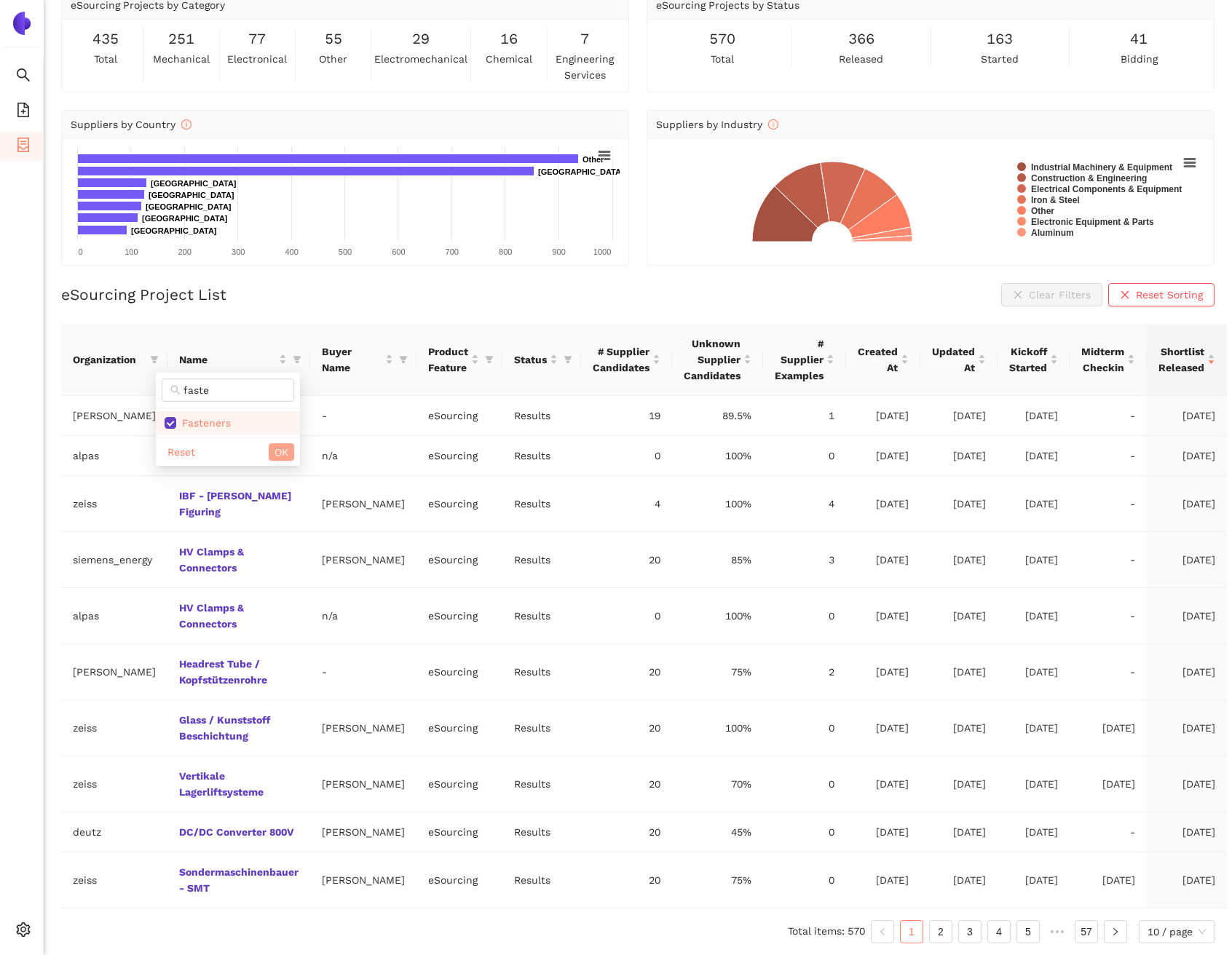 click on "OK" at bounding box center (281, 452) 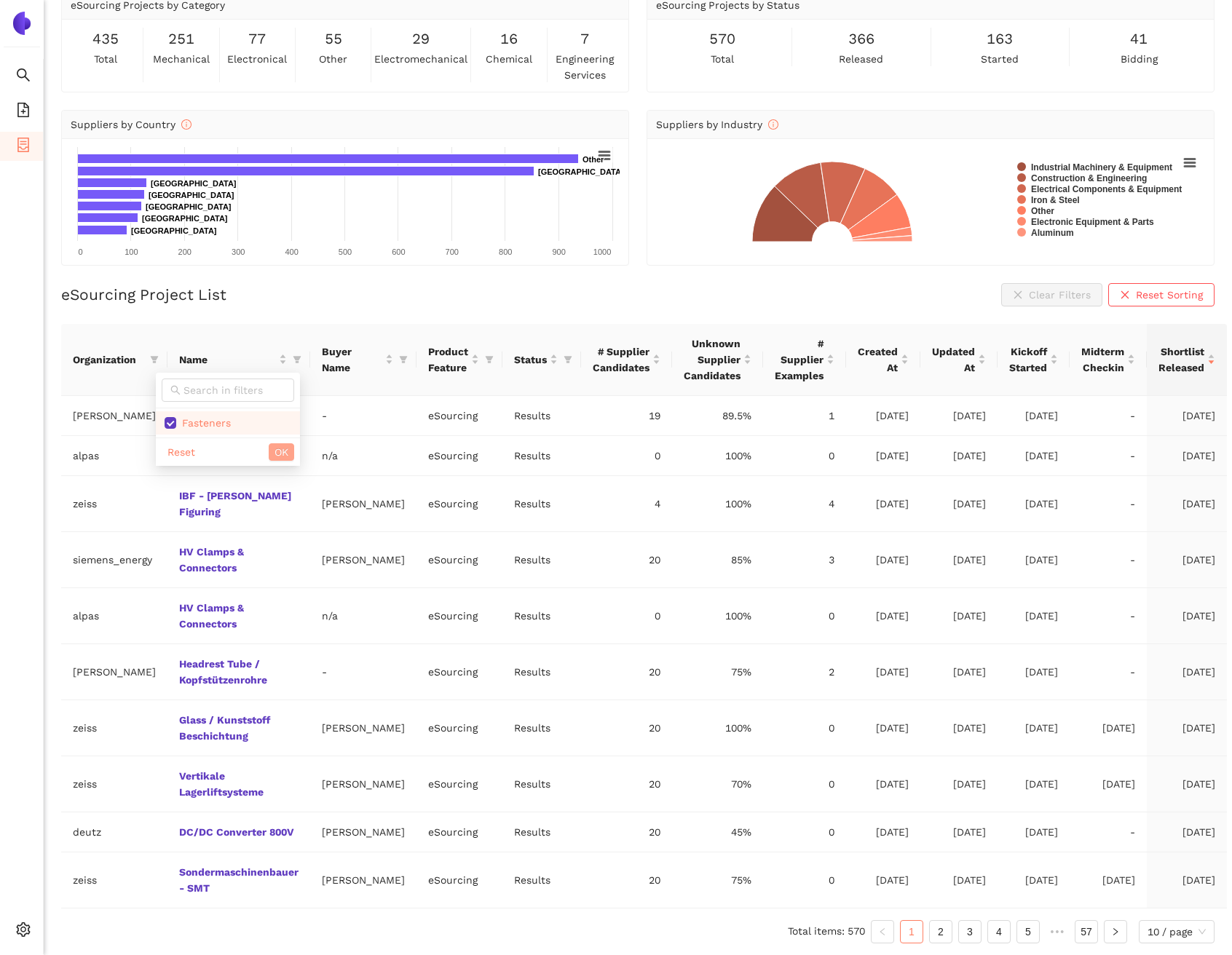 scroll, scrollTop: 17, scrollLeft: 0, axis: vertical 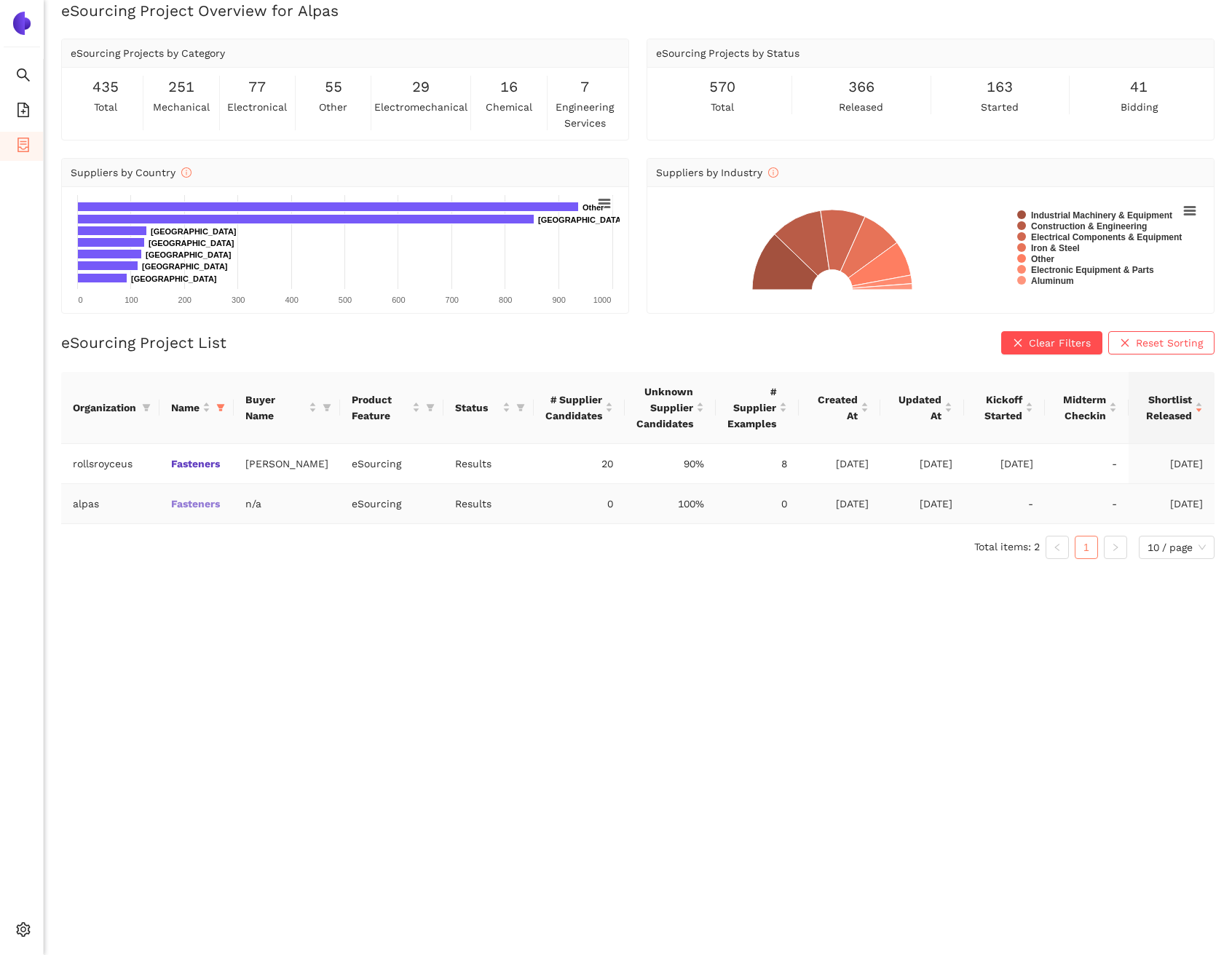 click on "Fasteners" at bounding box center (0, 0) 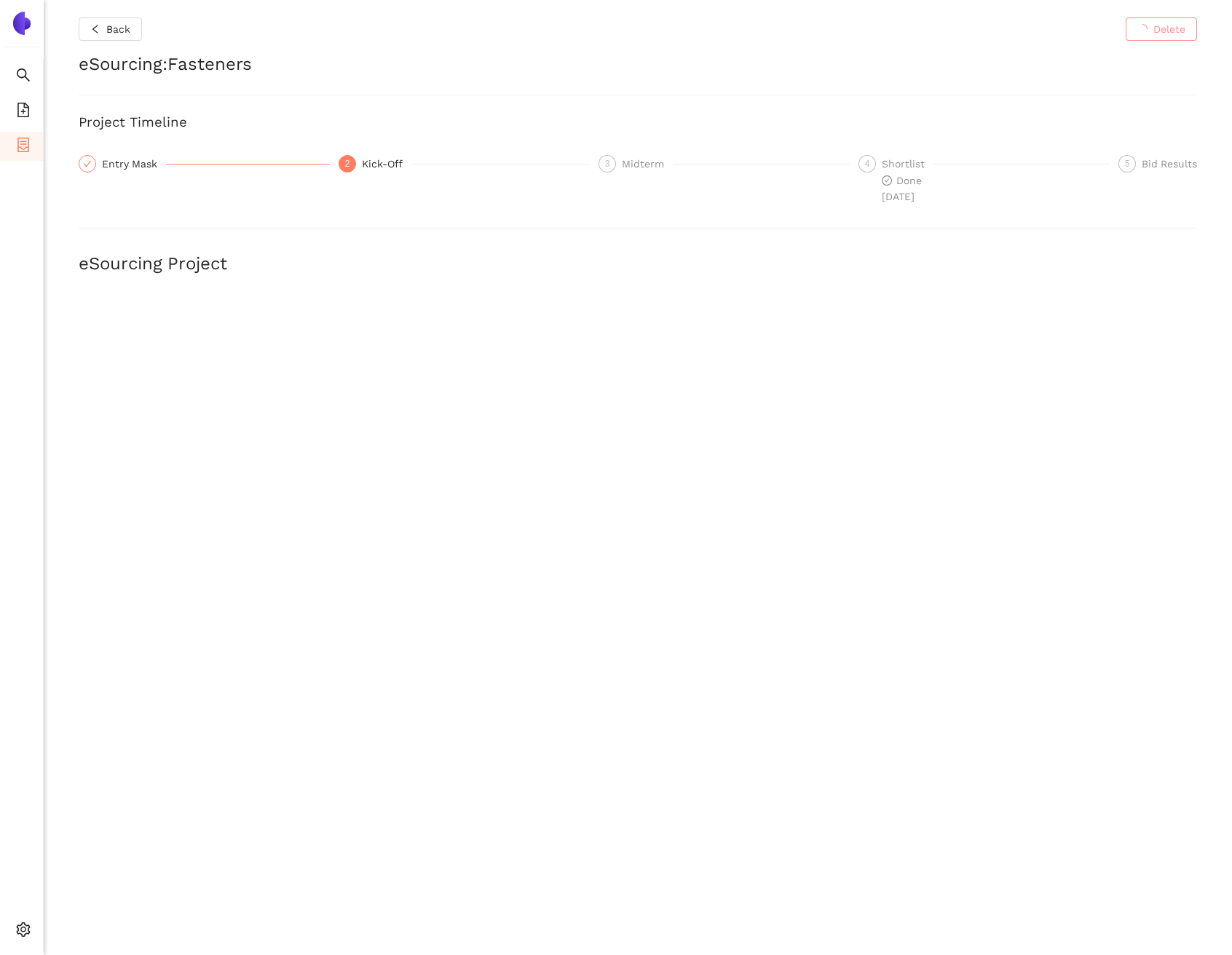 scroll, scrollTop: 0, scrollLeft: 0, axis: both 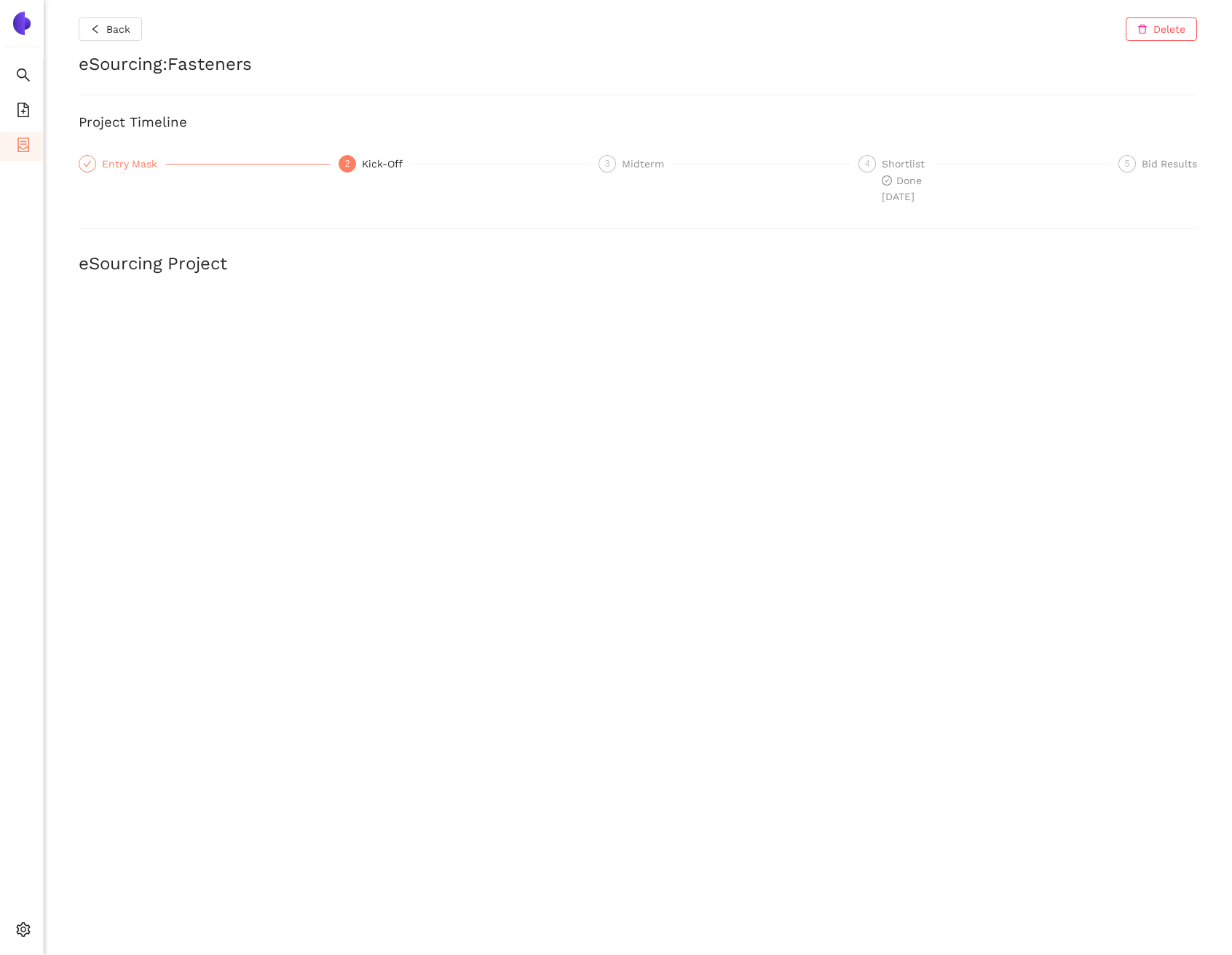 click on "Entry Mask" at bounding box center (134, 164) 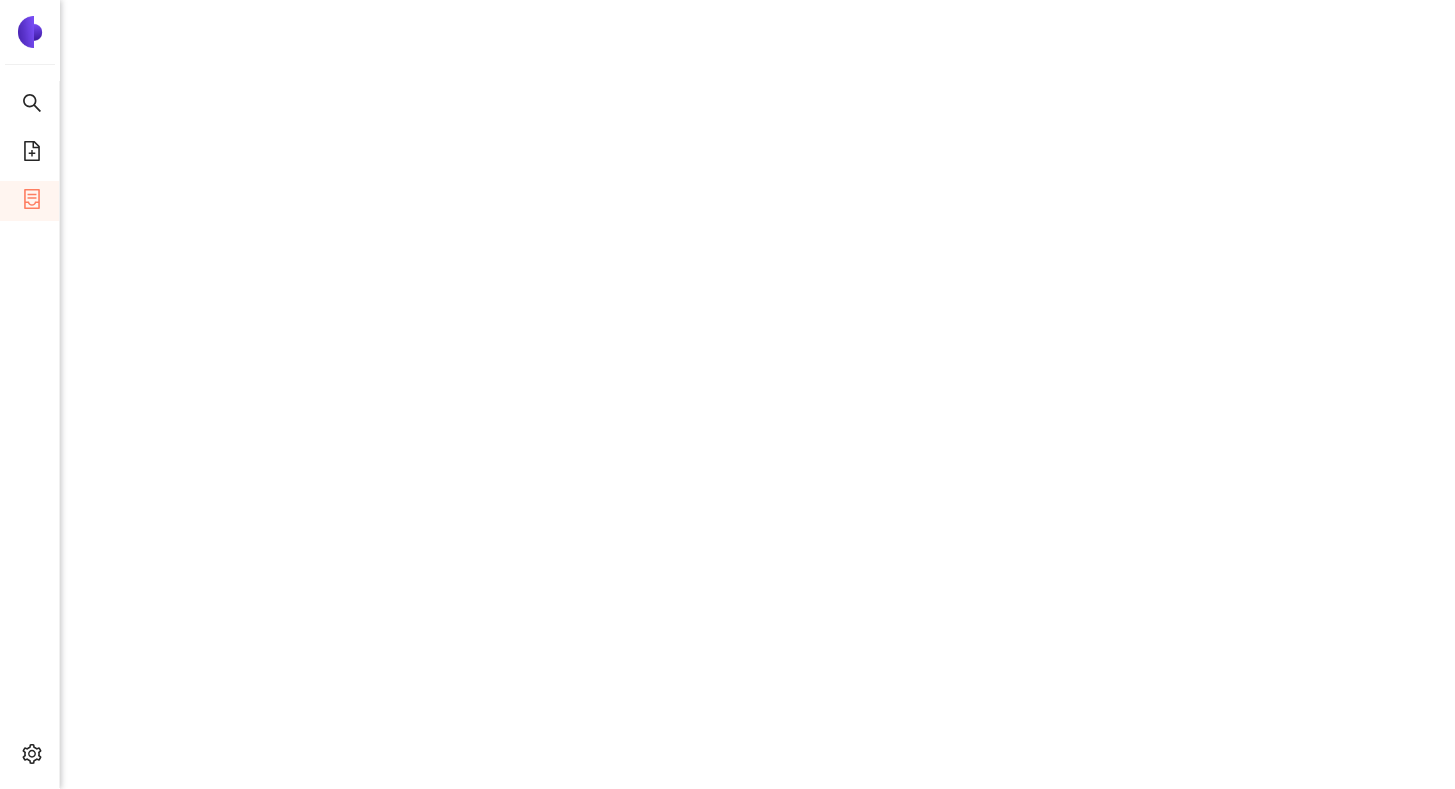 scroll, scrollTop: 1897, scrollLeft: 0, axis: vertical 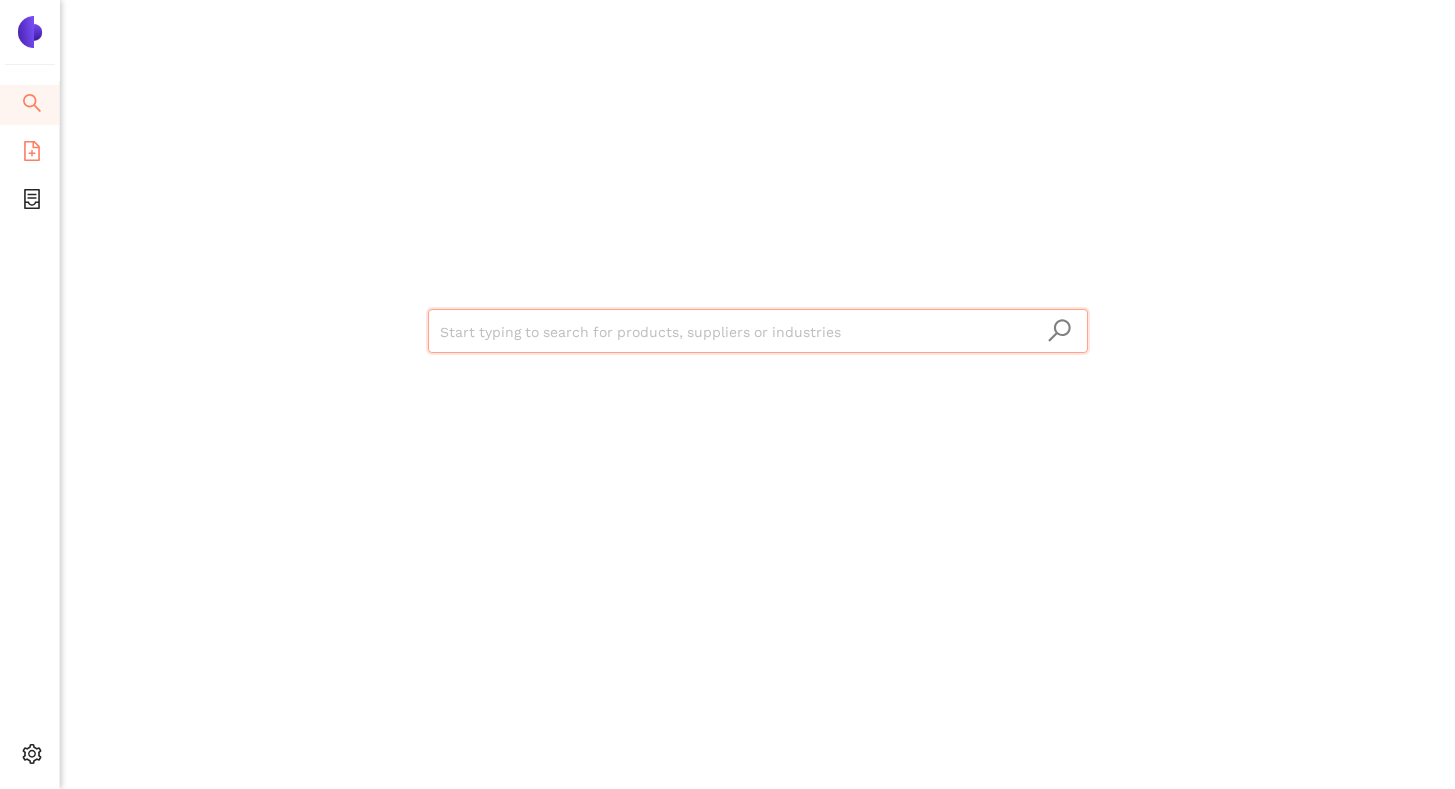 click at bounding box center [32, 154] 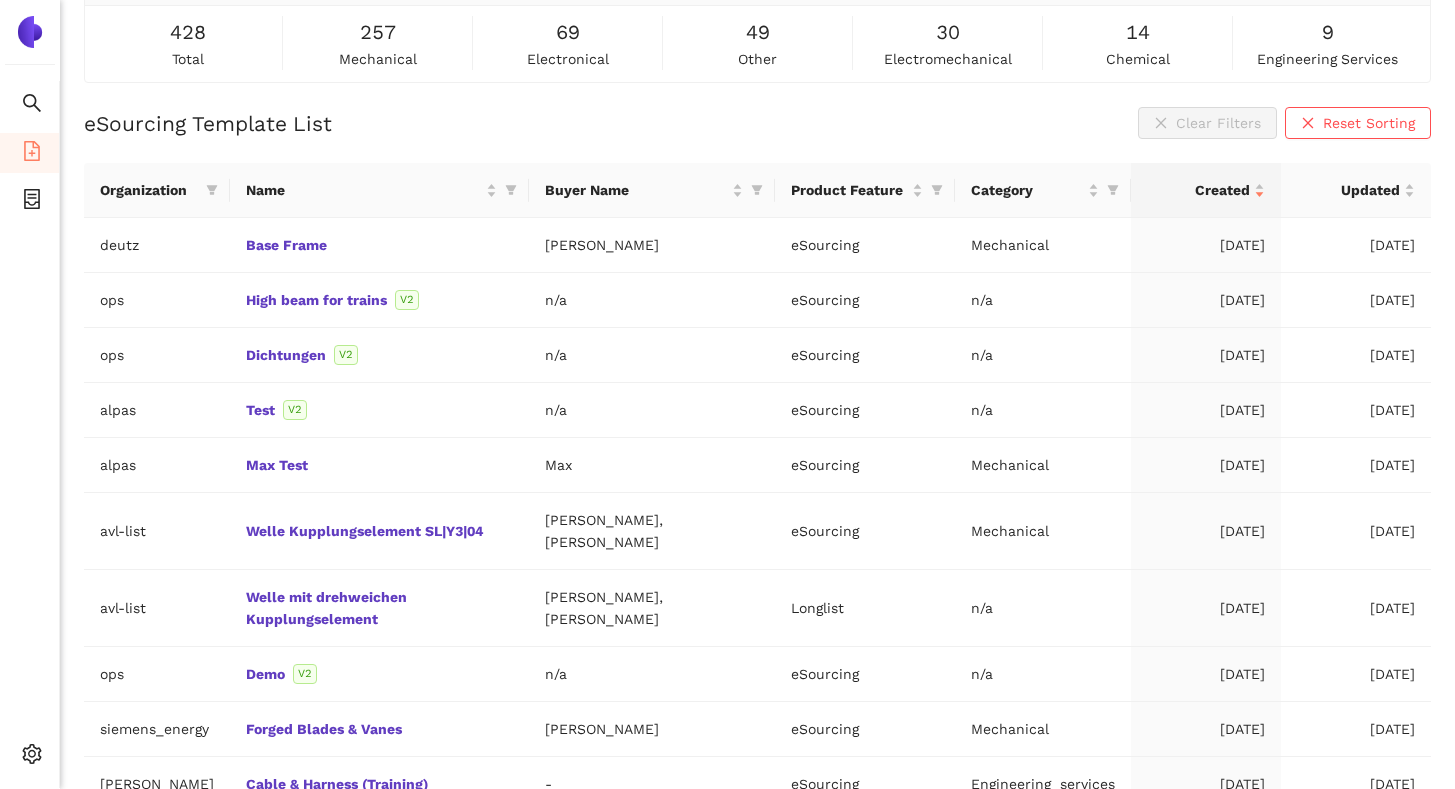 scroll, scrollTop: 124, scrollLeft: 0, axis: vertical 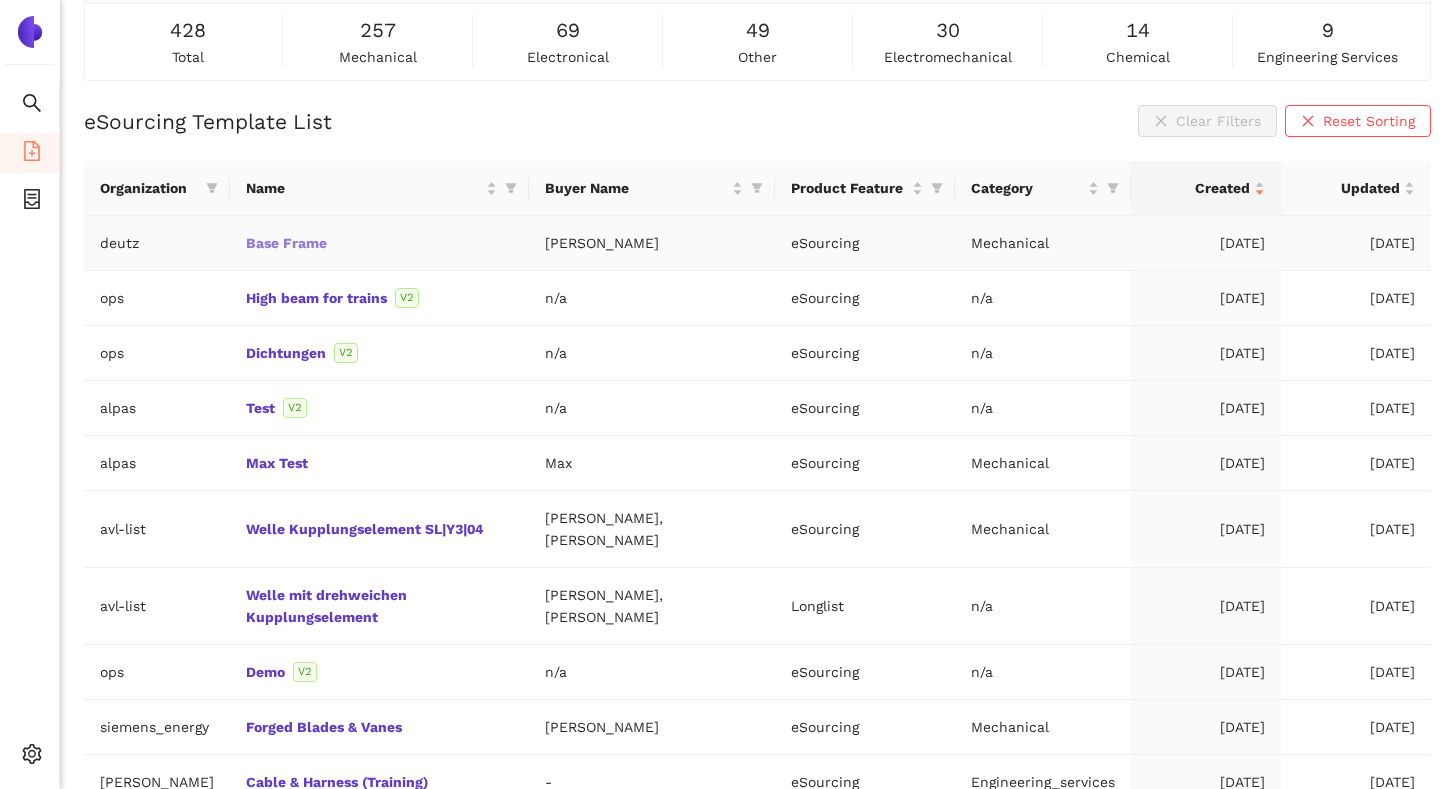 click on "Base Frame" at bounding box center [0, 0] 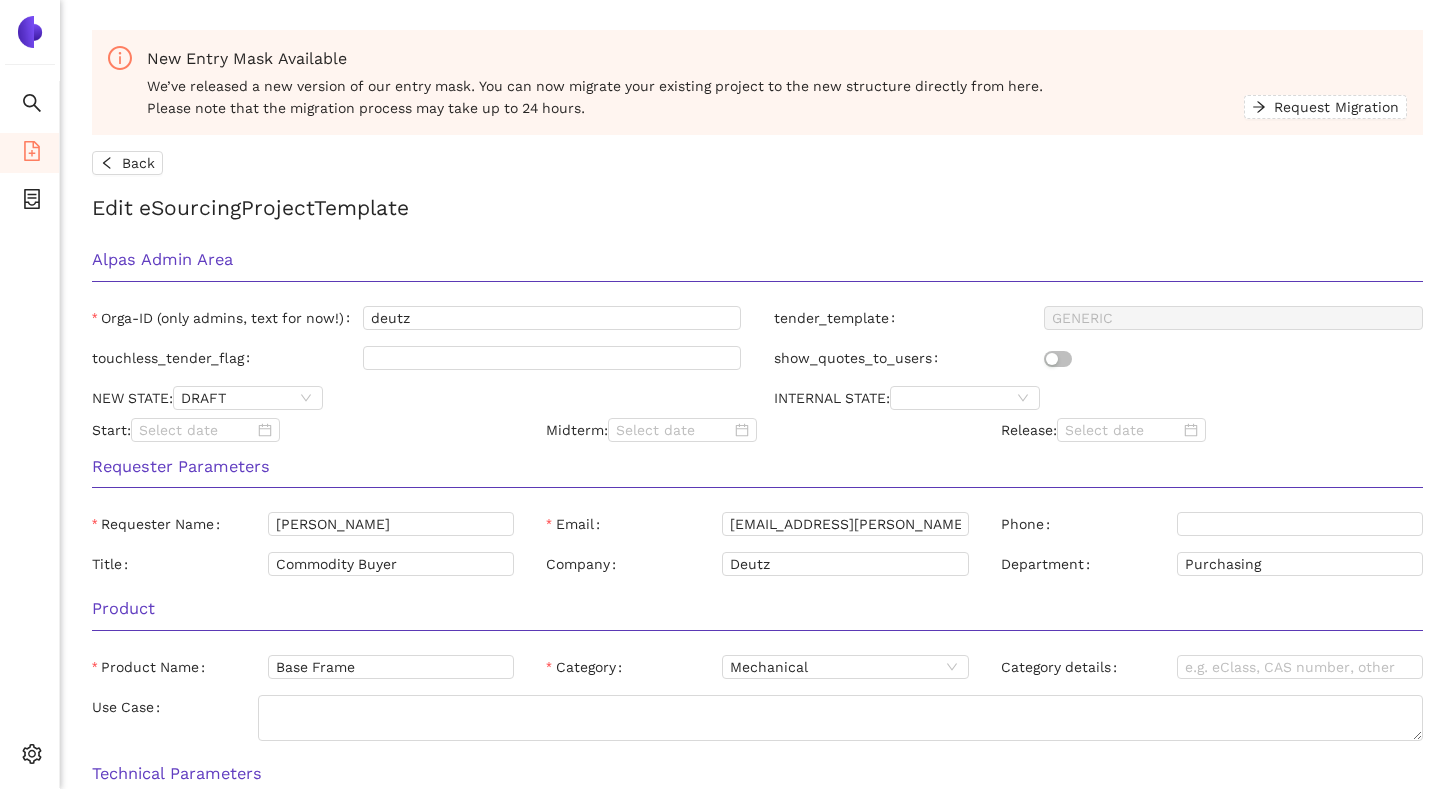 scroll, scrollTop: 0, scrollLeft: 0, axis: both 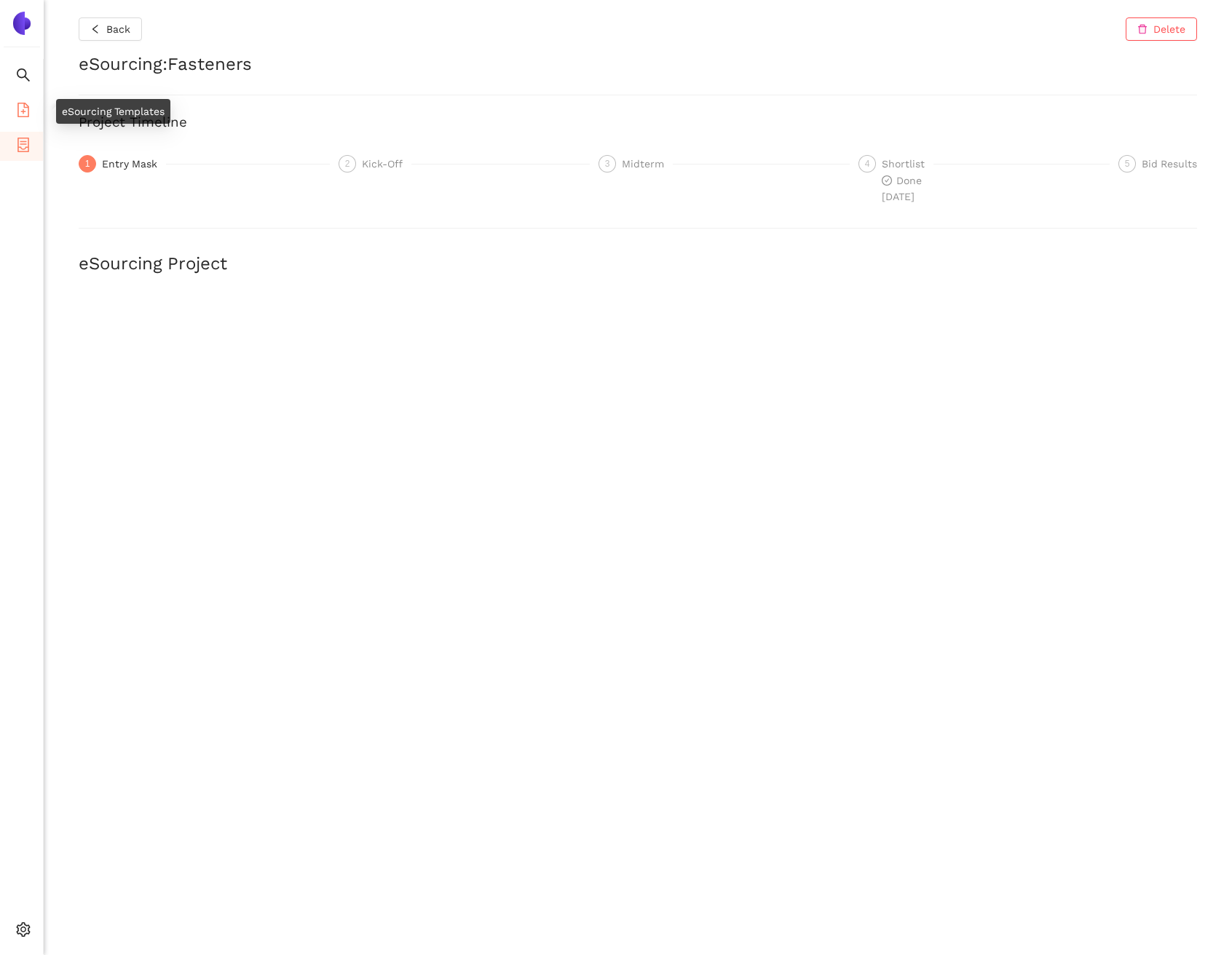 click 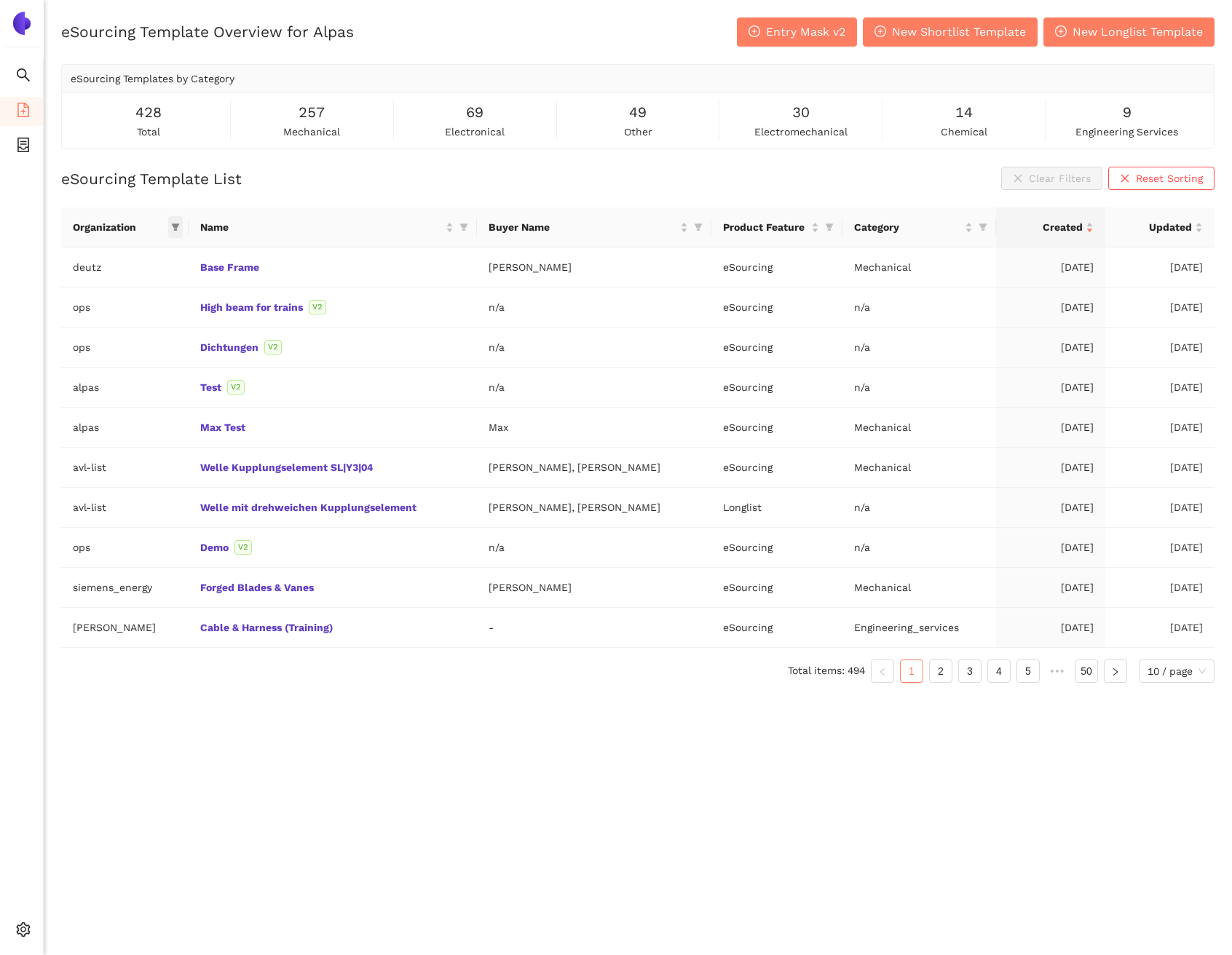 click at bounding box center [175, 227] 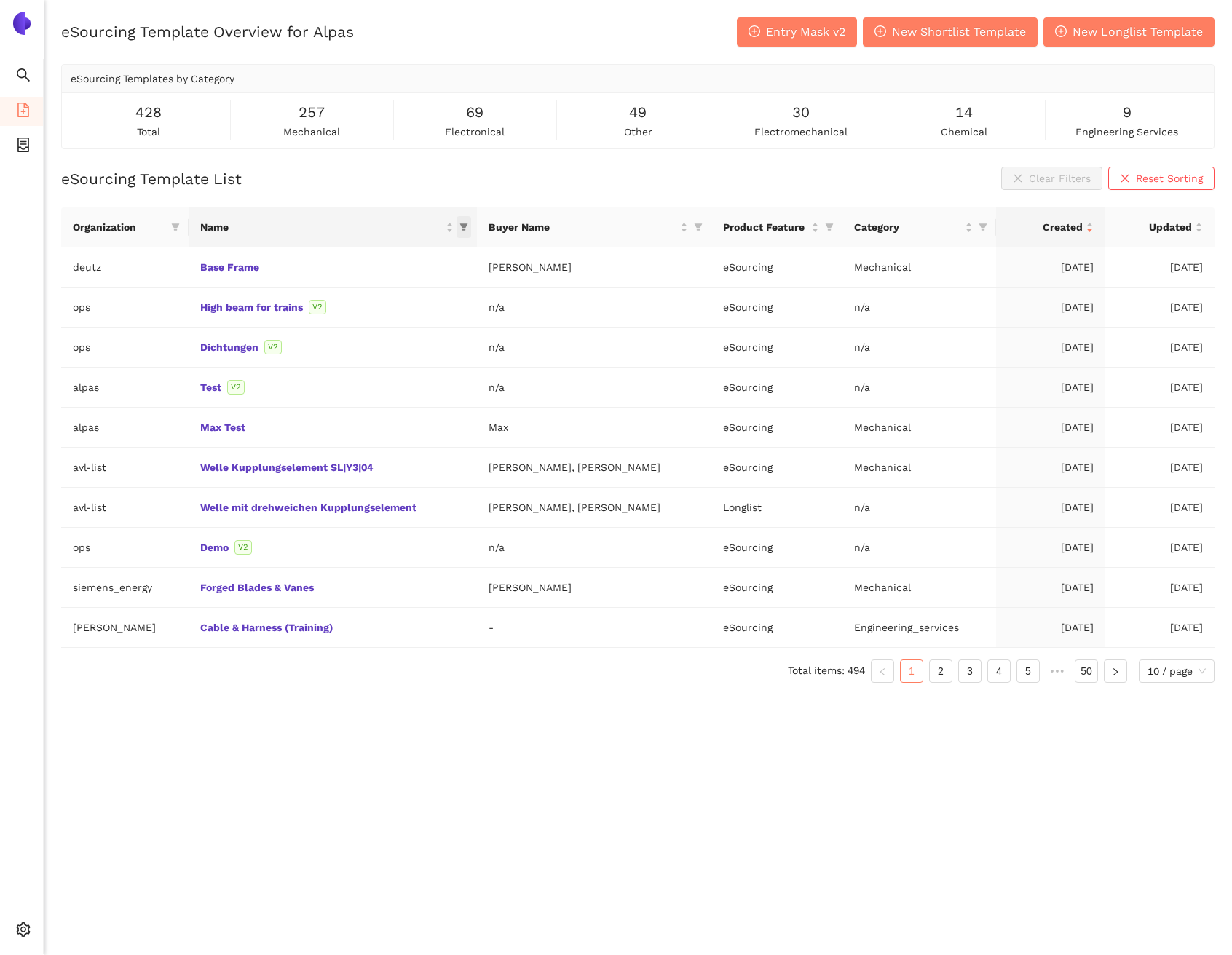 click at bounding box center (464, 227) 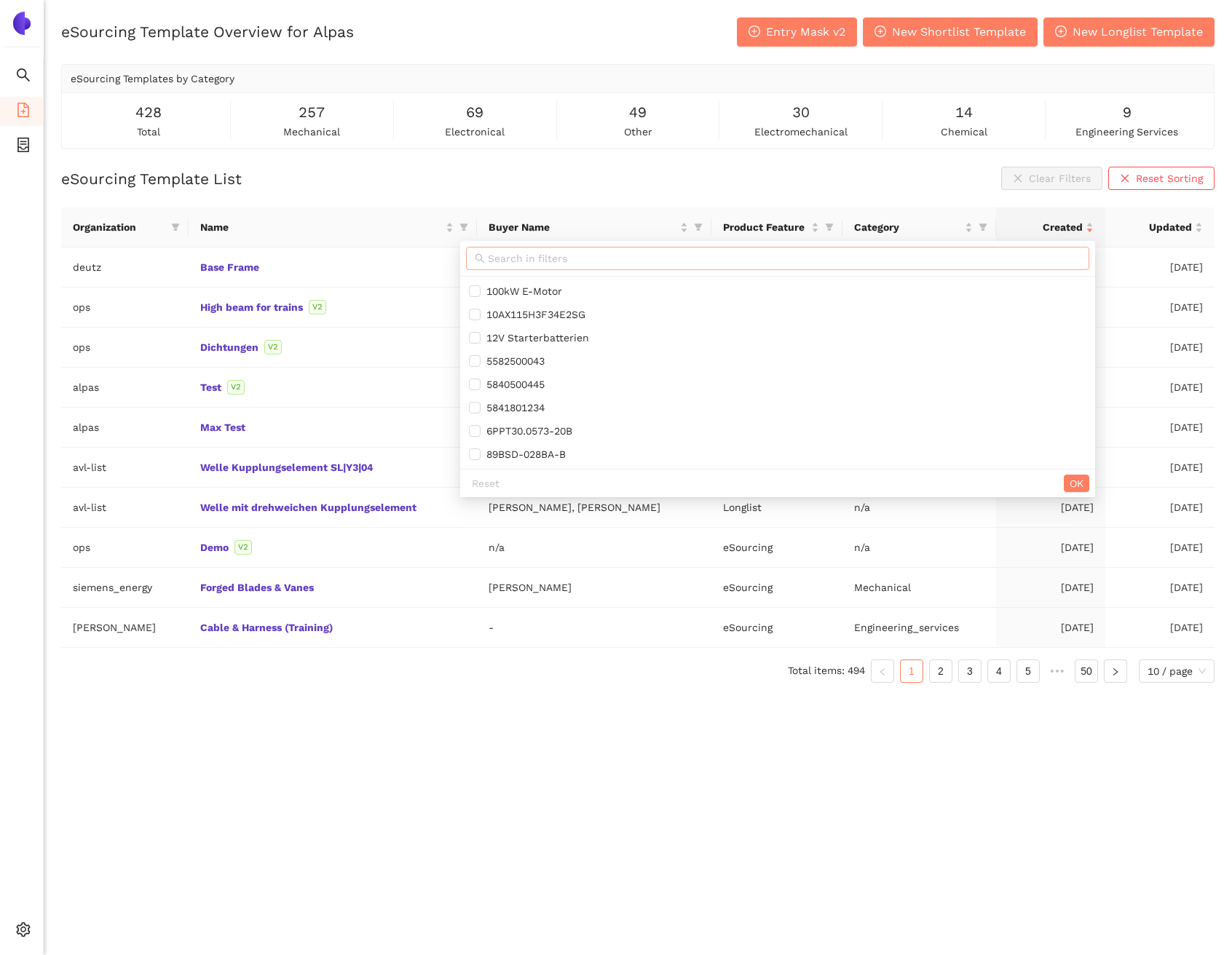 click at bounding box center [784, 258] 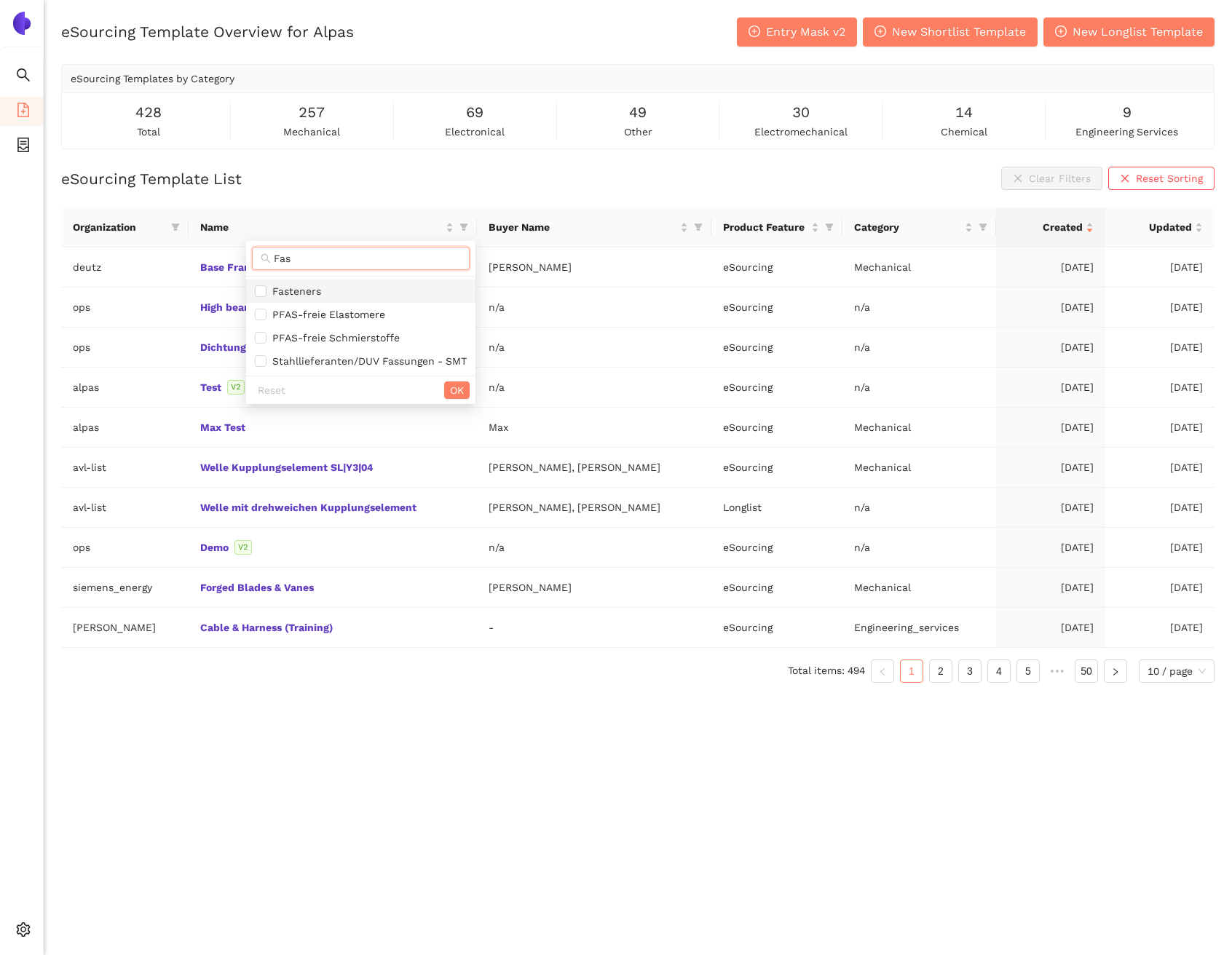 type on "Fas" 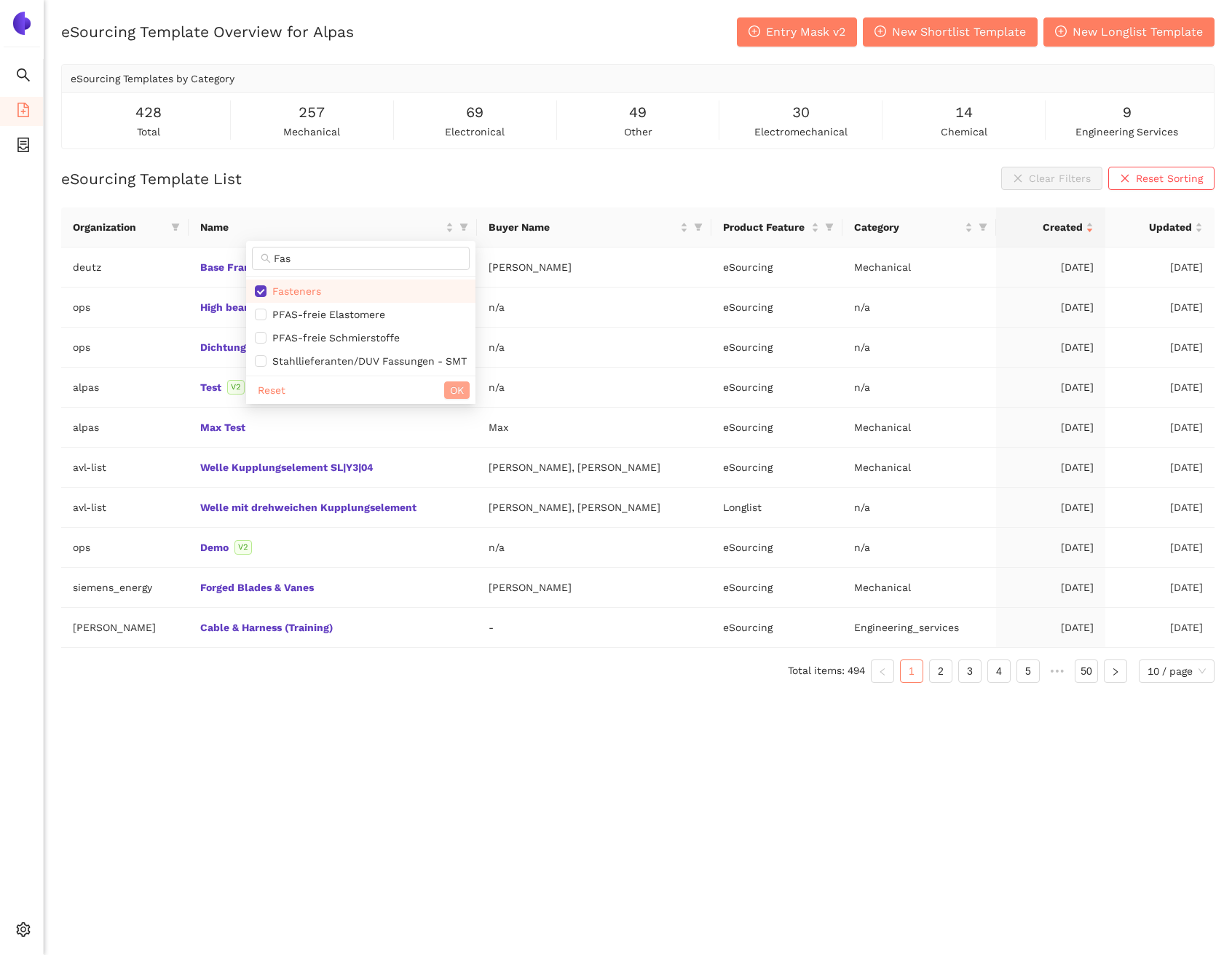 click on "OK" at bounding box center [457, 390] 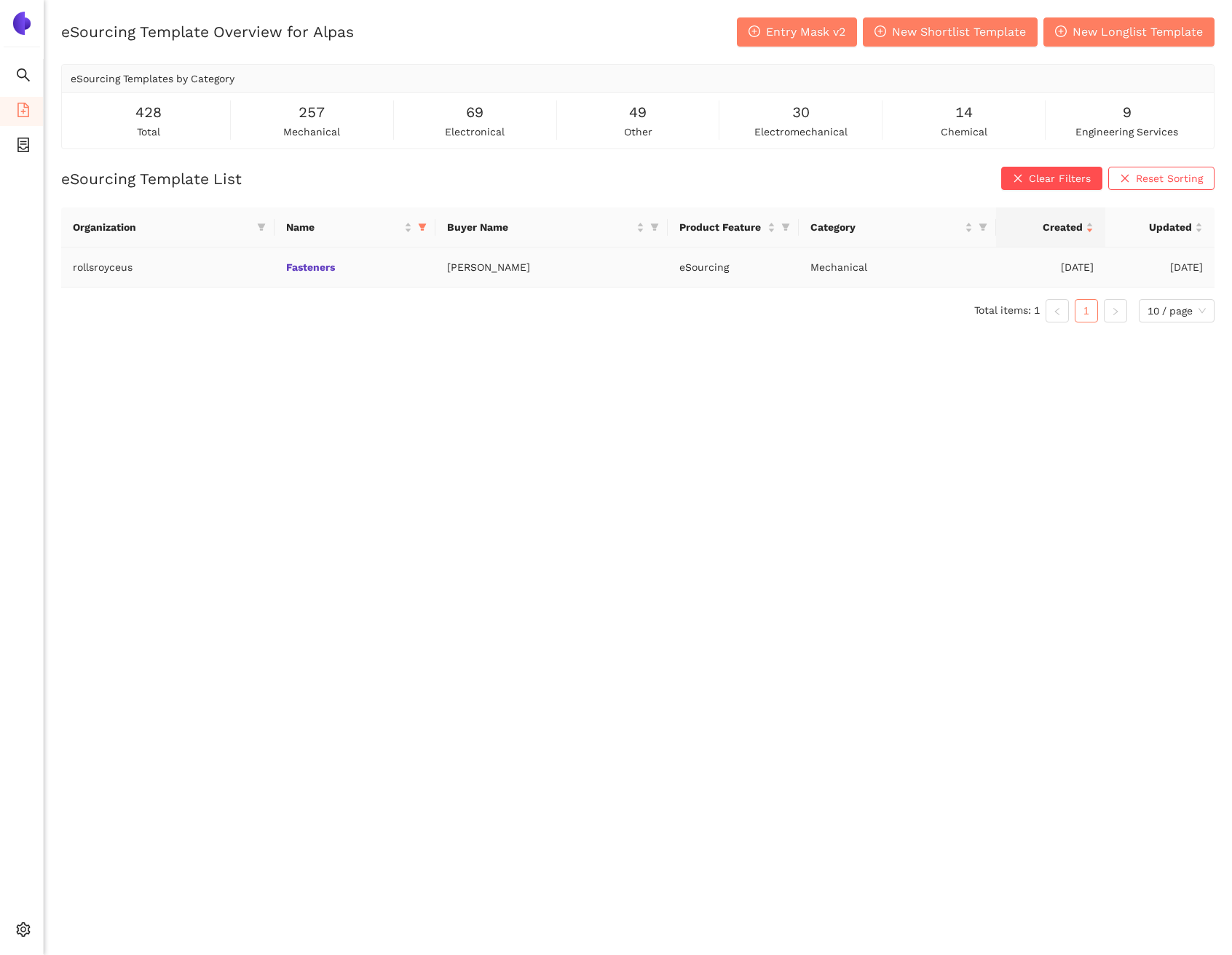 click on "Fasteners" at bounding box center (355, 267) 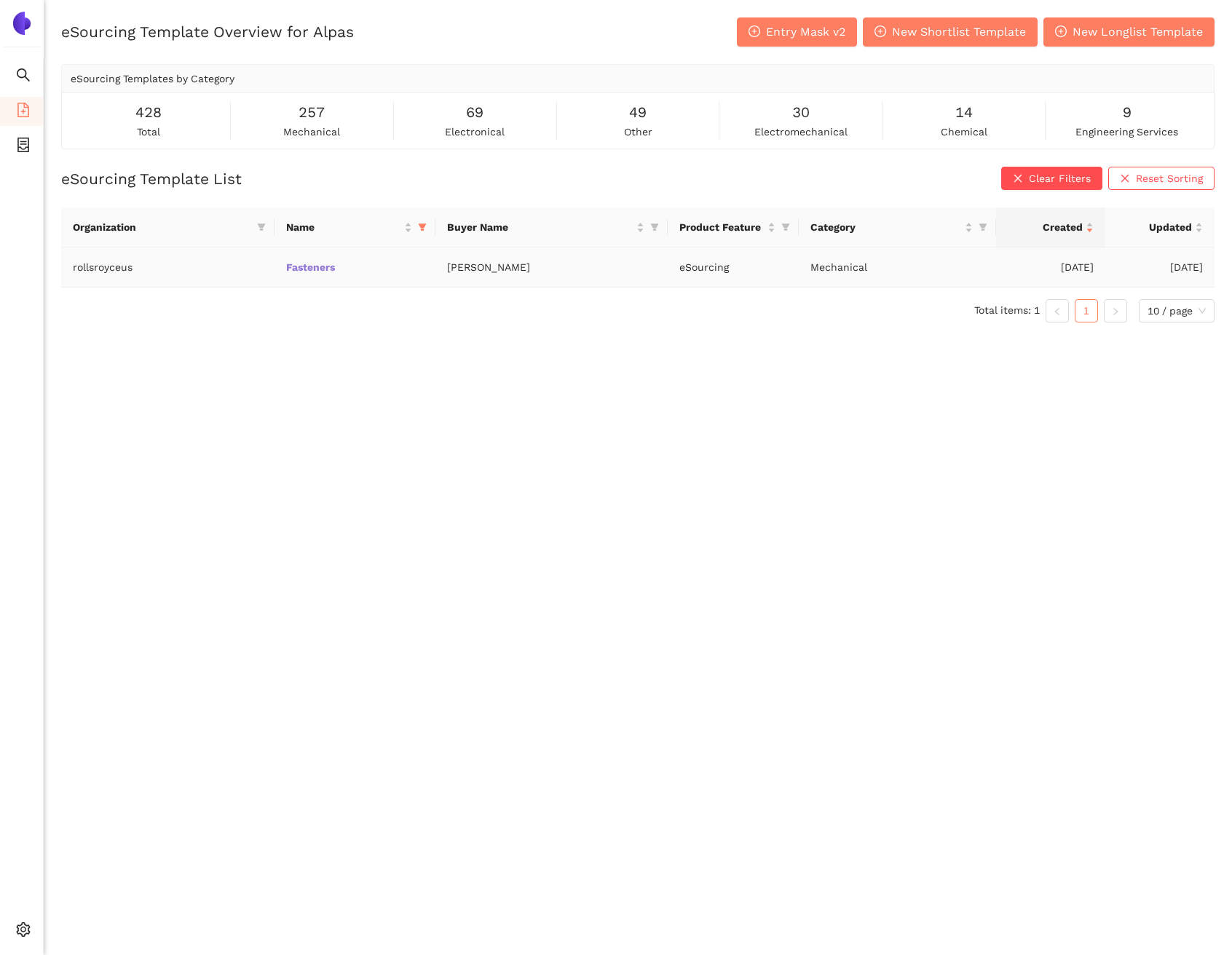 click on "Fasteners" at bounding box center (0, 0) 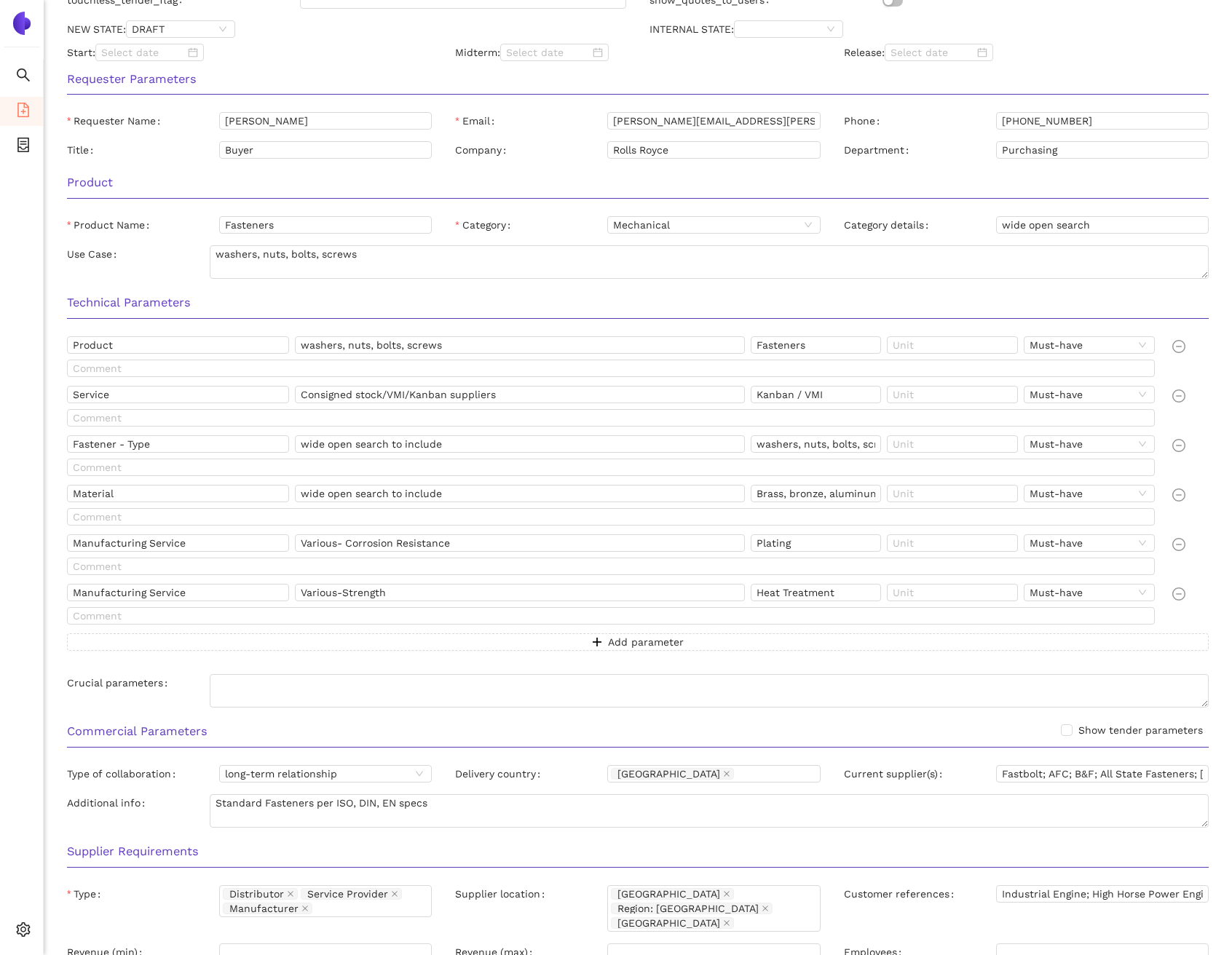 scroll, scrollTop: 0, scrollLeft: 0, axis: both 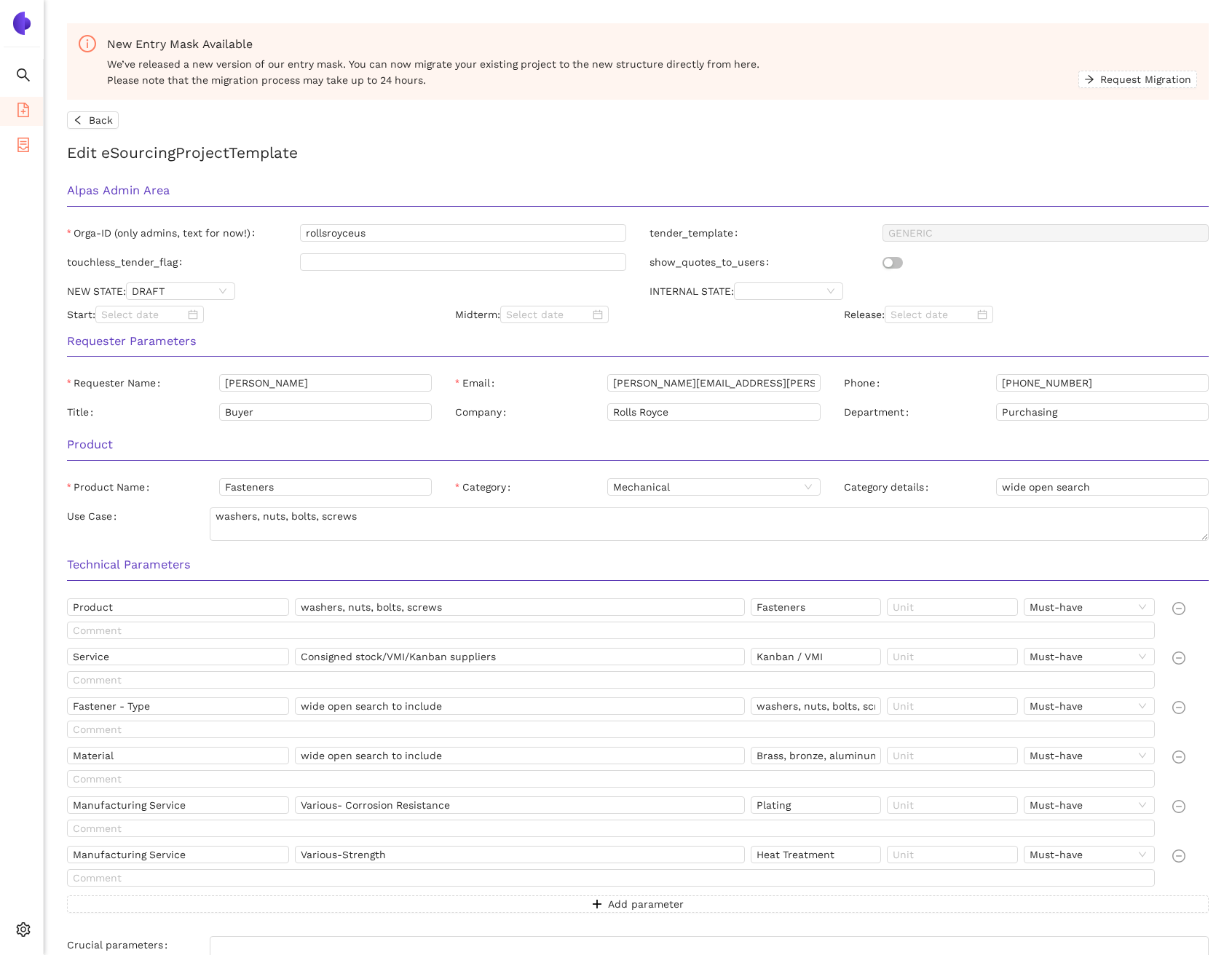 click on "eSourcing Projects" at bounding box center (21, 146) 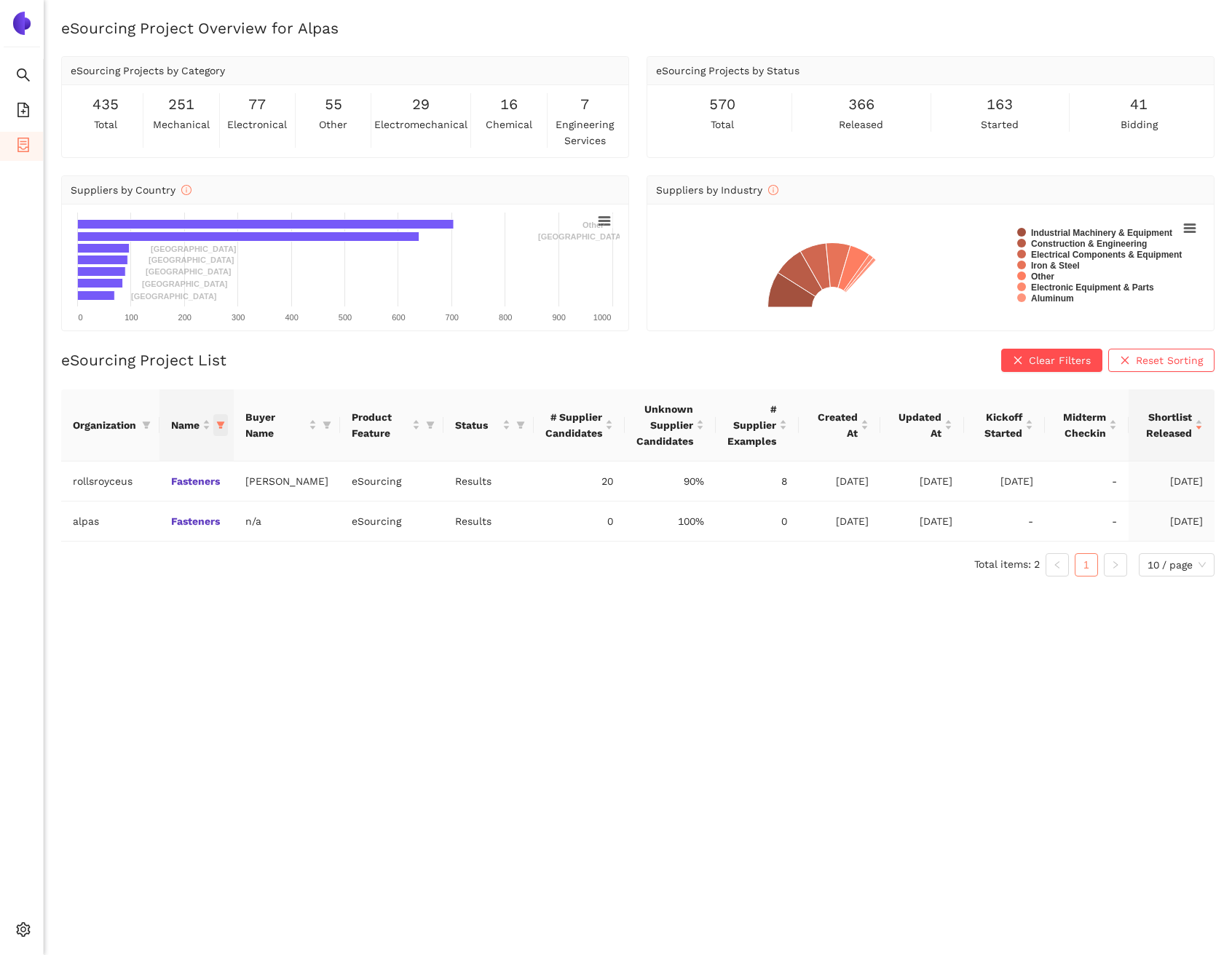 click 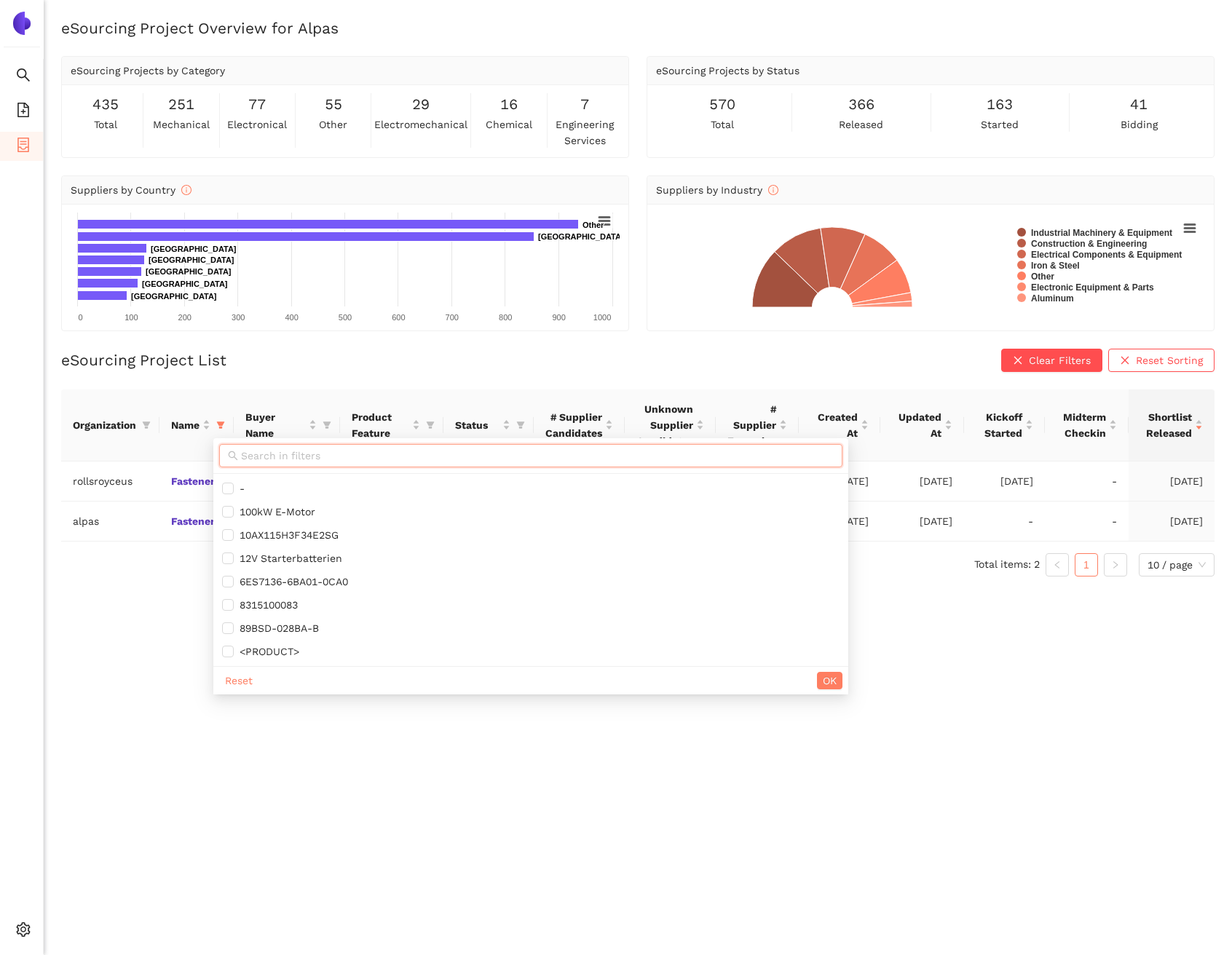 click at bounding box center (537, 456) 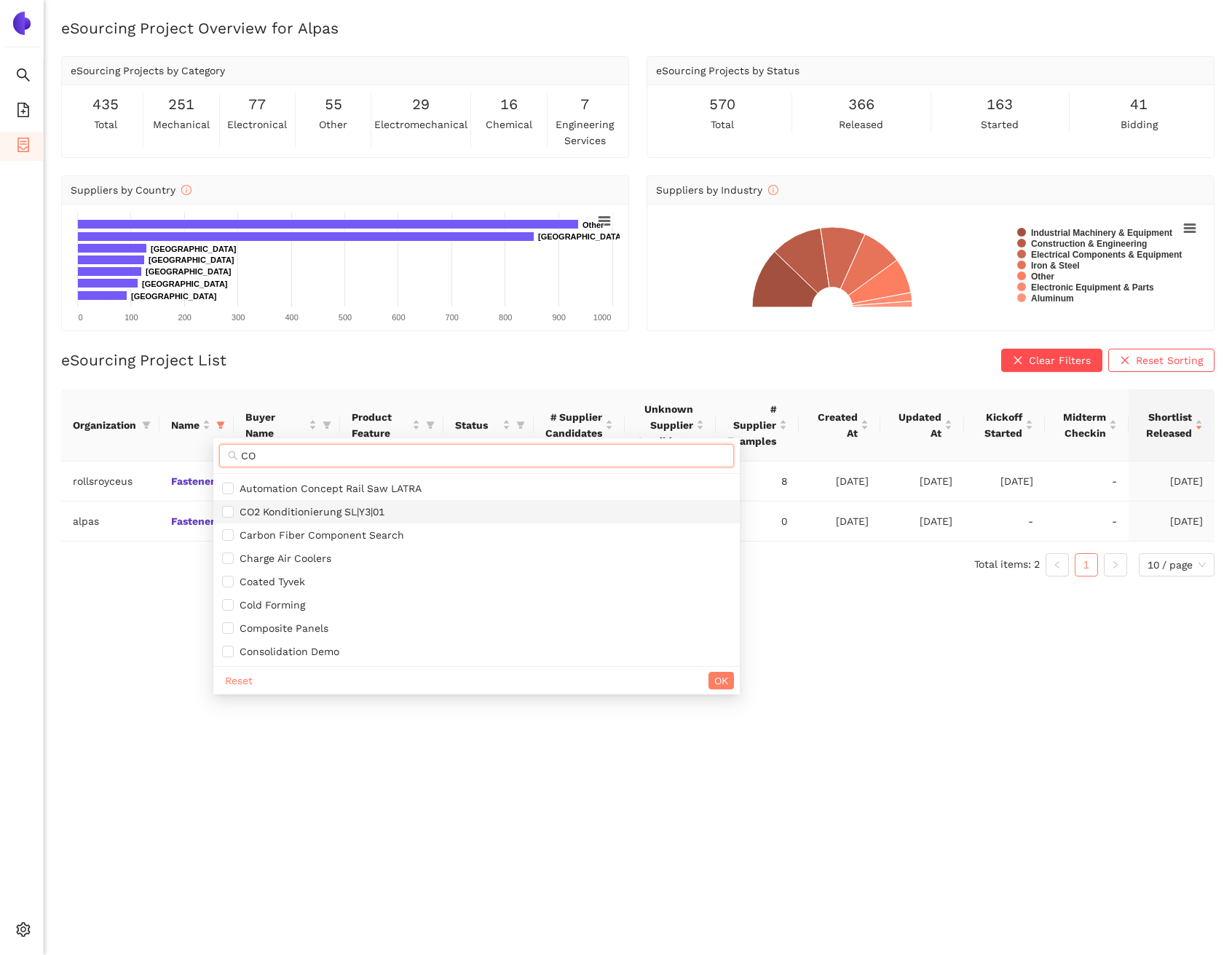 type on "CO" 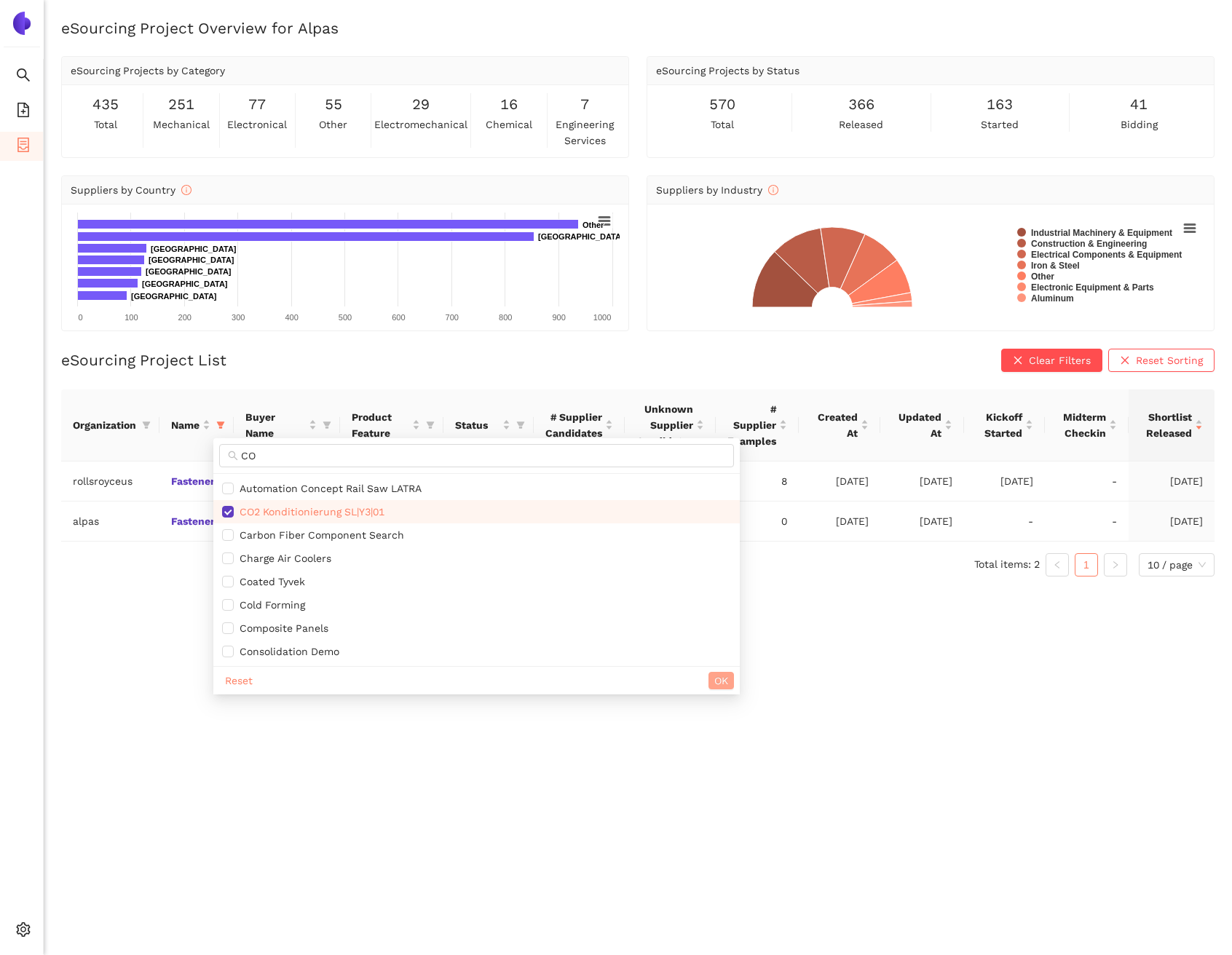 click on "OK" at bounding box center (721, 681) 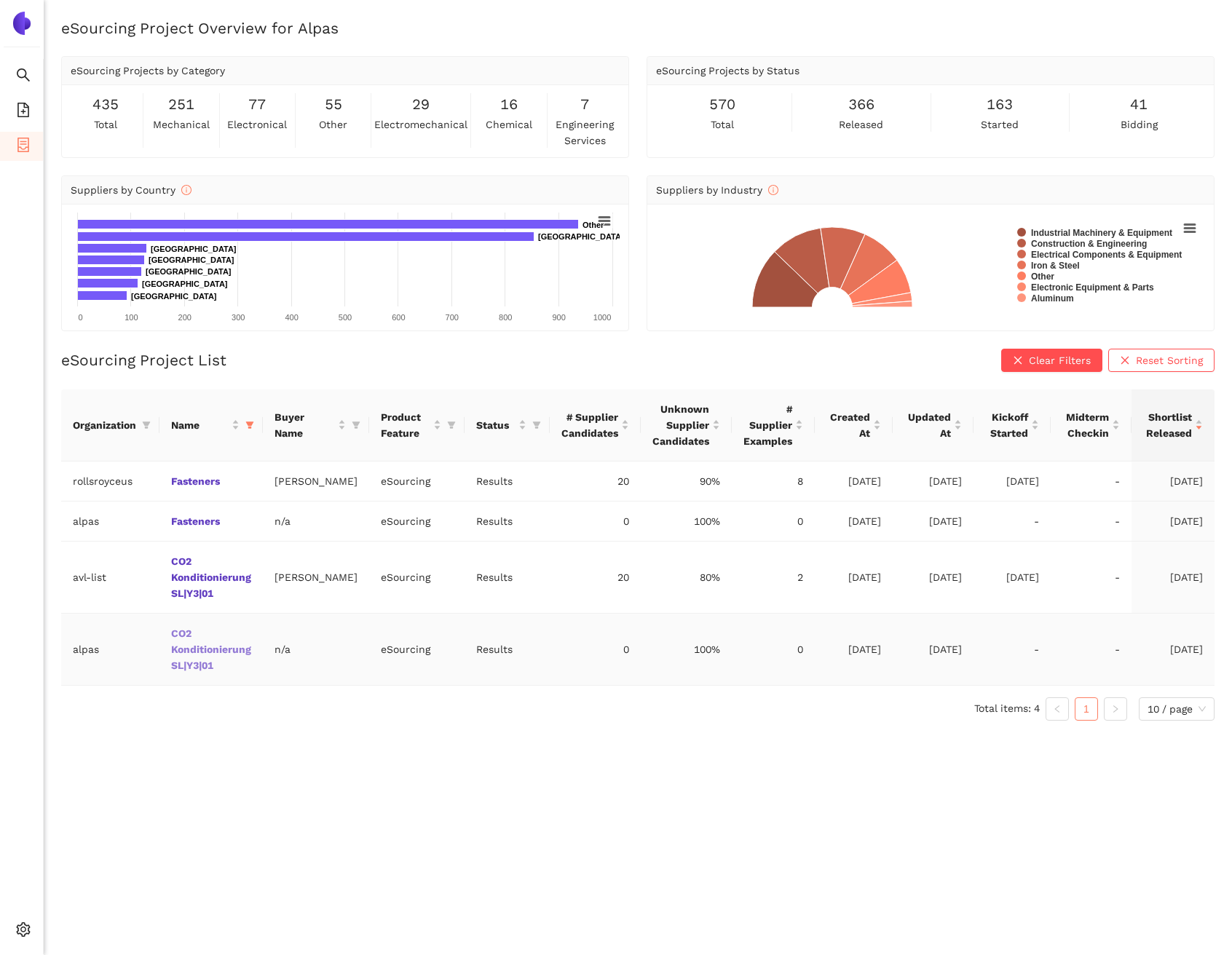 click on "CO2 Konditionierung SL|Y3|01" at bounding box center (0, 0) 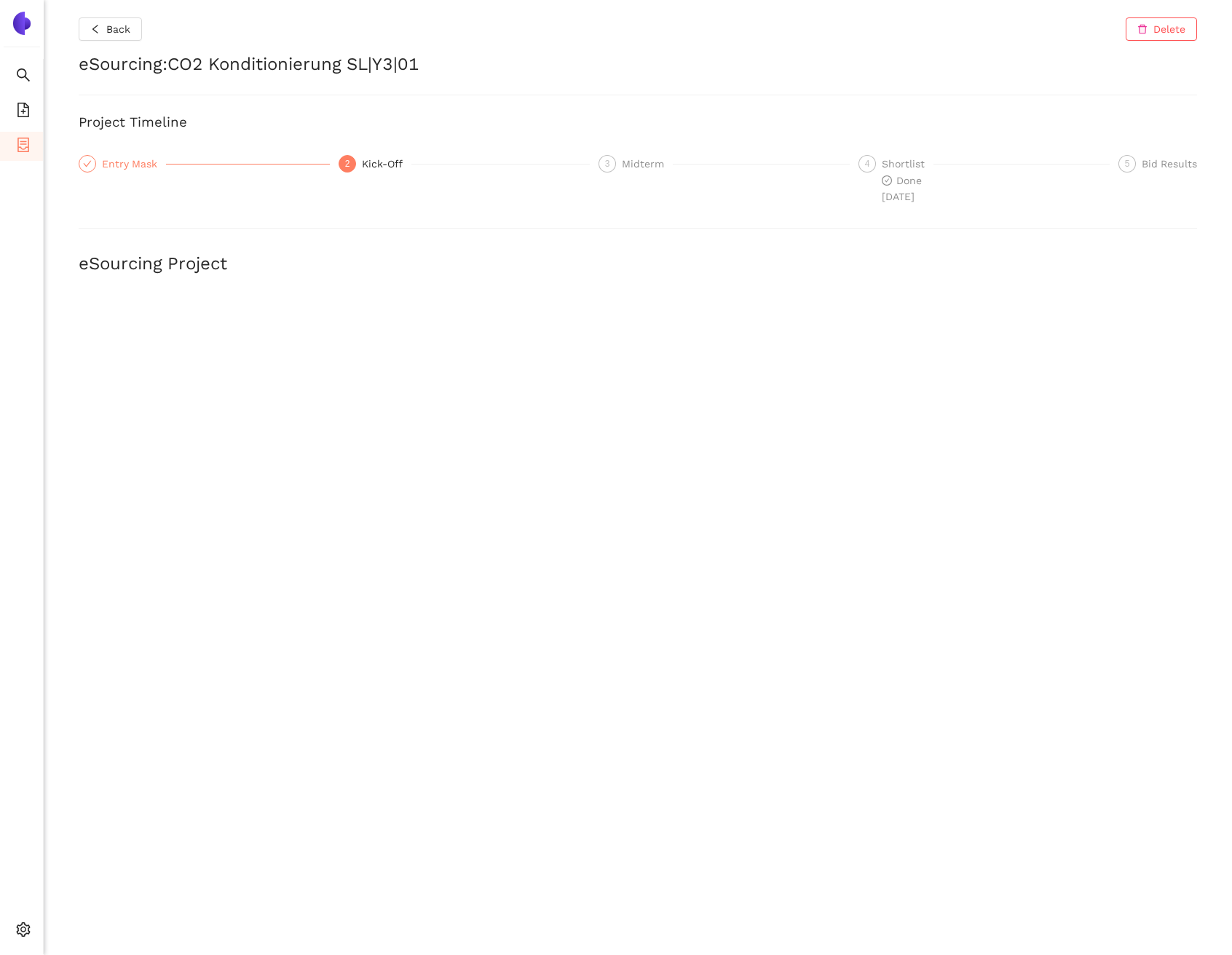 click on "Entry Mask" at bounding box center (134, 164) 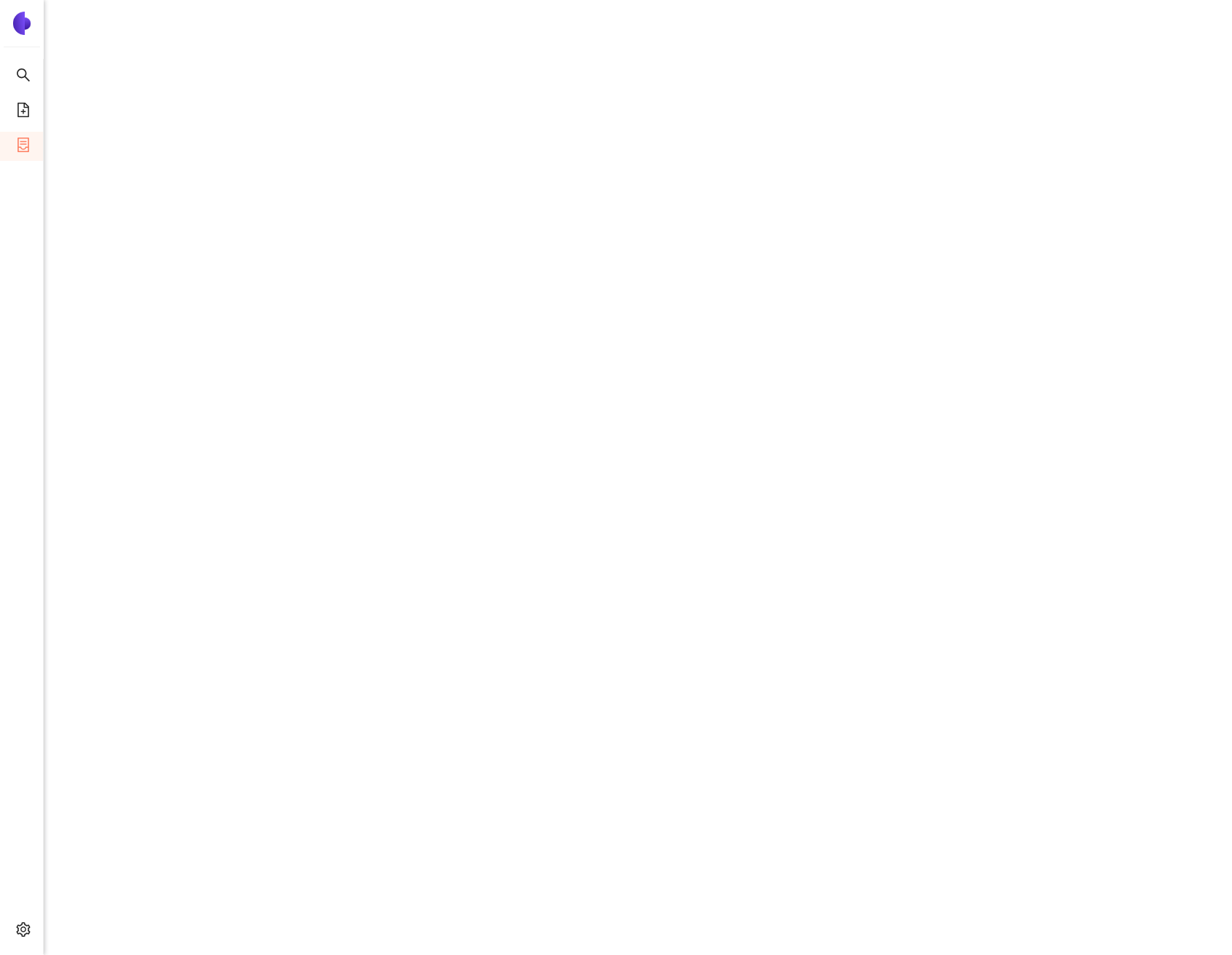 scroll, scrollTop: 670, scrollLeft: 0, axis: vertical 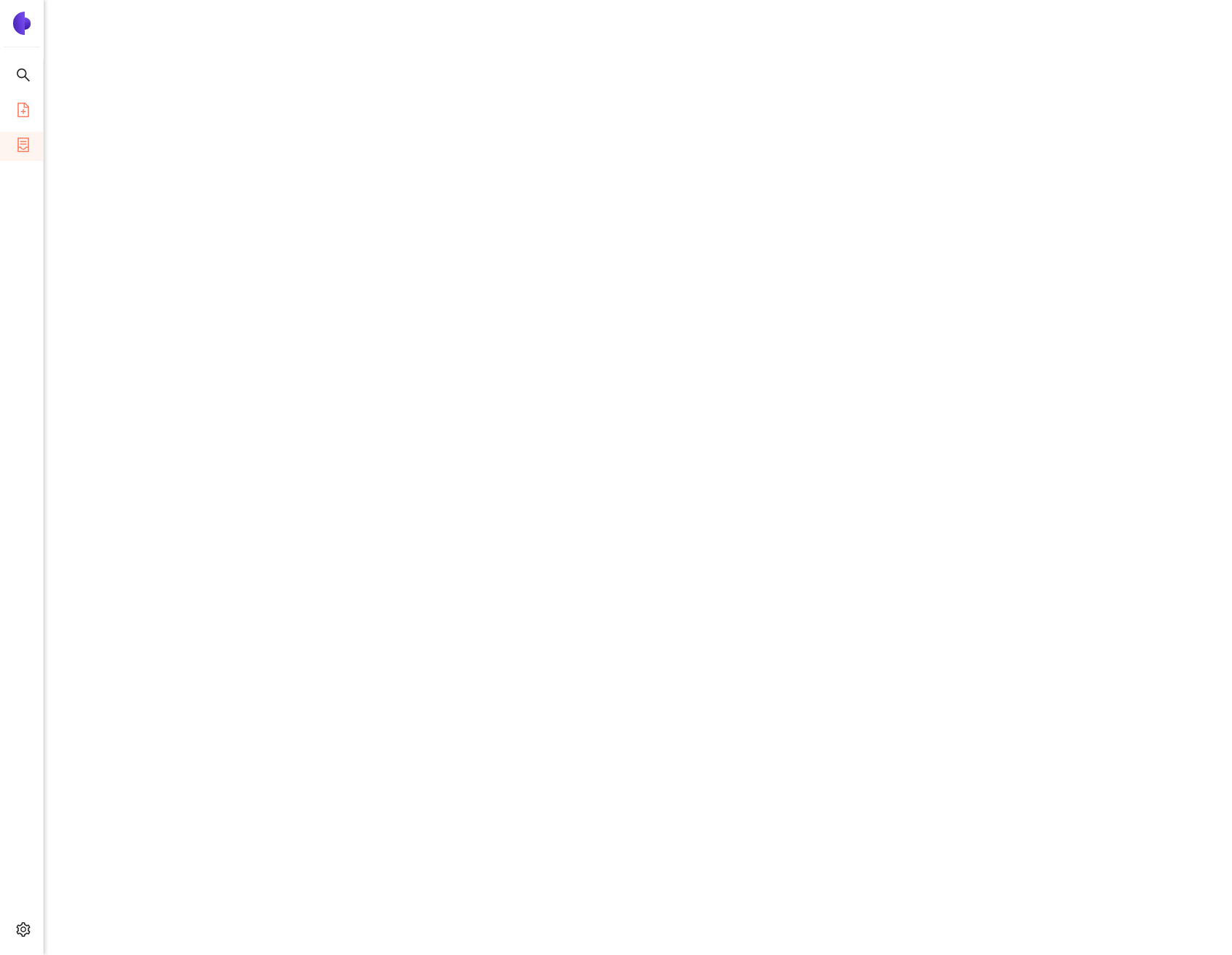 click 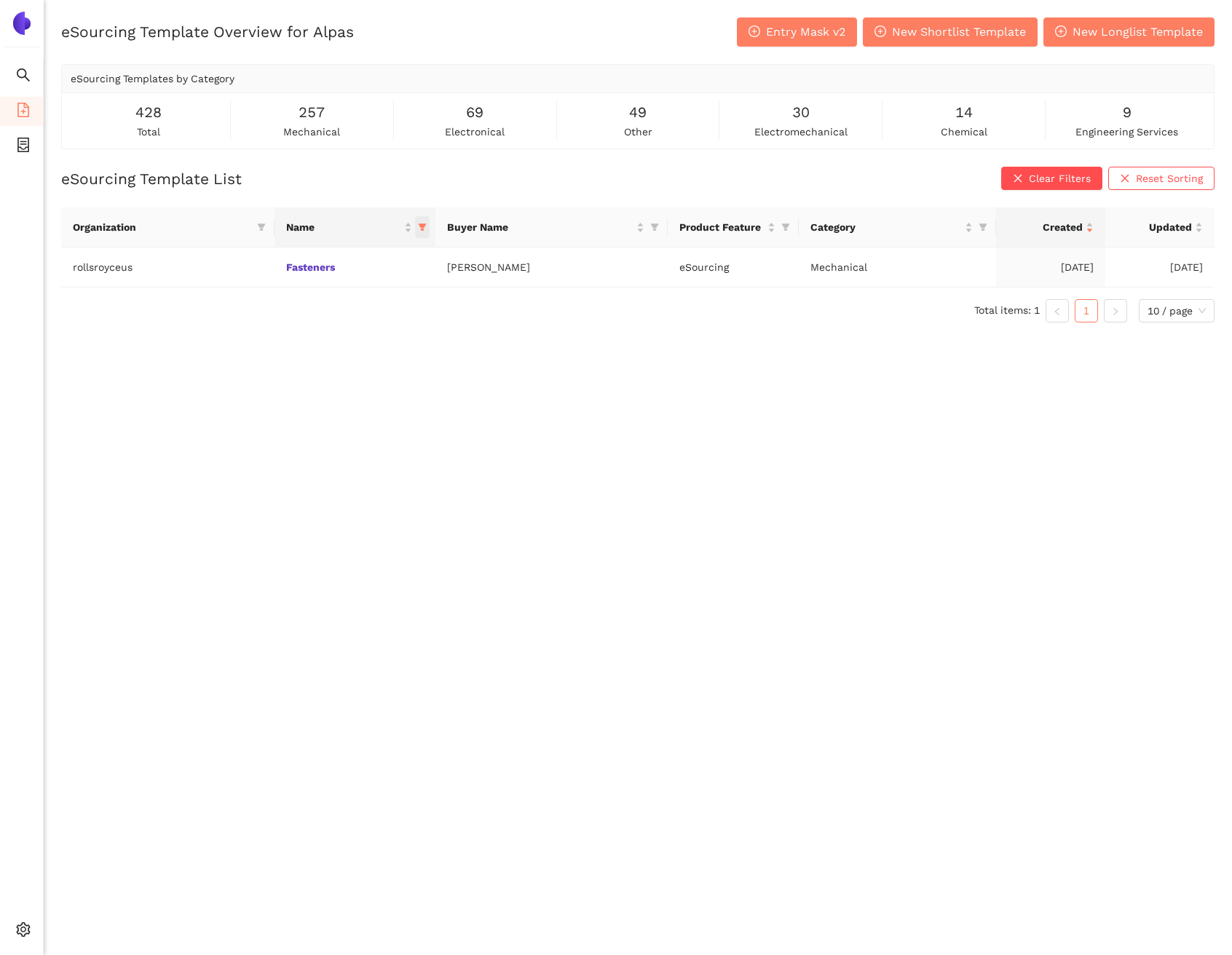 click 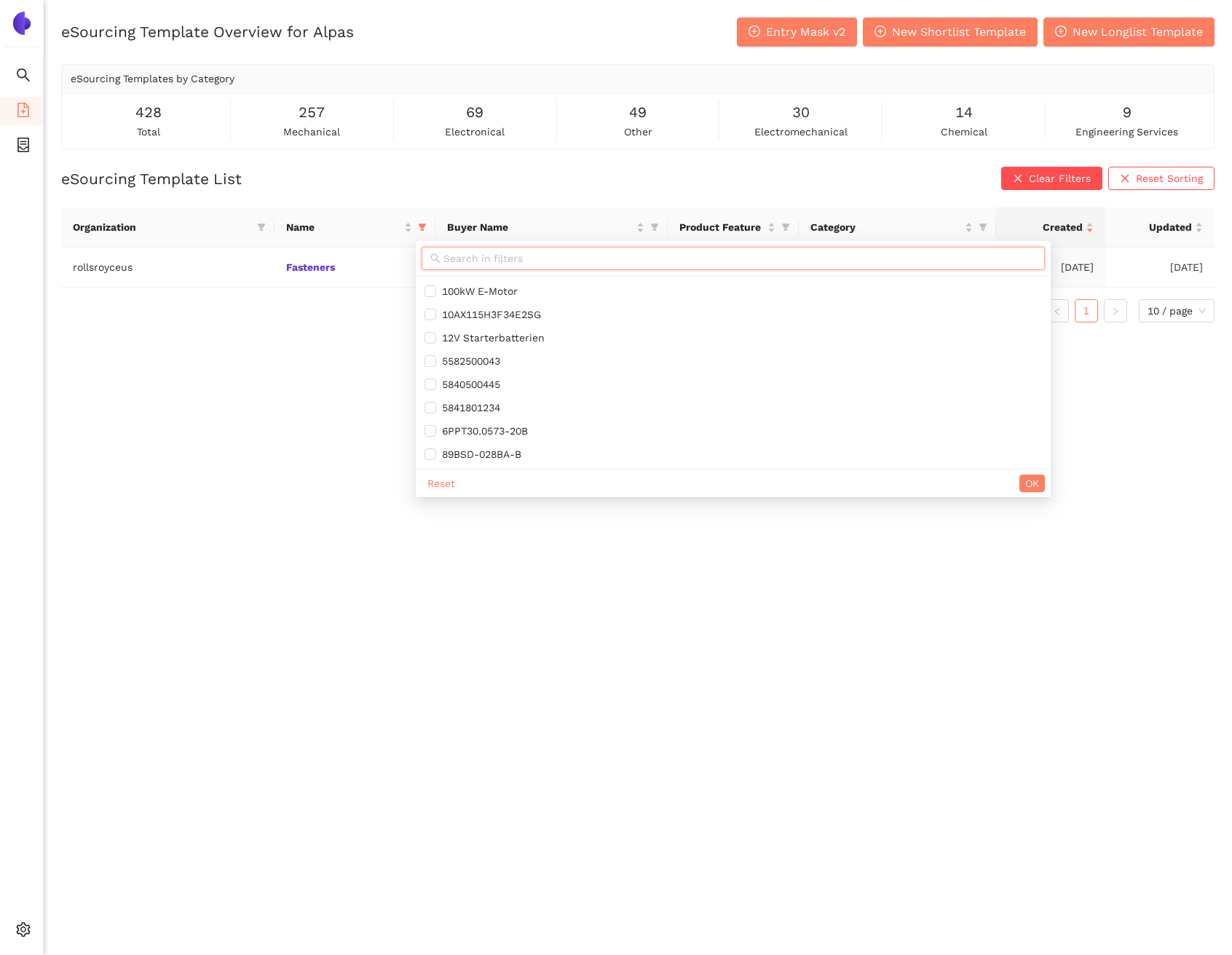 click at bounding box center (740, 258) 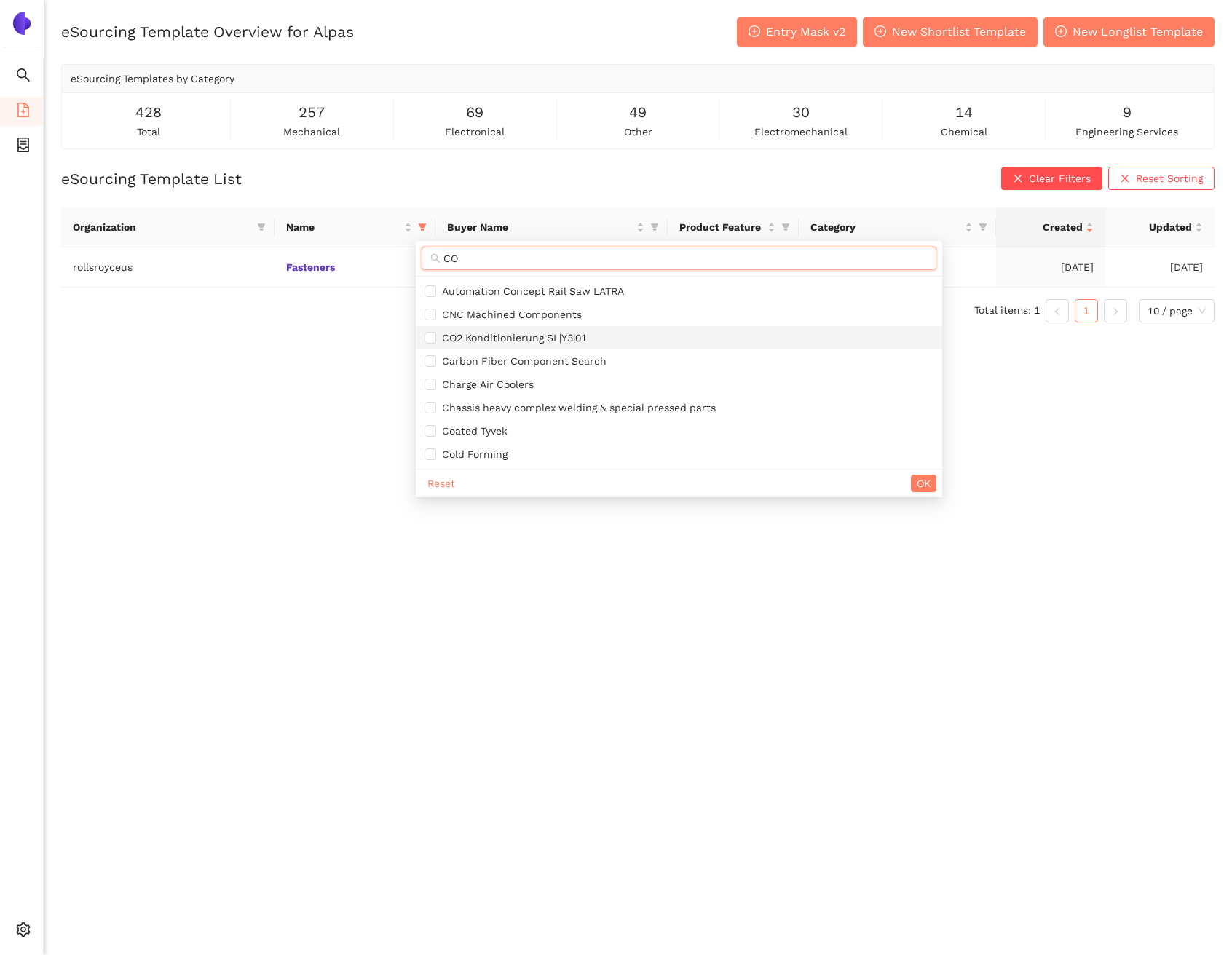 type on "CO" 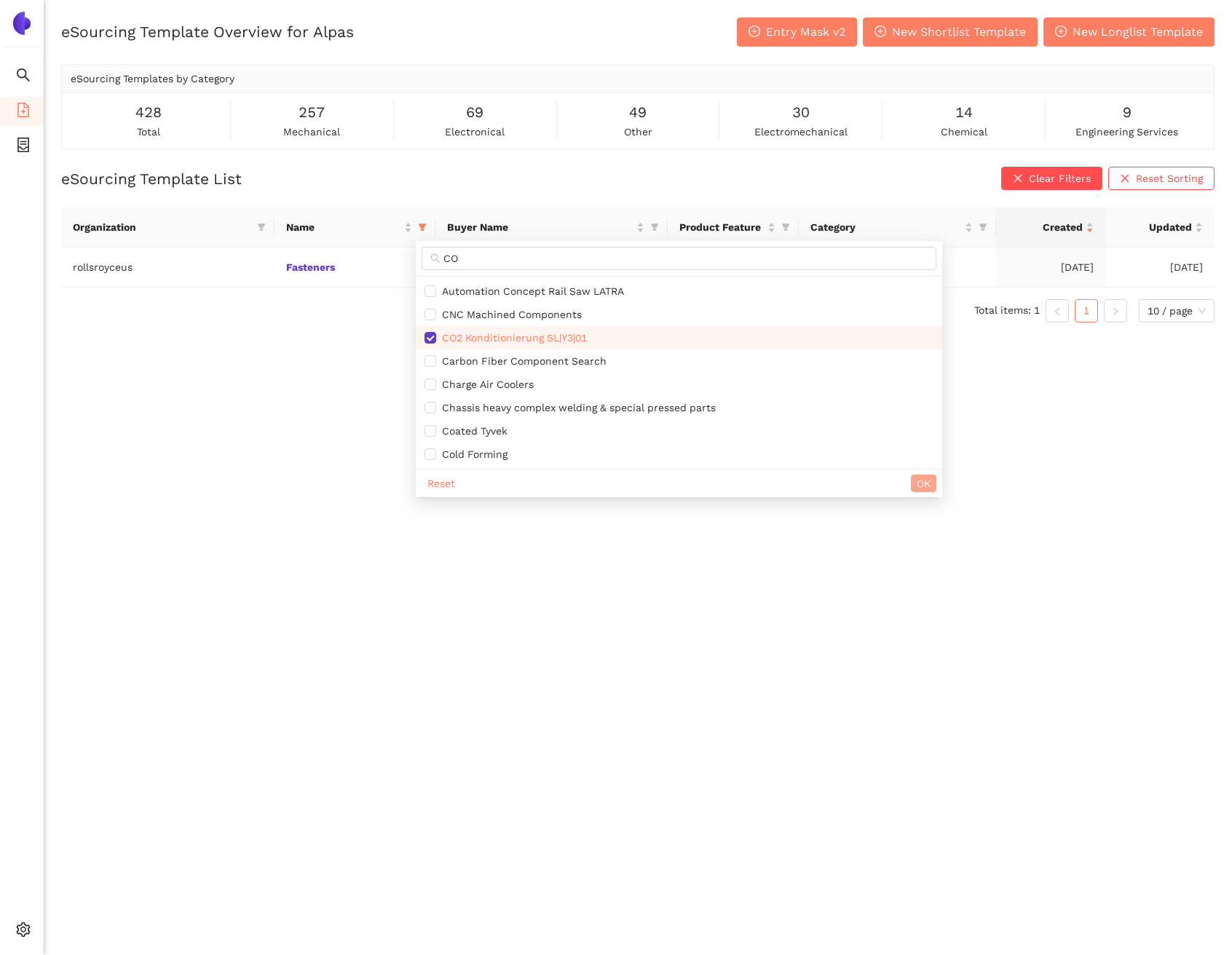 click on "OK" at bounding box center (923, 483) 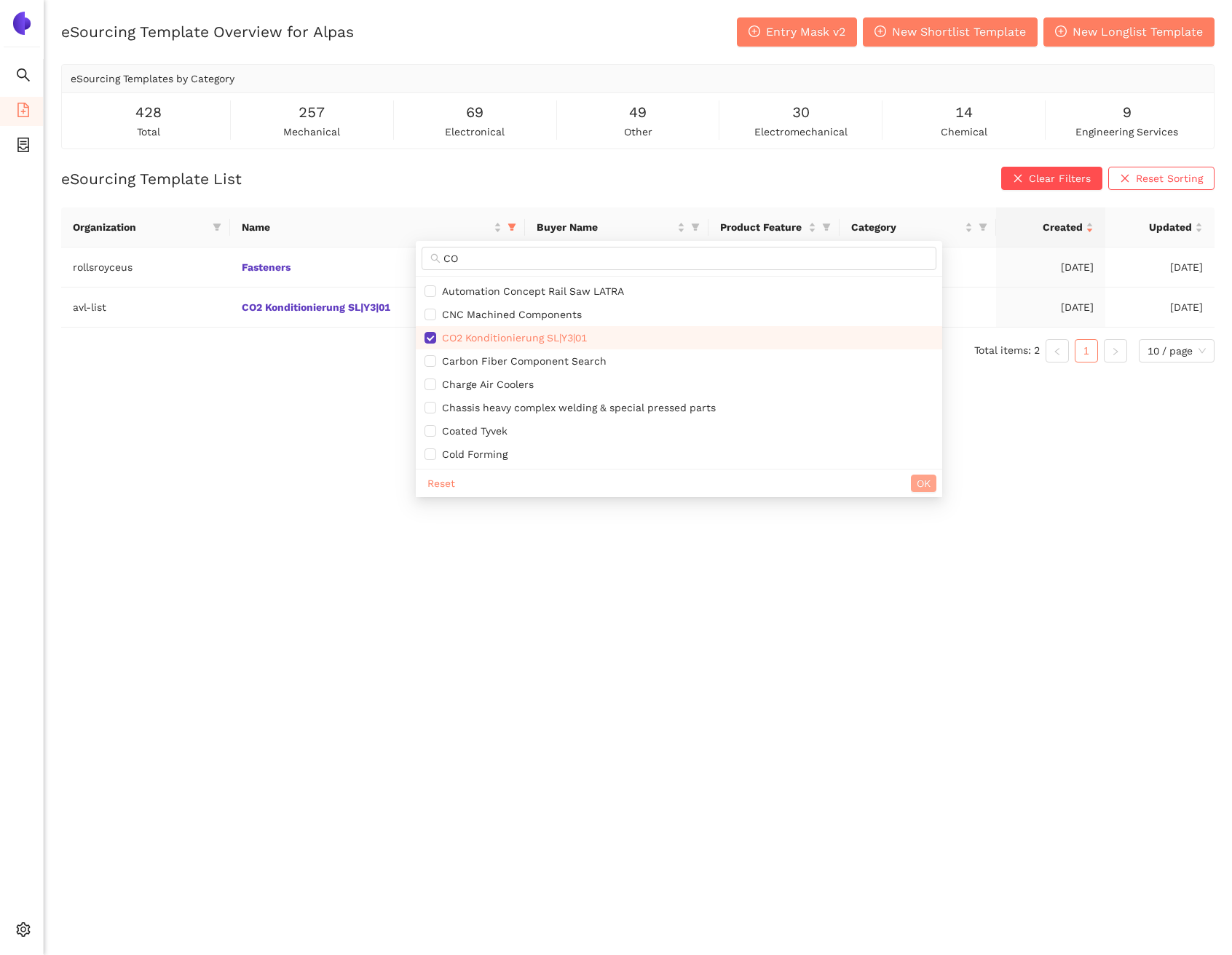 type 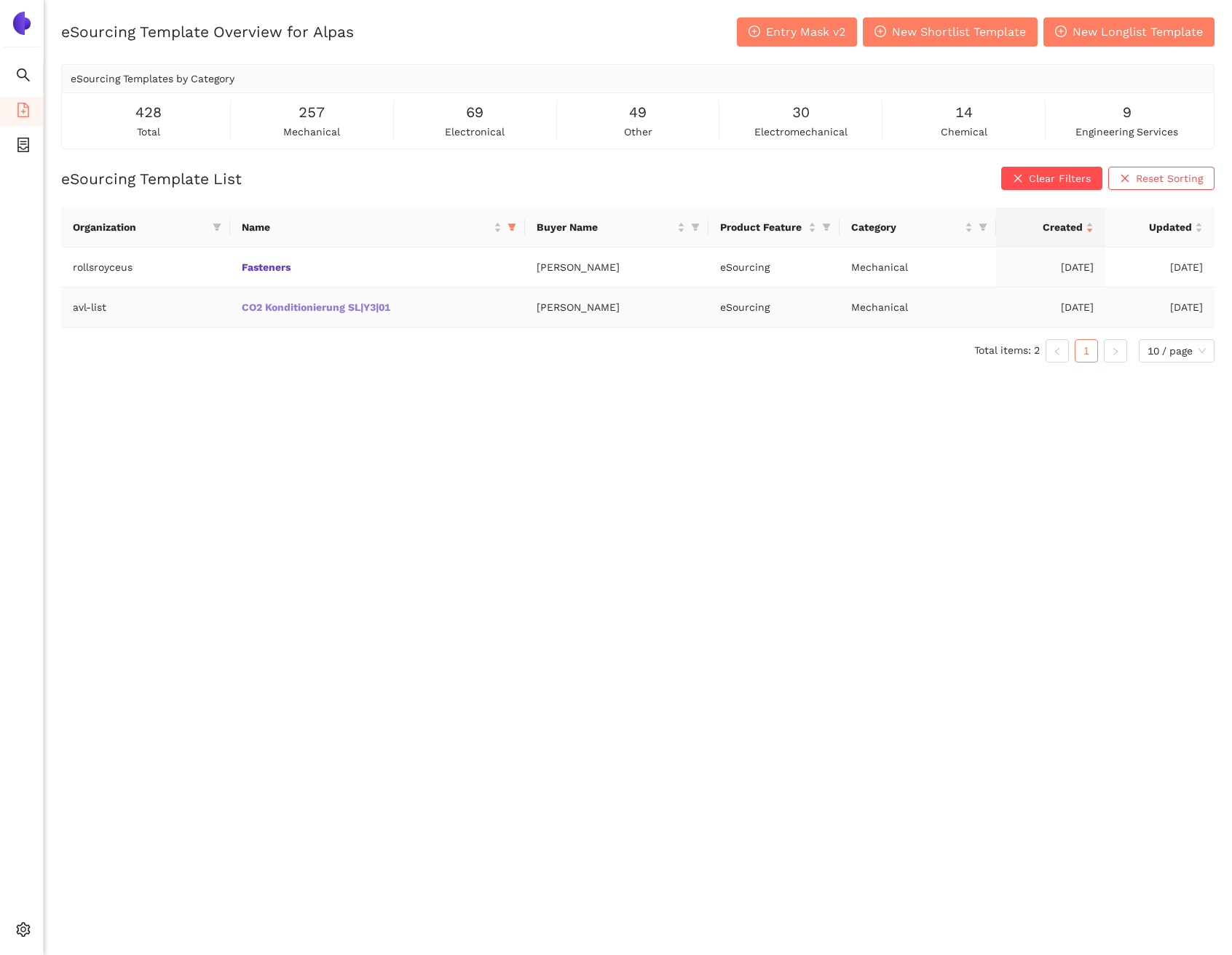 click on "CO2 Konditionierung SL|Y3|01" at bounding box center (0, 0) 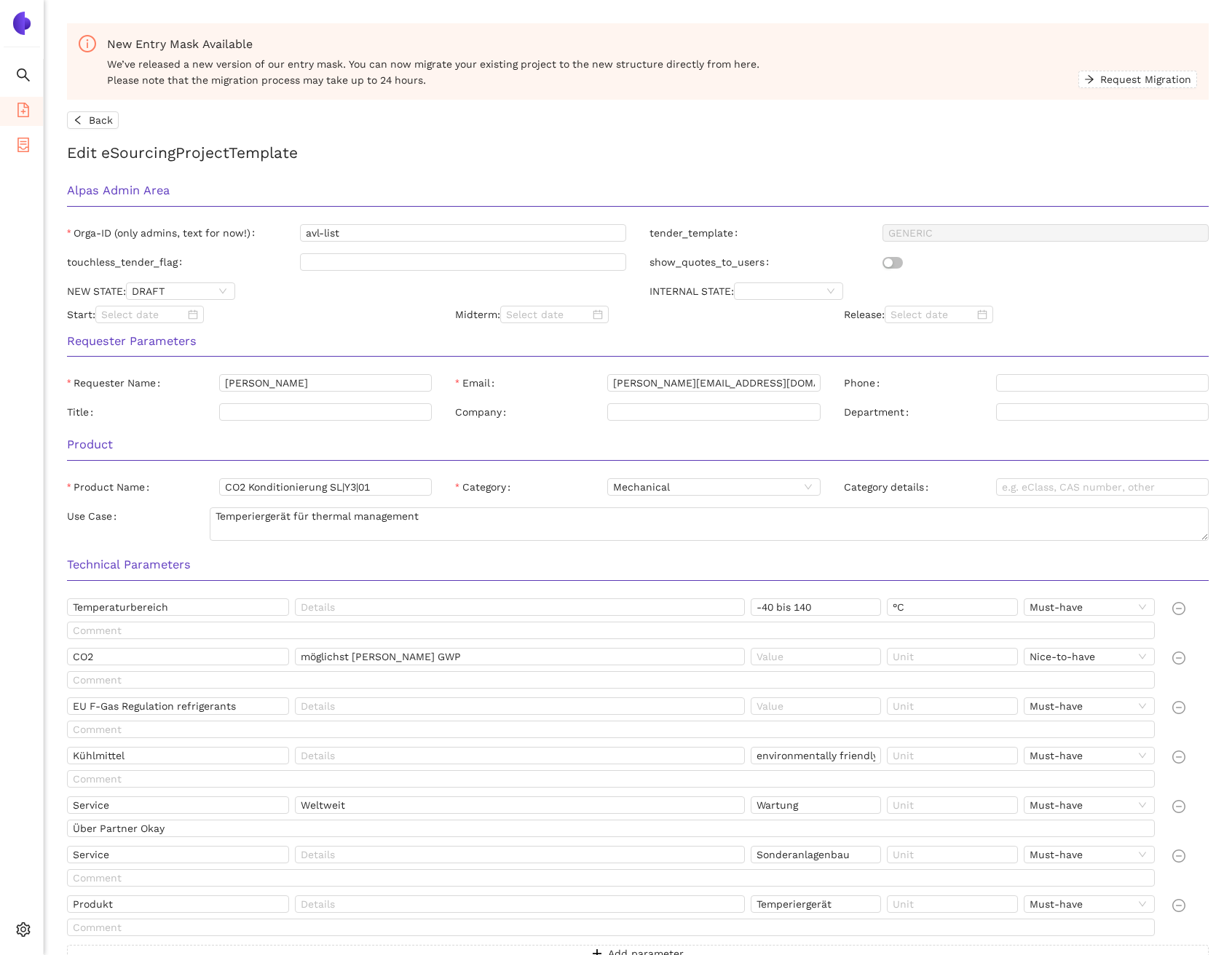 click at bounding box center (23, 147) 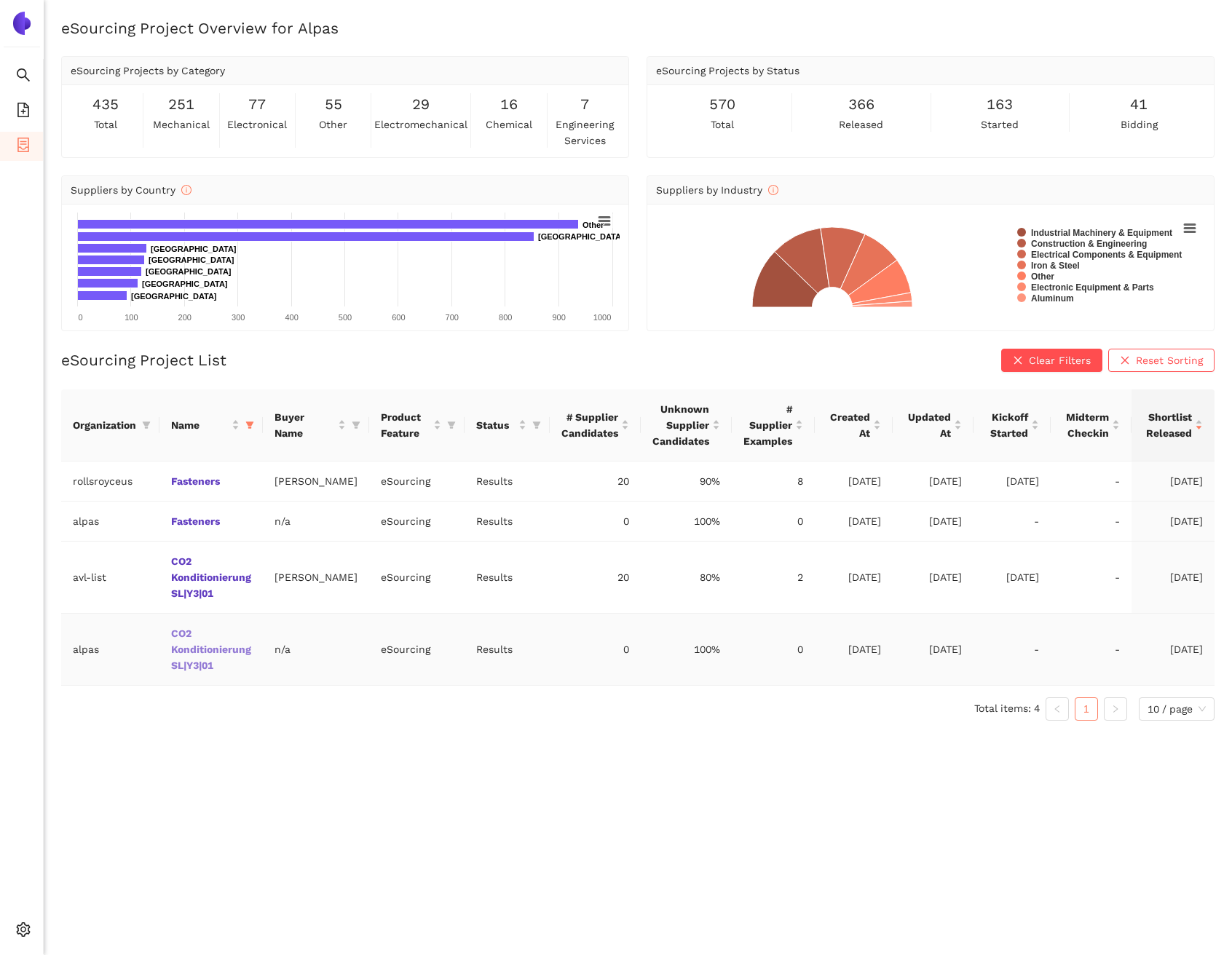 click on "CO2 Konditionierung SL|Y3|01" at bounding box center (0, 0) 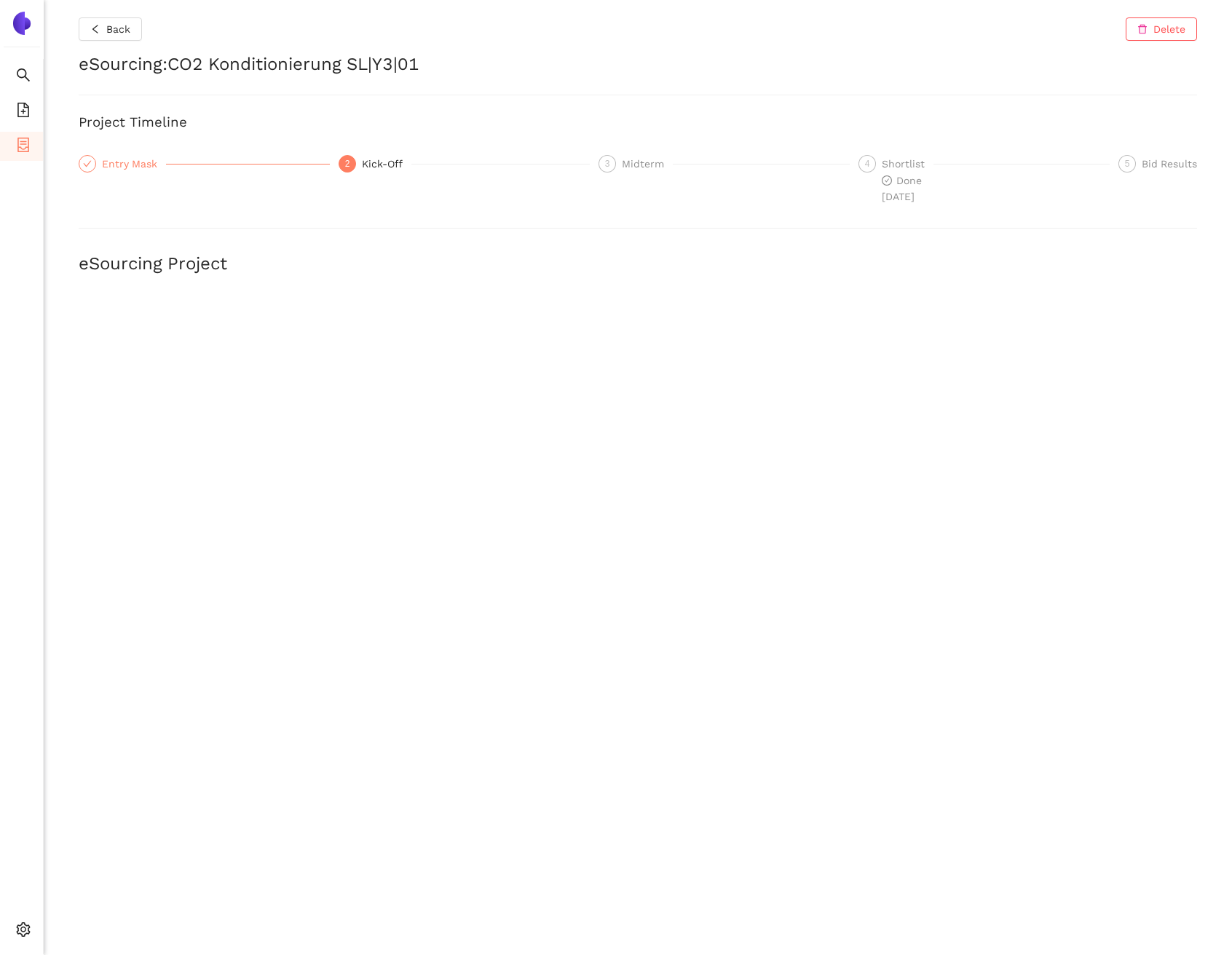 click on "Entry Mask" at bounding box center [134, 164] 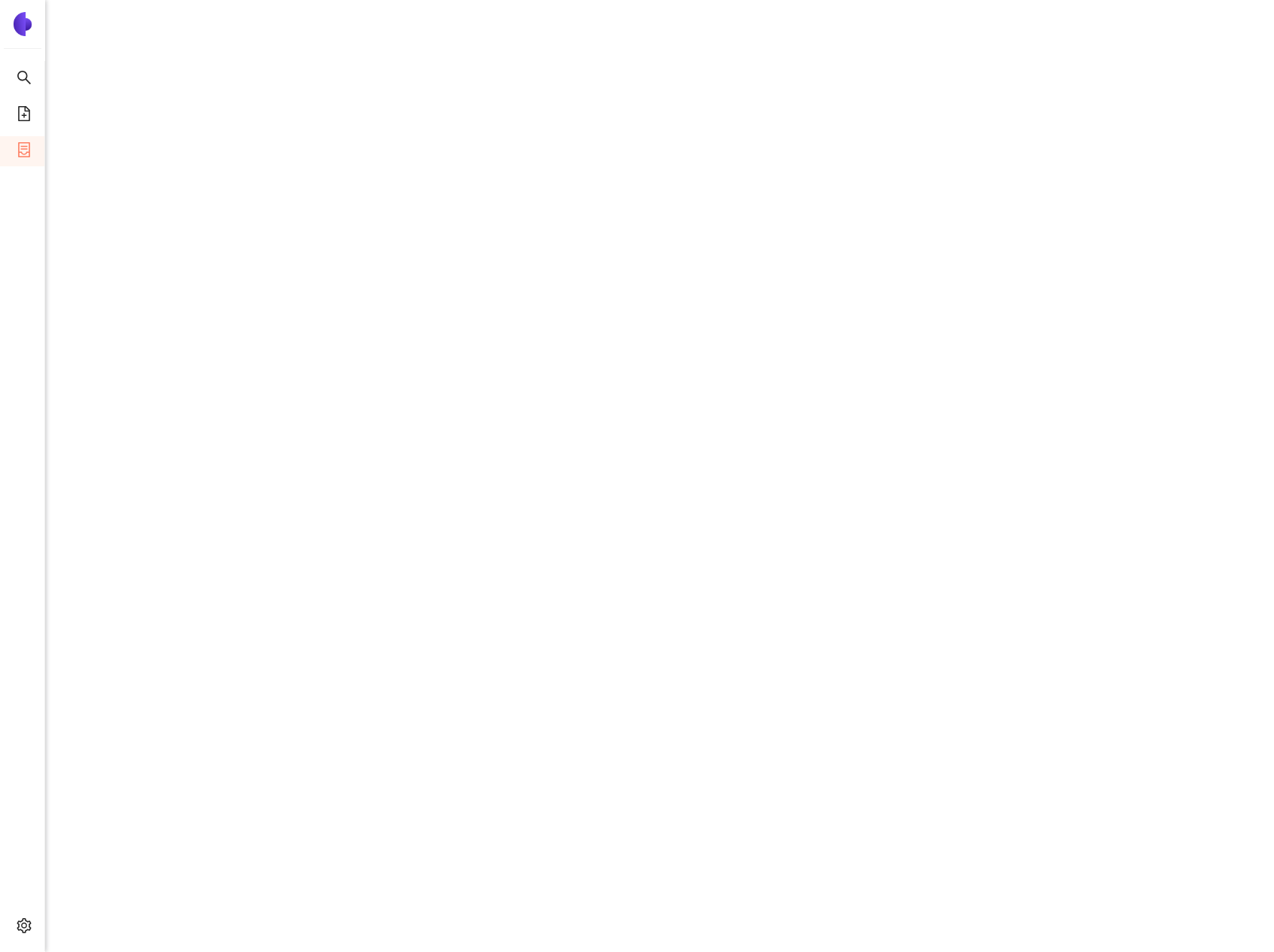 scroll, scrollTop: 0, scrollLeft: 0, axis: both 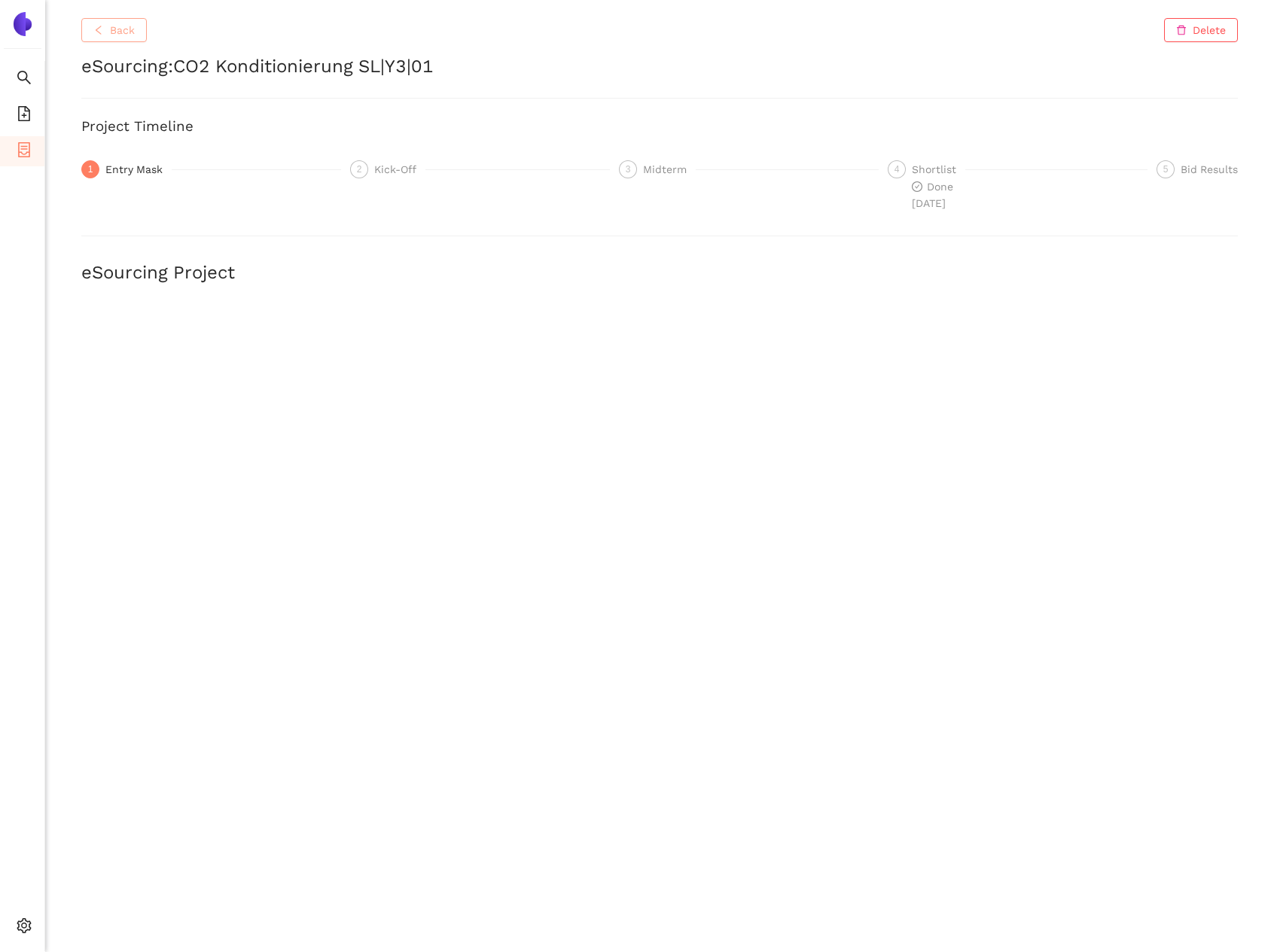 click 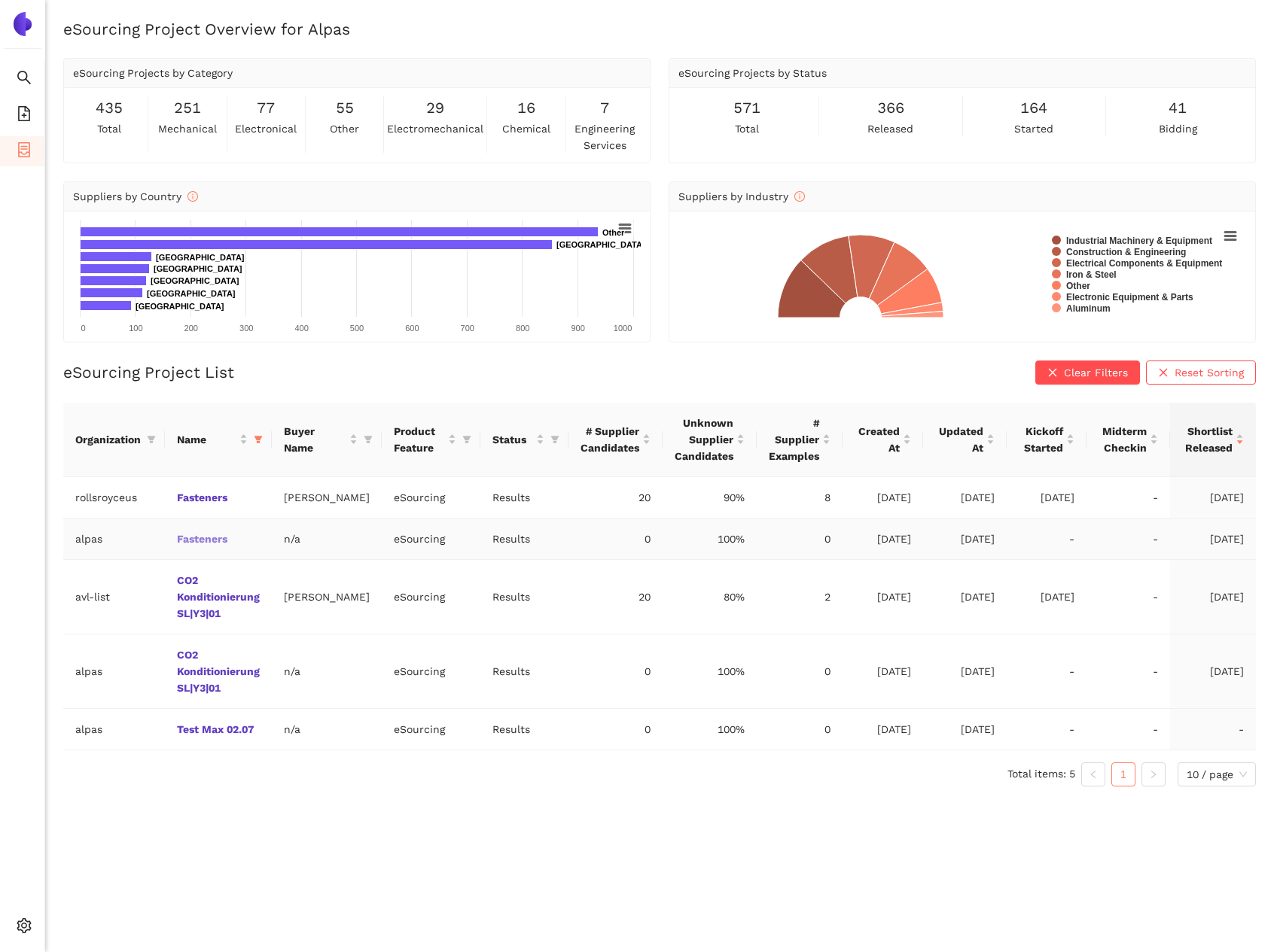 click on "Fasteners" at bounding box center (0, 0) 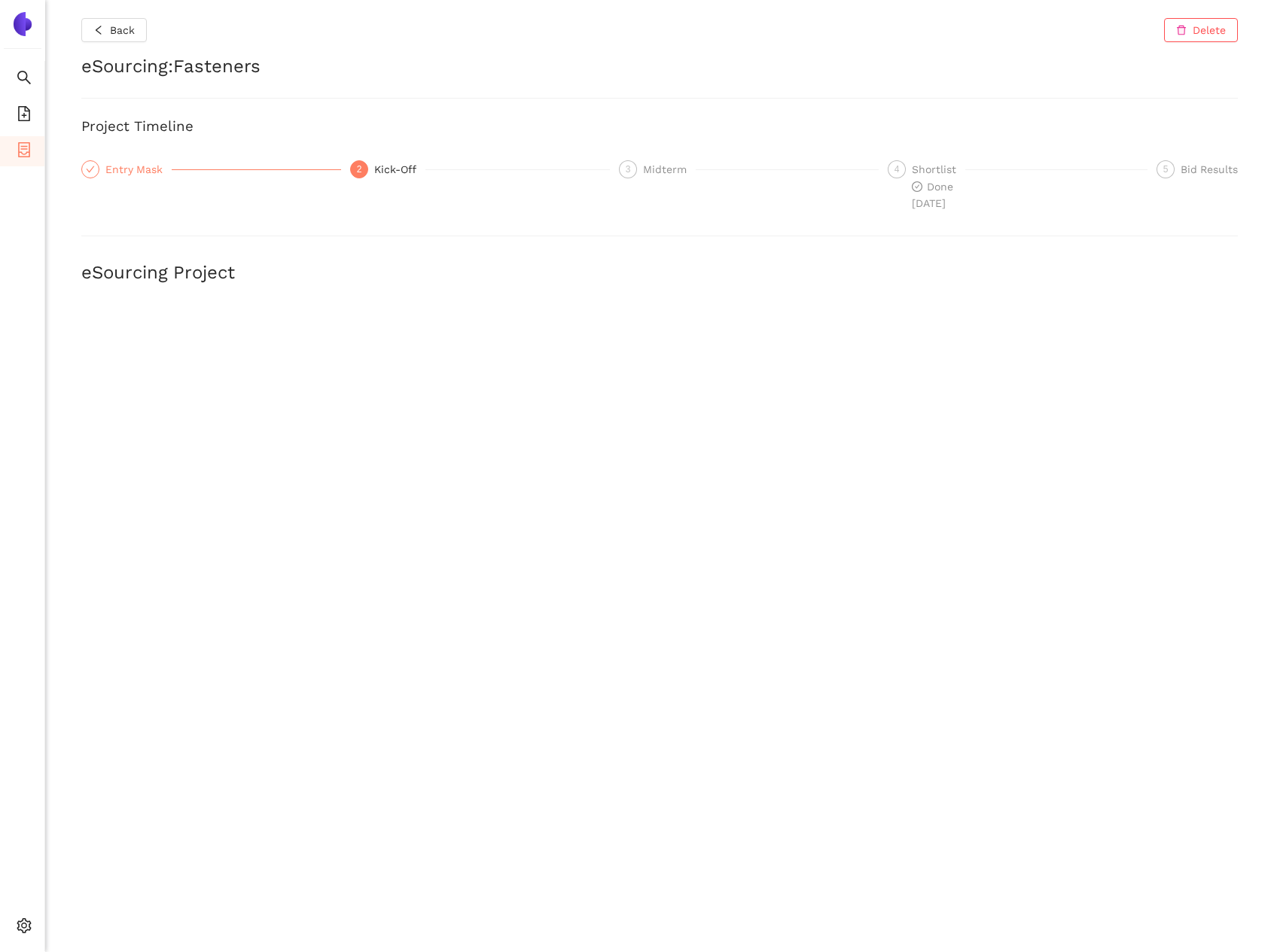 click on "Entry Mask" at bounding box center (139, 169) 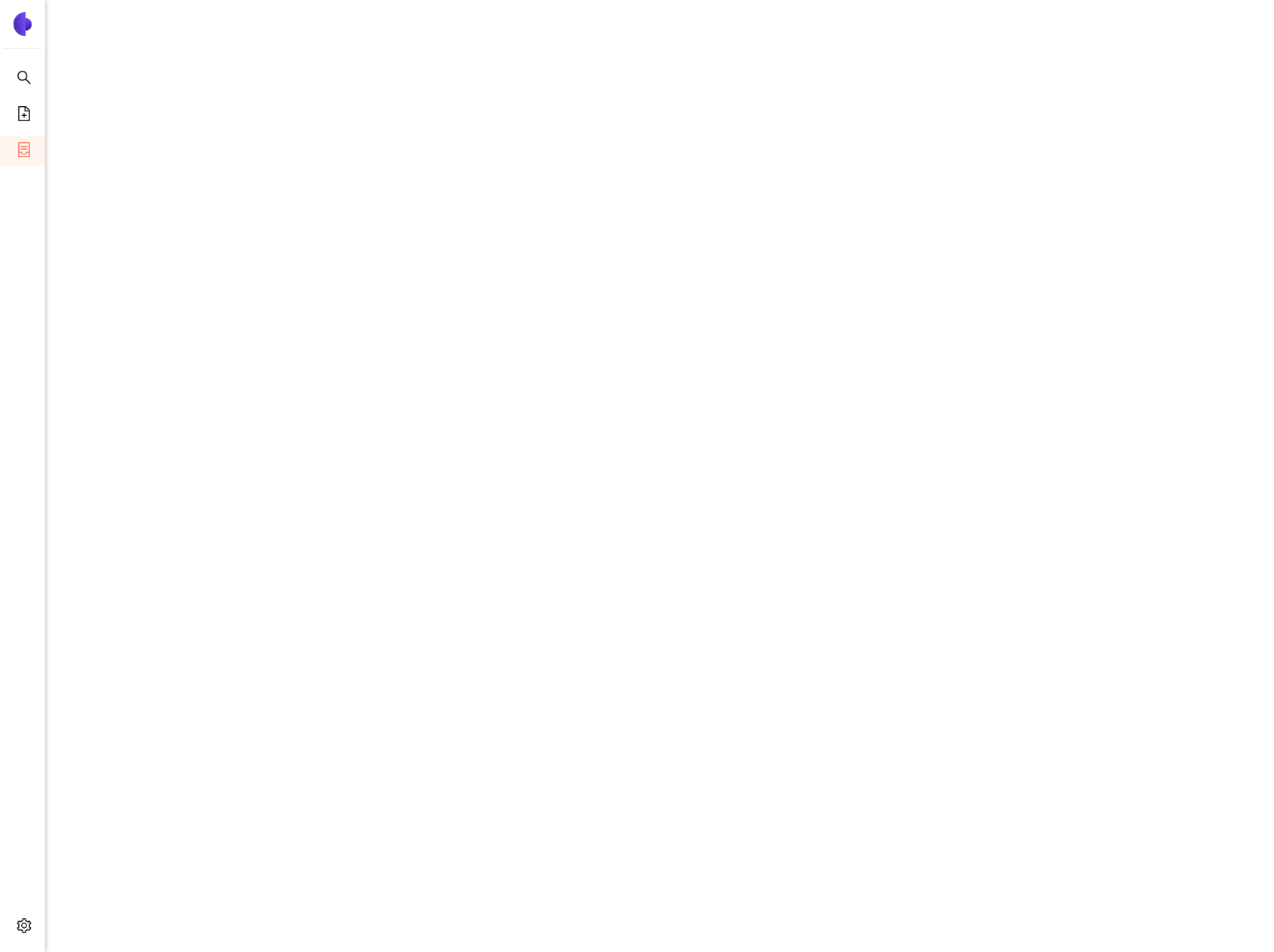 scroll, scrollTop: 1336, scrollLeft: 0, axis: vertical 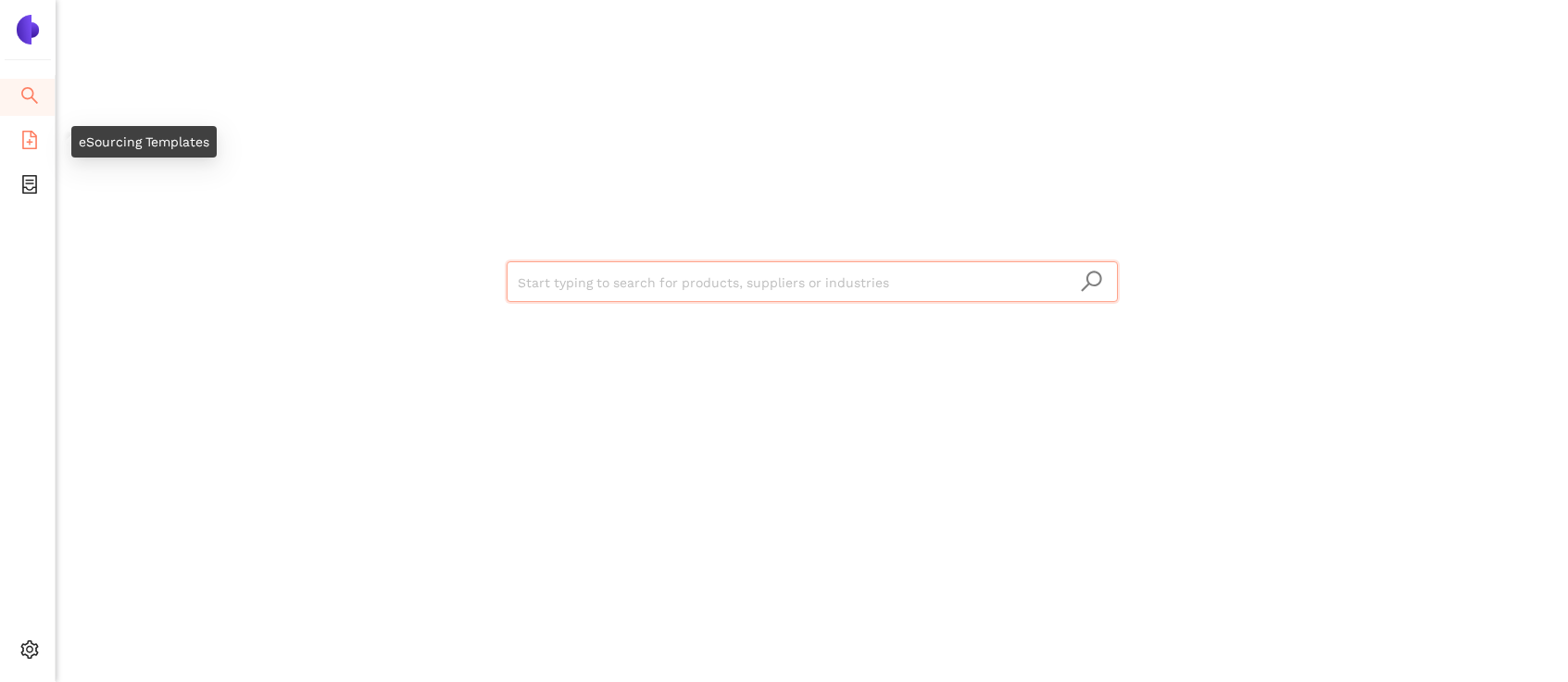 click at bounding box center (30, 143) 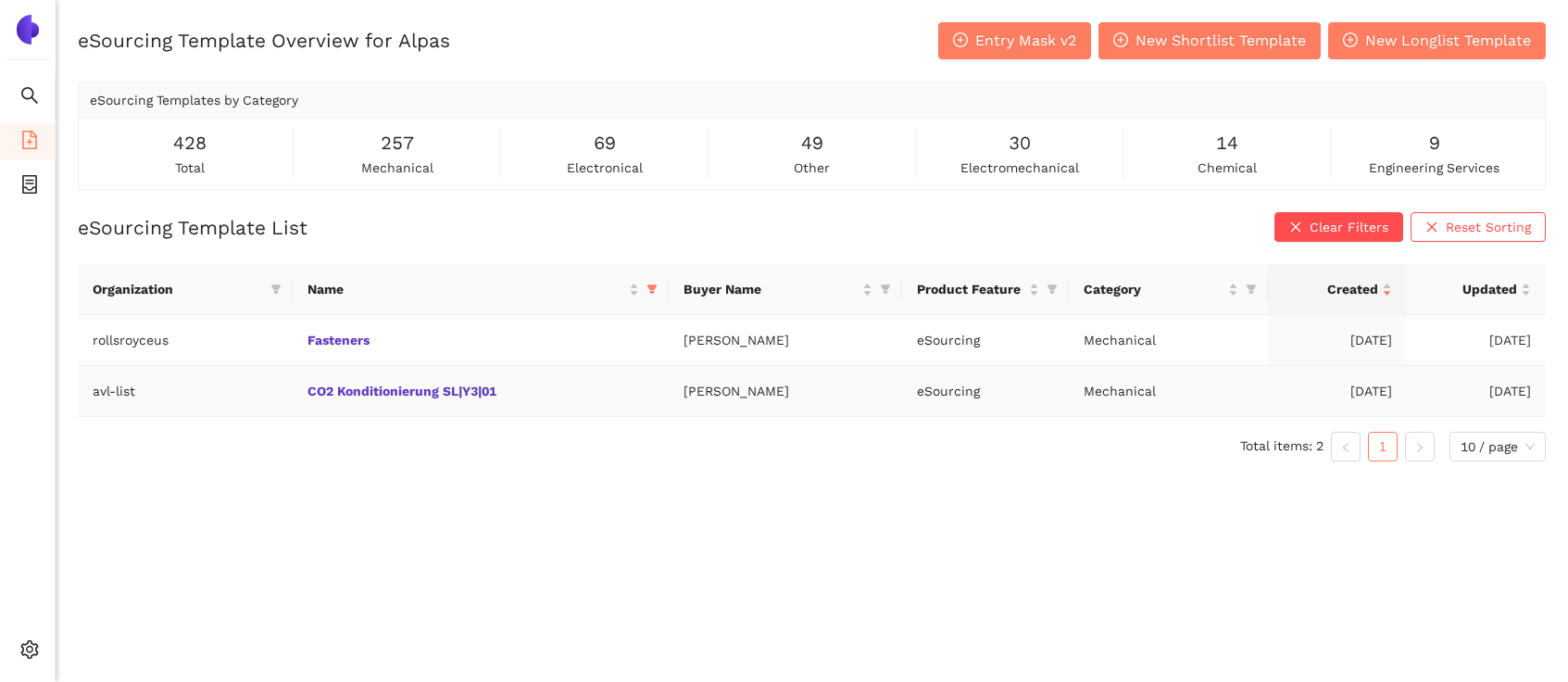 drag, startPoint x: 247, startPoint y: 450, endPoint x: 283, endPoint y: 392, distance: 68.264193 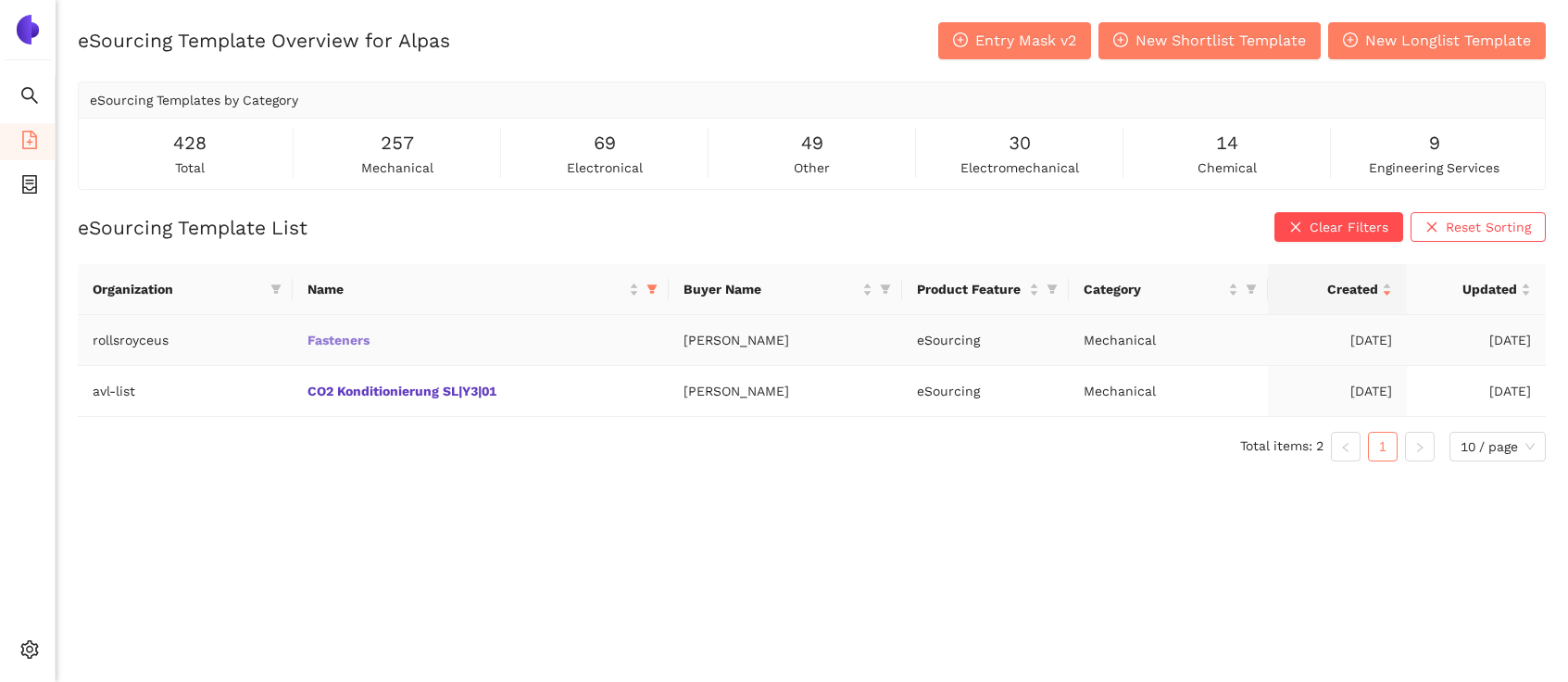 click on "Fasteners" at bounding box center [0, 0] 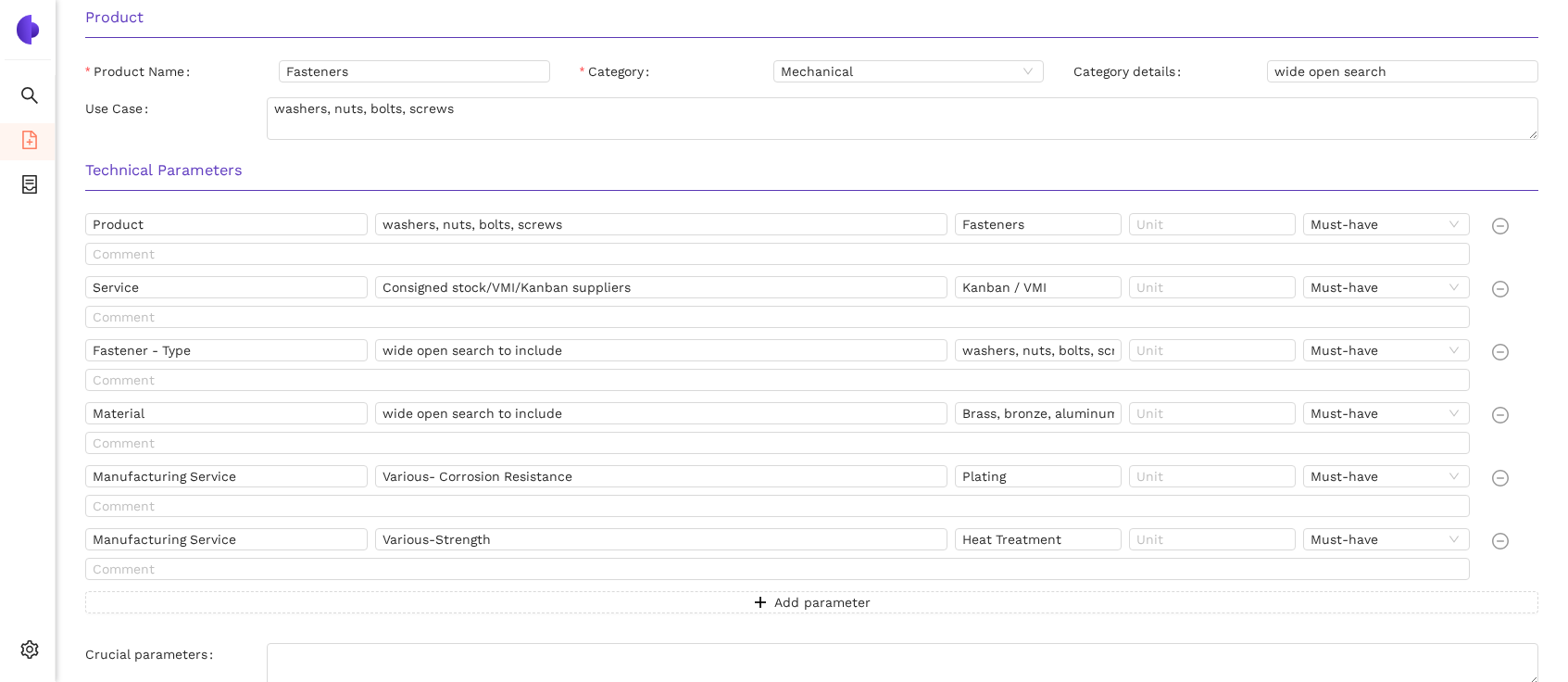 scroll, scrollTop: 1194, scrollLeft: 0, axis: vertical 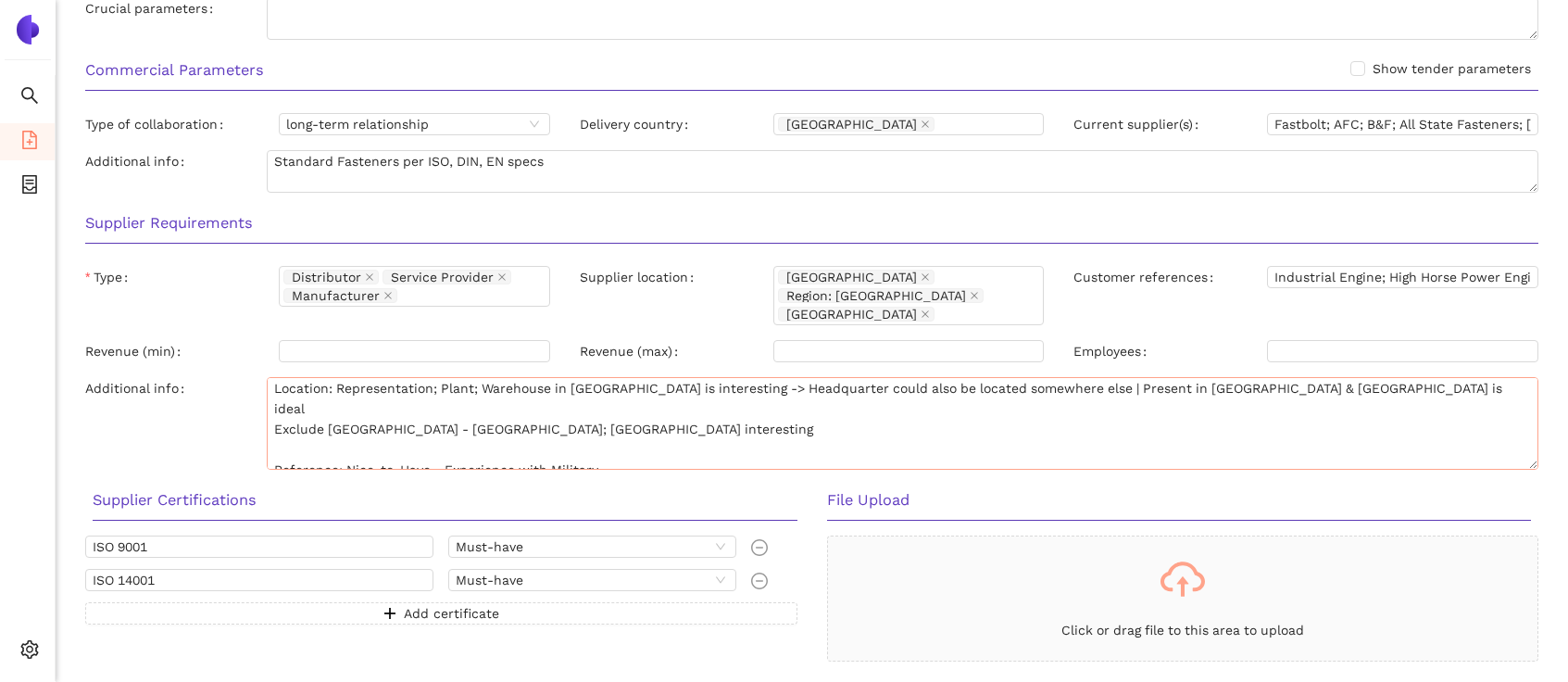 drag, startPoint x: 1525, startPoint y: 398, endPoint x: 1515, endPoint y: 448, distance: 50.990195 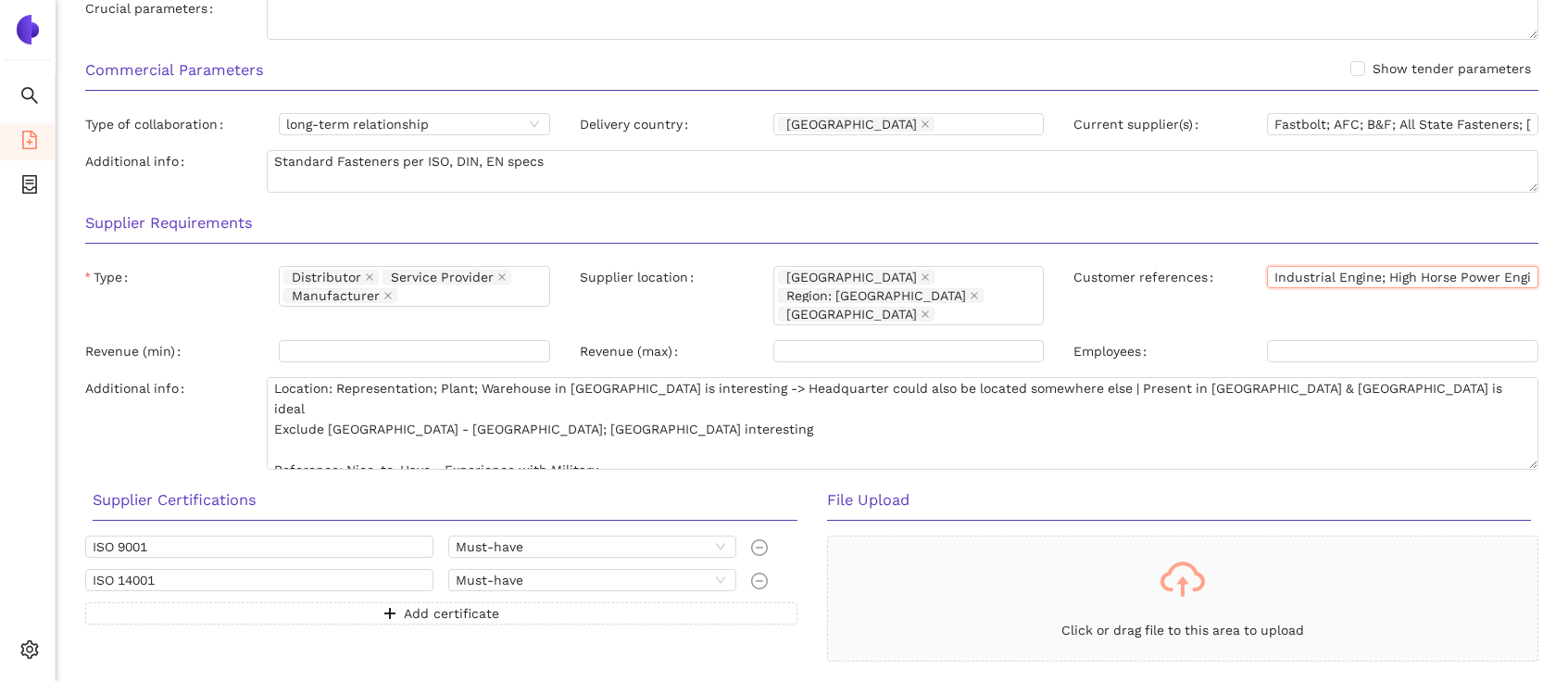 drag, startPoint x: 1290, startPoint y: 278, endPoint x: 1526, endPoint y: 269, distance: 236.172 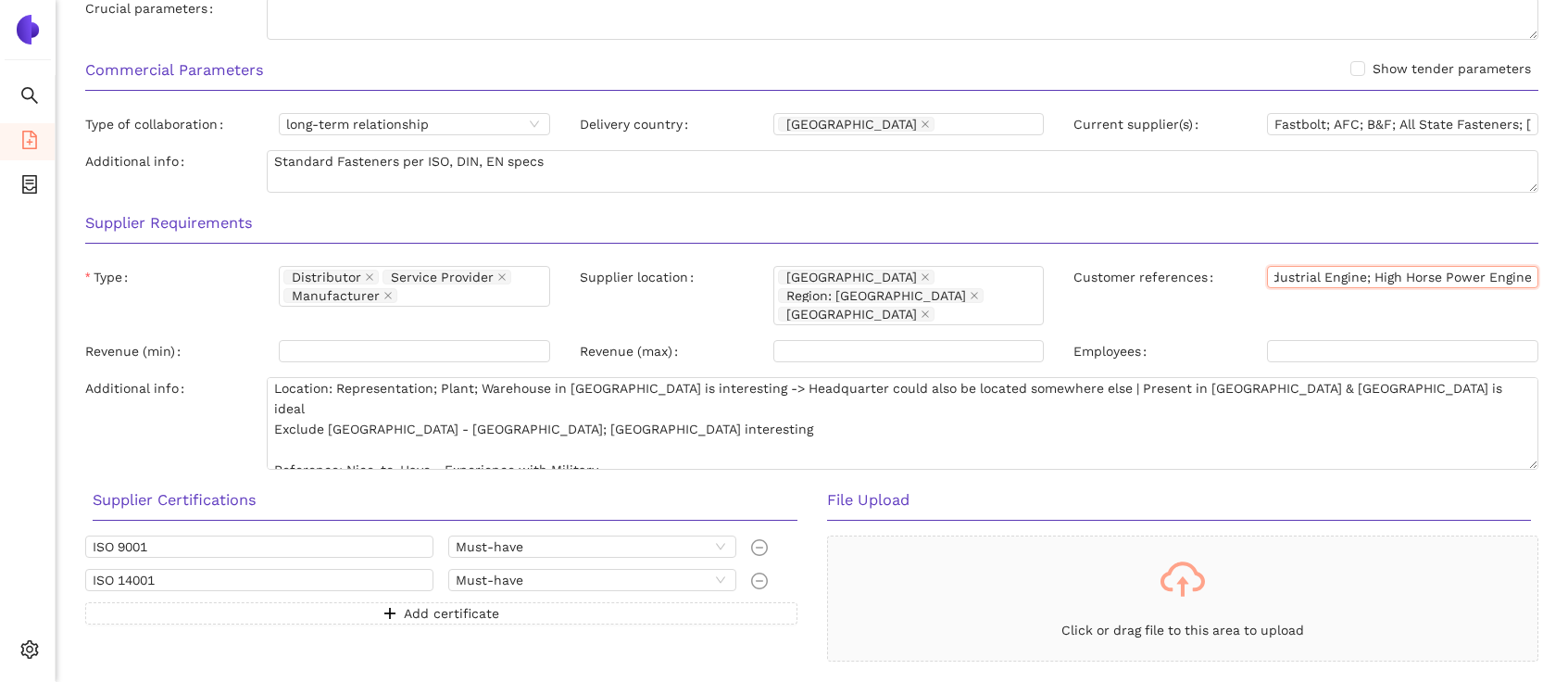 click on "Industrial Engine; High Horse Power Engine" at bounding box center [1402, 277] 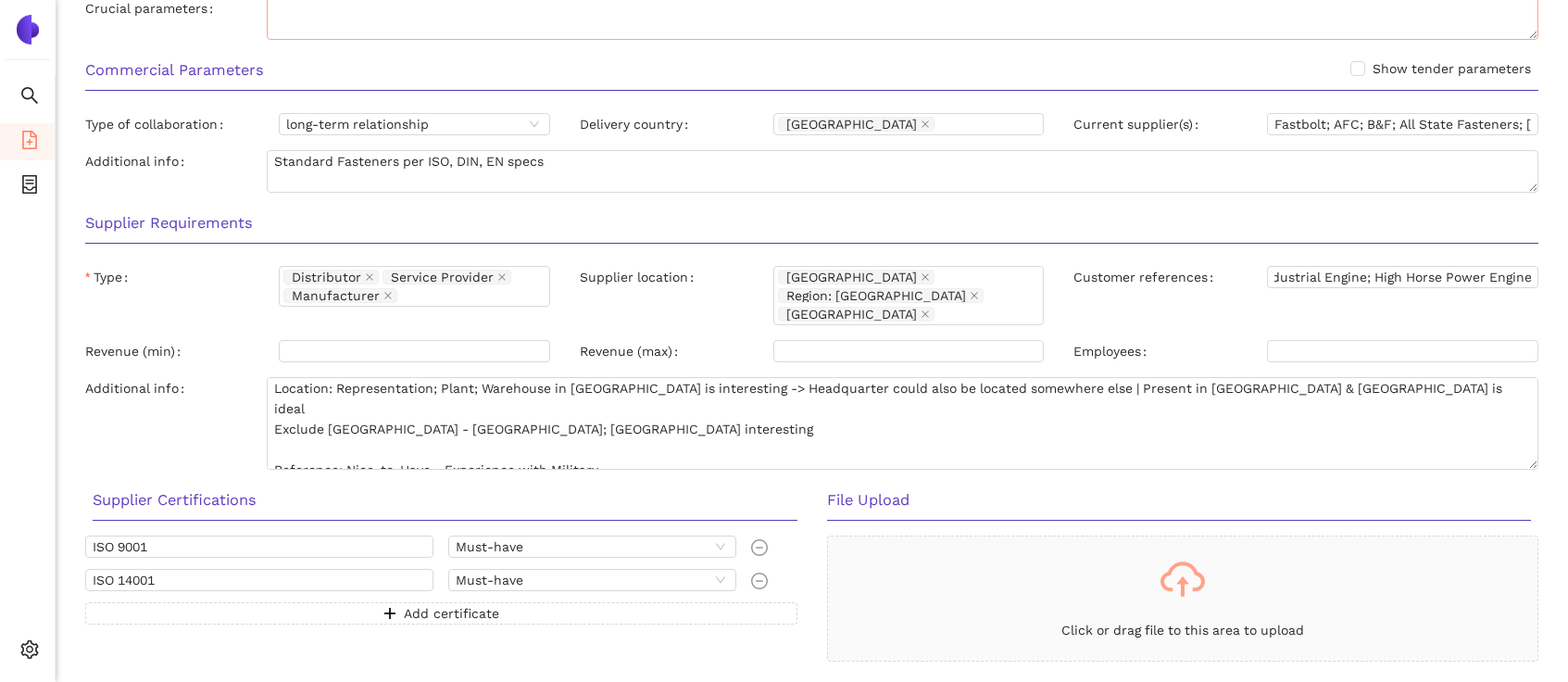 scroll, scrollTop: 0, scrollLeft: 0, axis: both 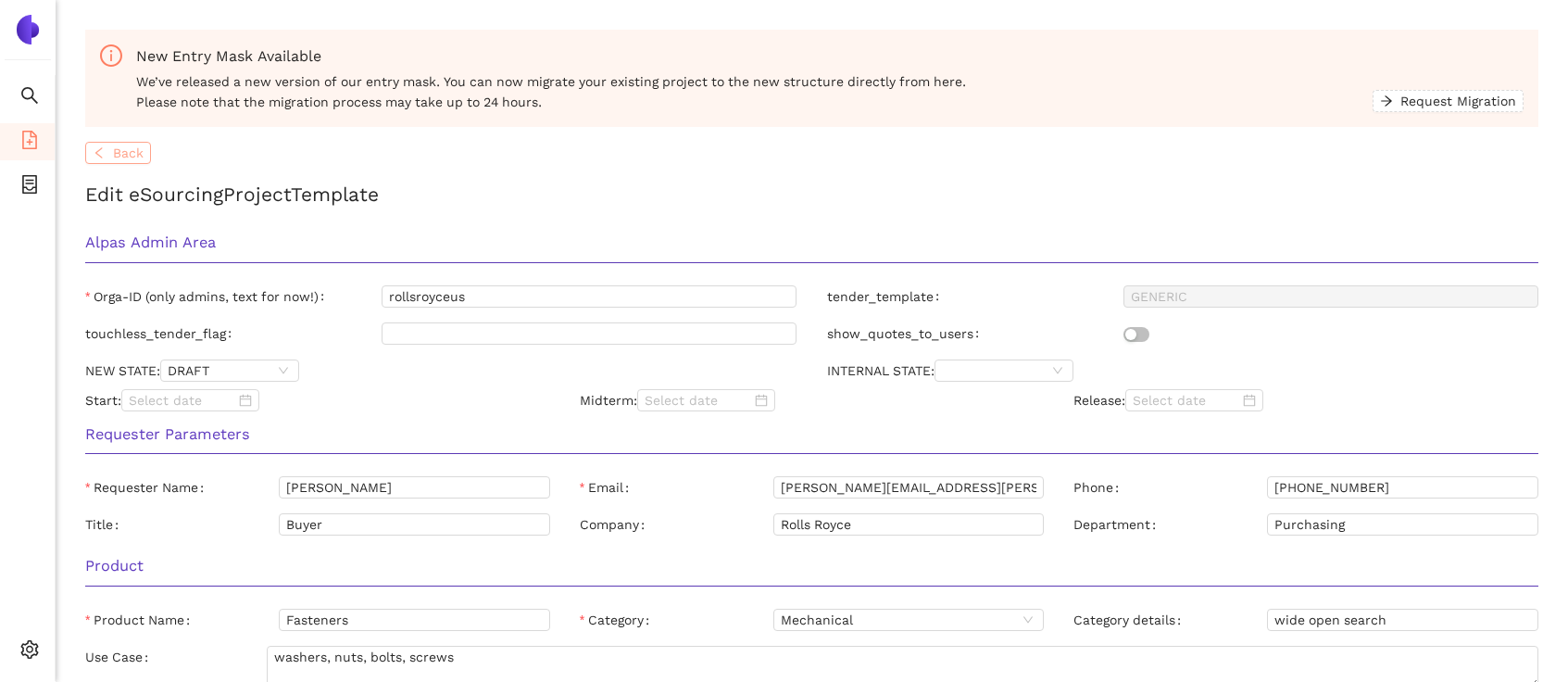 click on "Back" at bounding box center [128, 153] 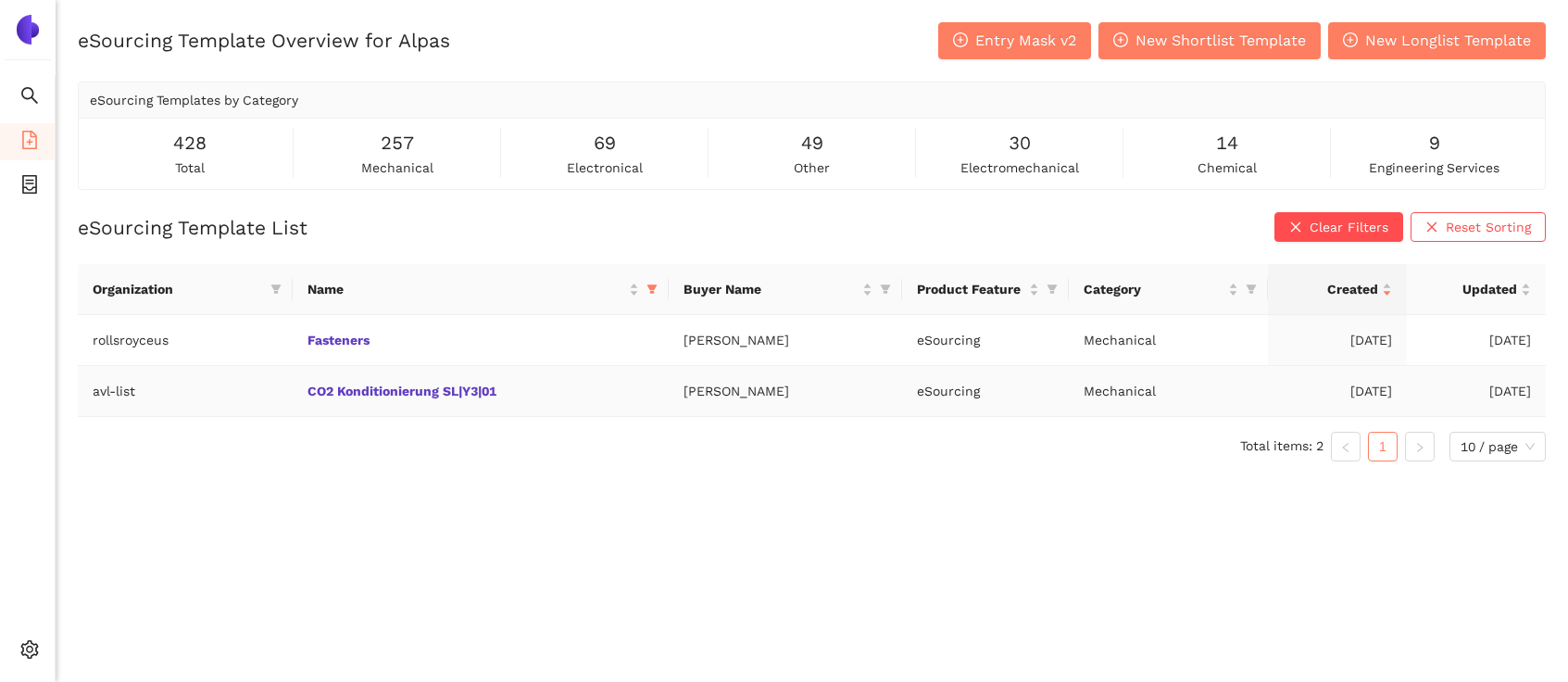click on "CO2 Konditionierung SL|Y3|01" at bounding box center (481, 391) 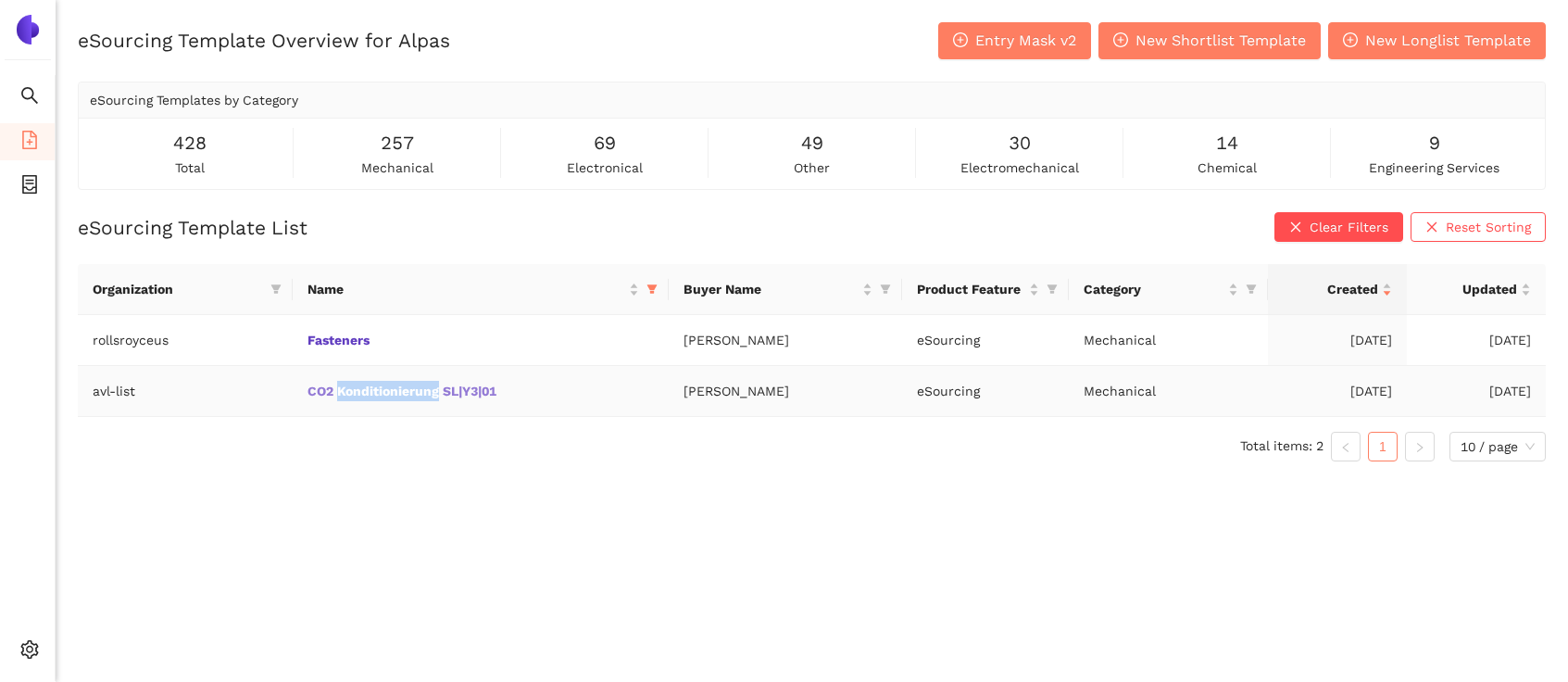 click on "CO2 Konditionierung SL|Y3|01" at bounding box center [0, 0] 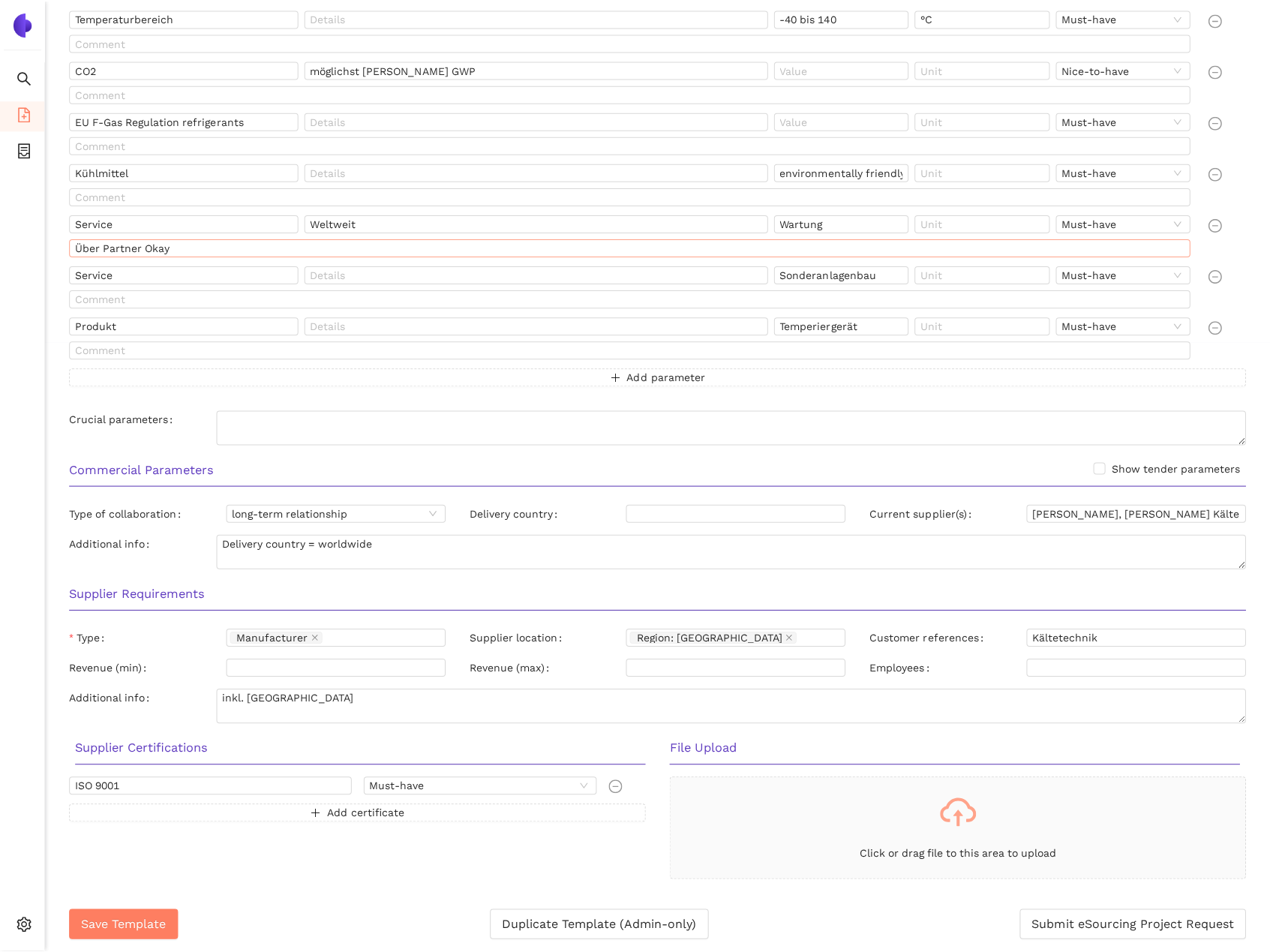 scroll, scrollTop: 603, scrollLeft: 0, axis: vertical 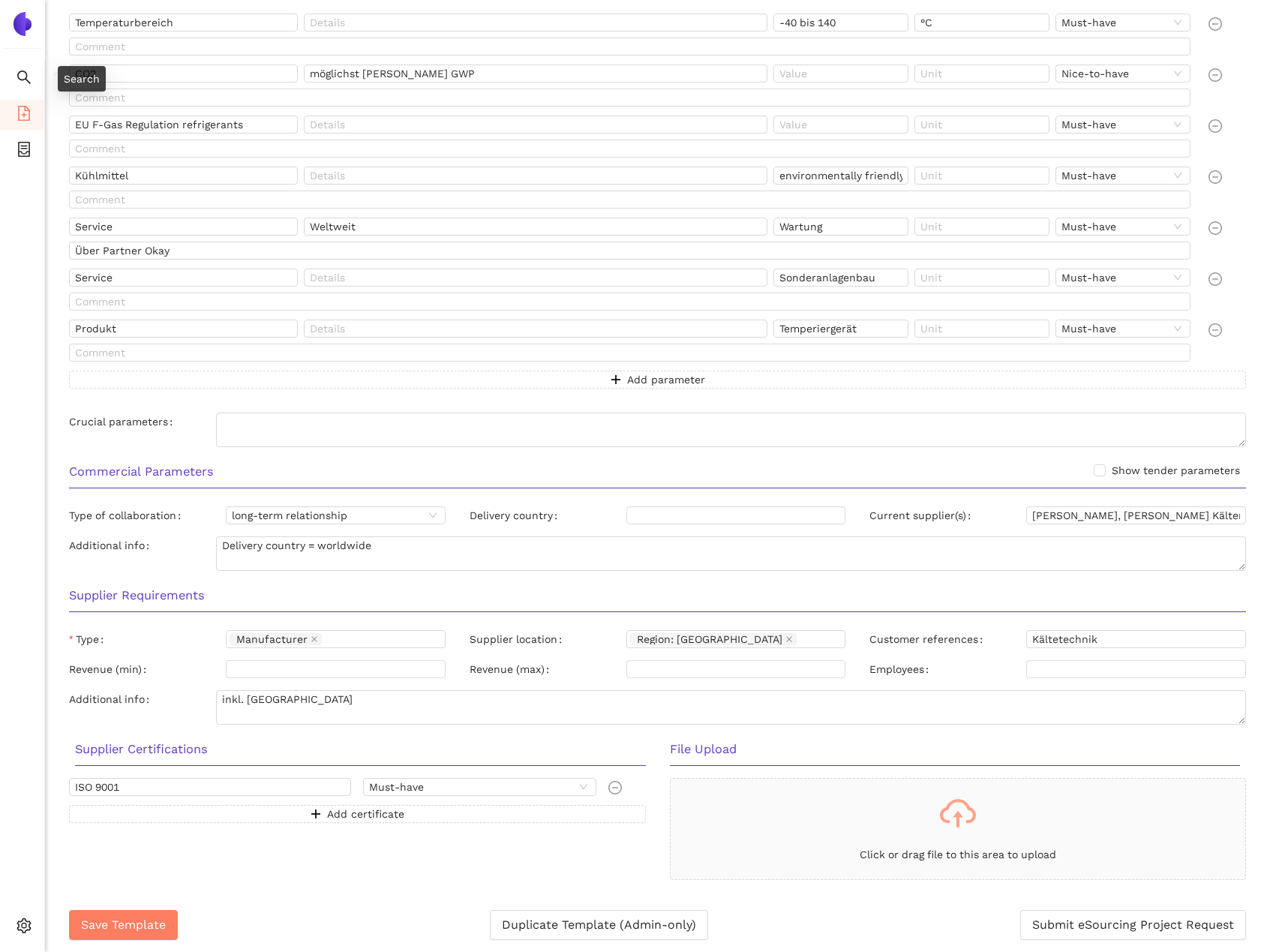 click 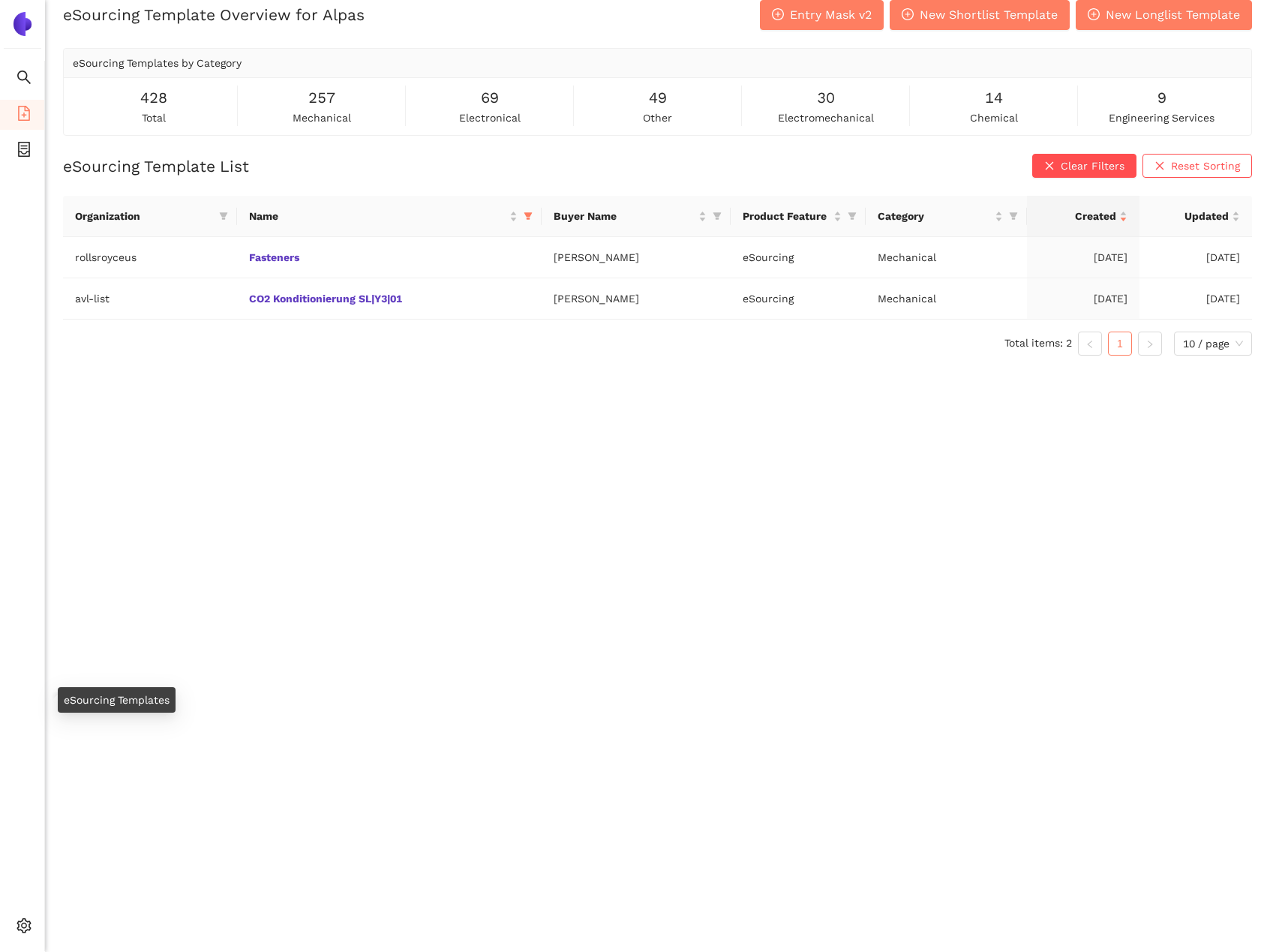 scroll, scrollTop: 18, scrollLeft: 0, axis: vertical 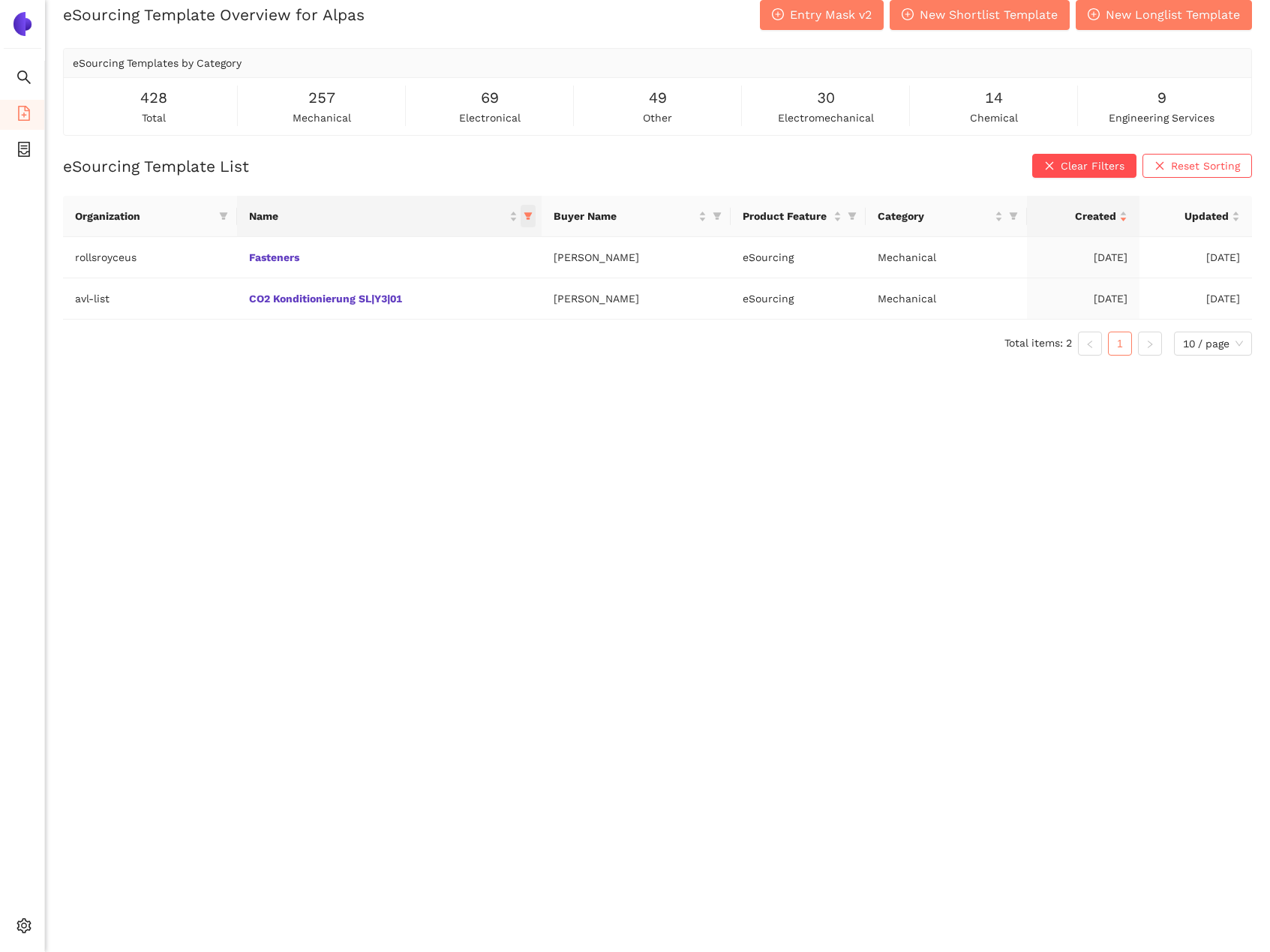click 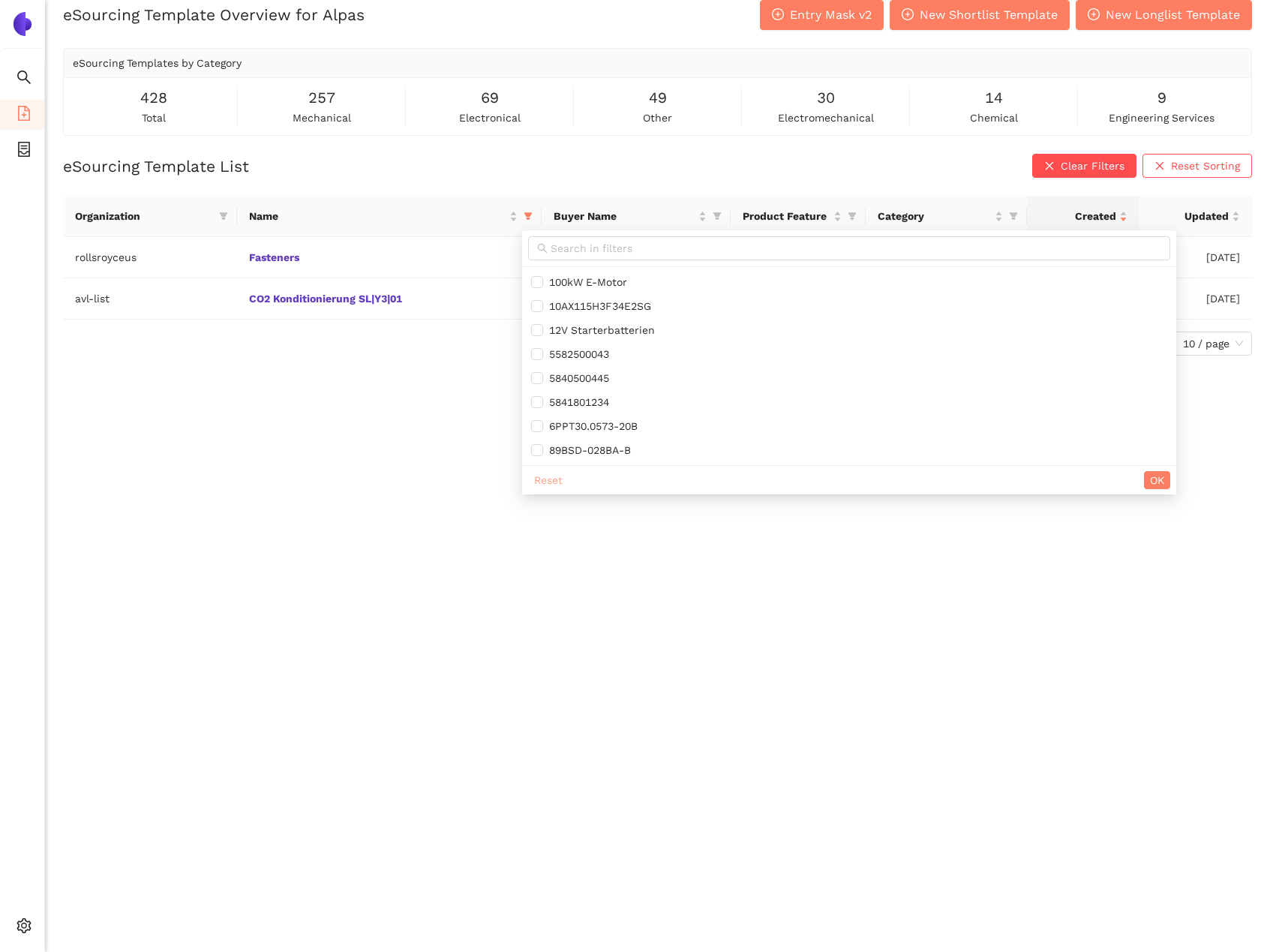 click on "Reset" at bounding box center [548, 480] 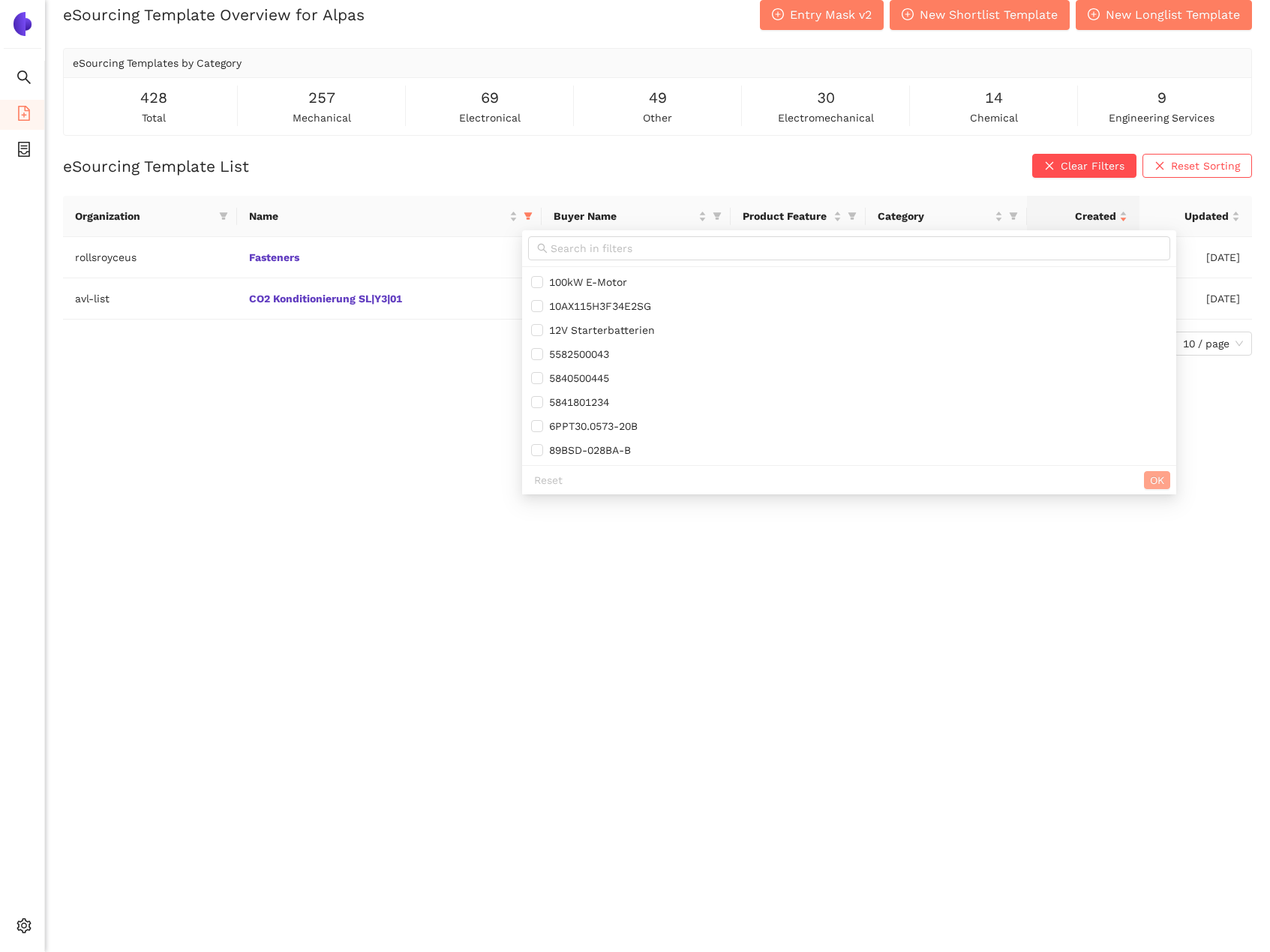 click on "OK" at bounding box center [1157, 480] 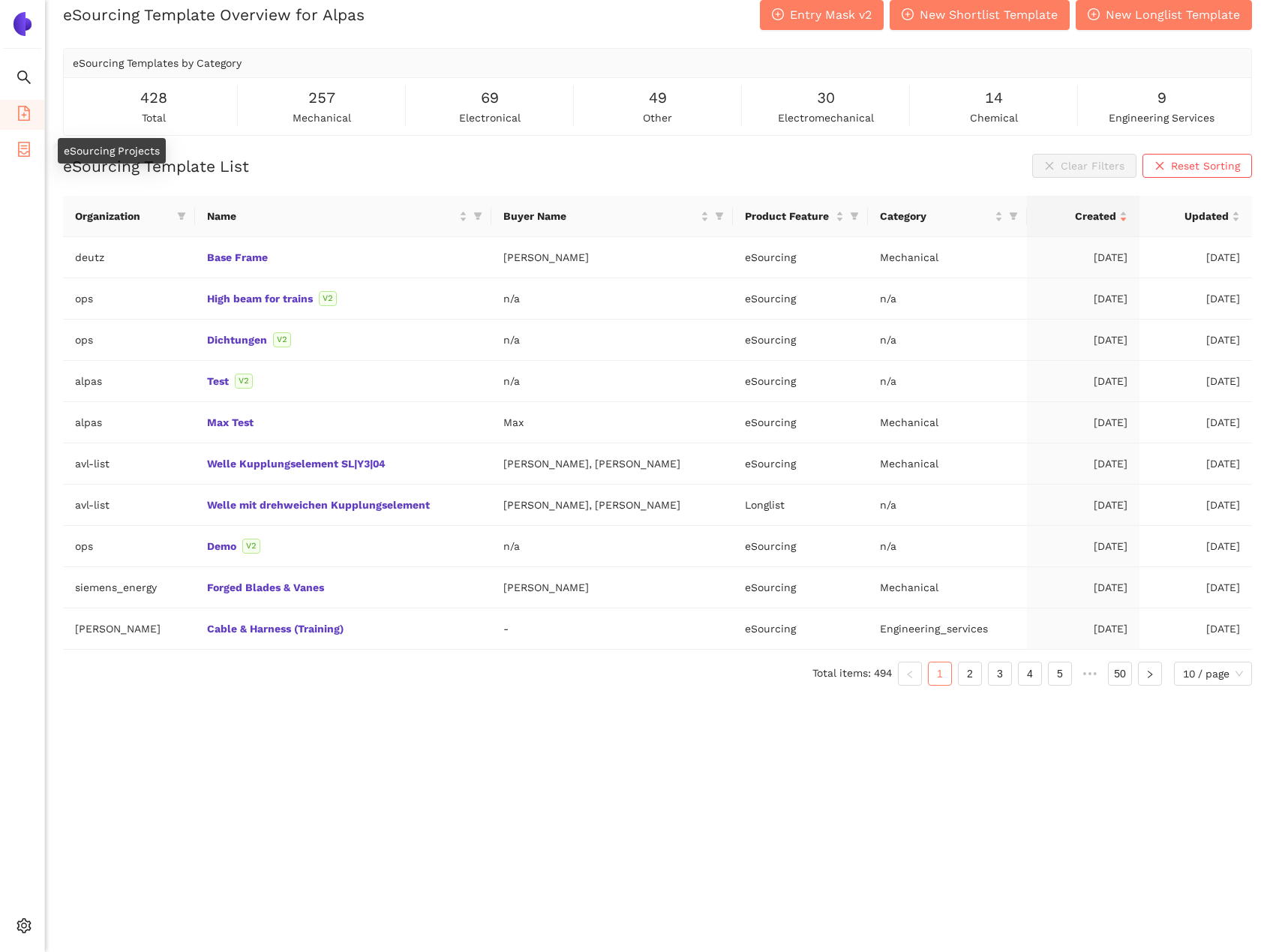 click 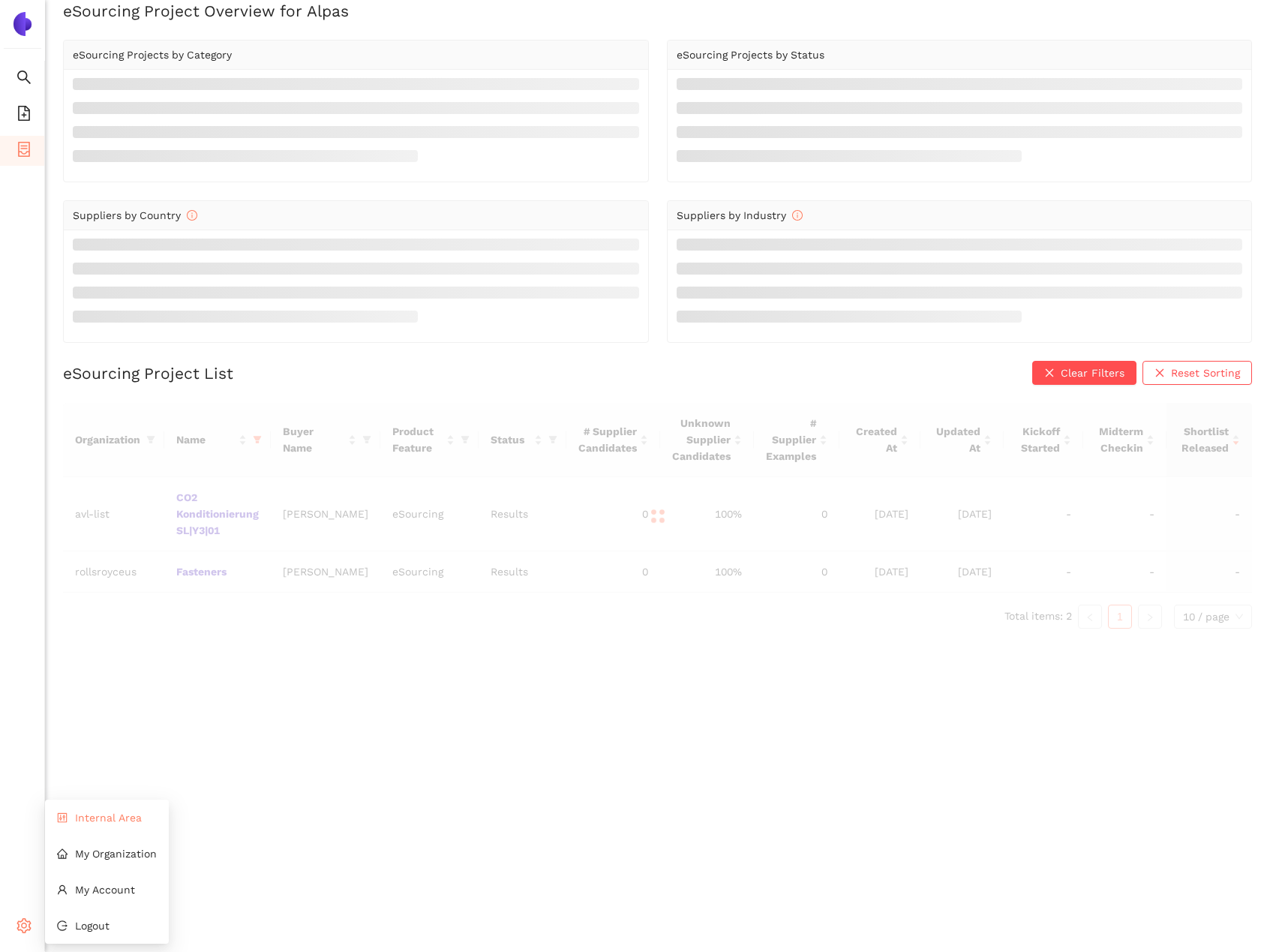 click on "Internal Area" at bounding box center [108, 818] 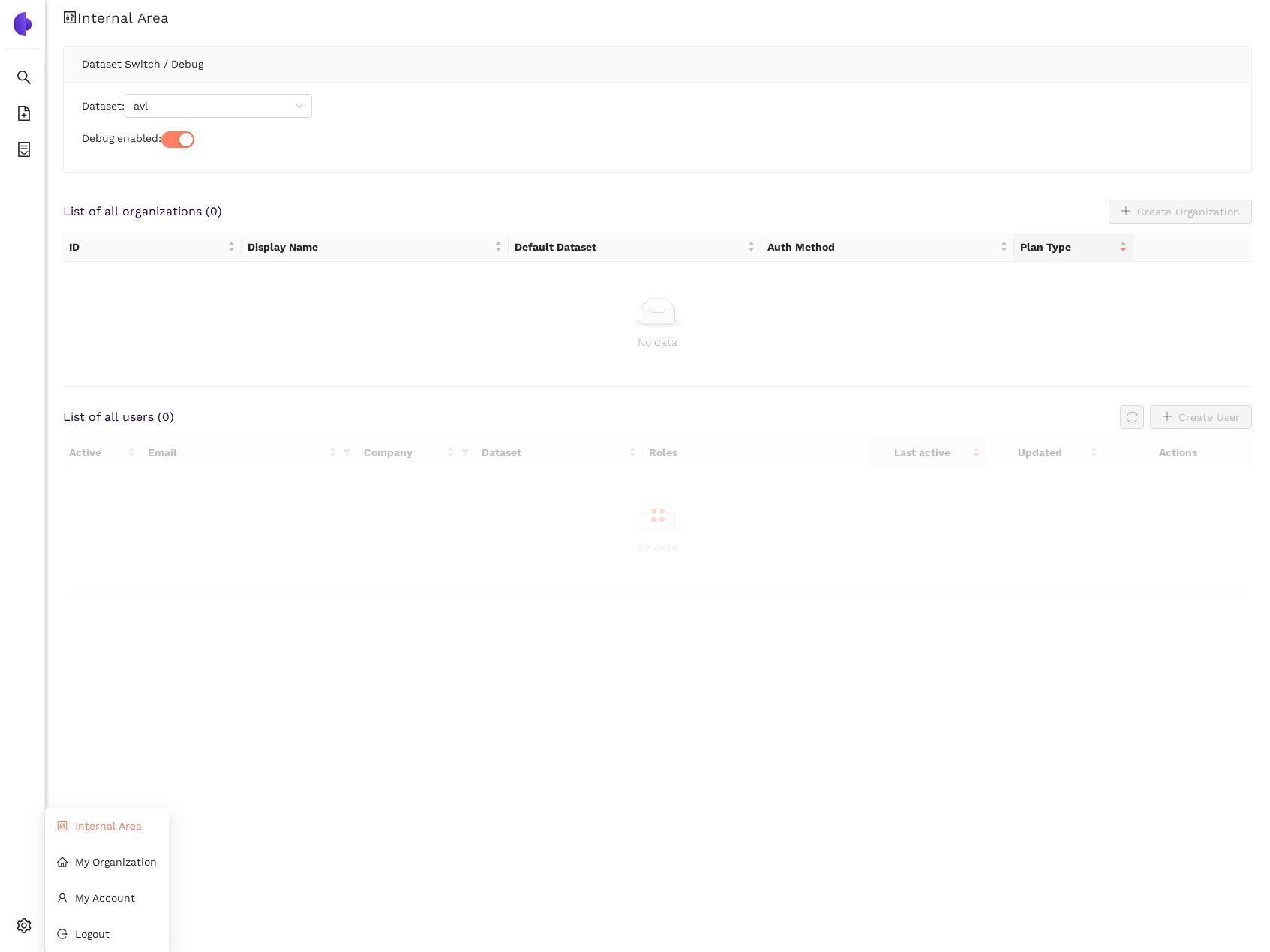 scroll, scrollTop: 0, scrollLeft: 0, axis: both 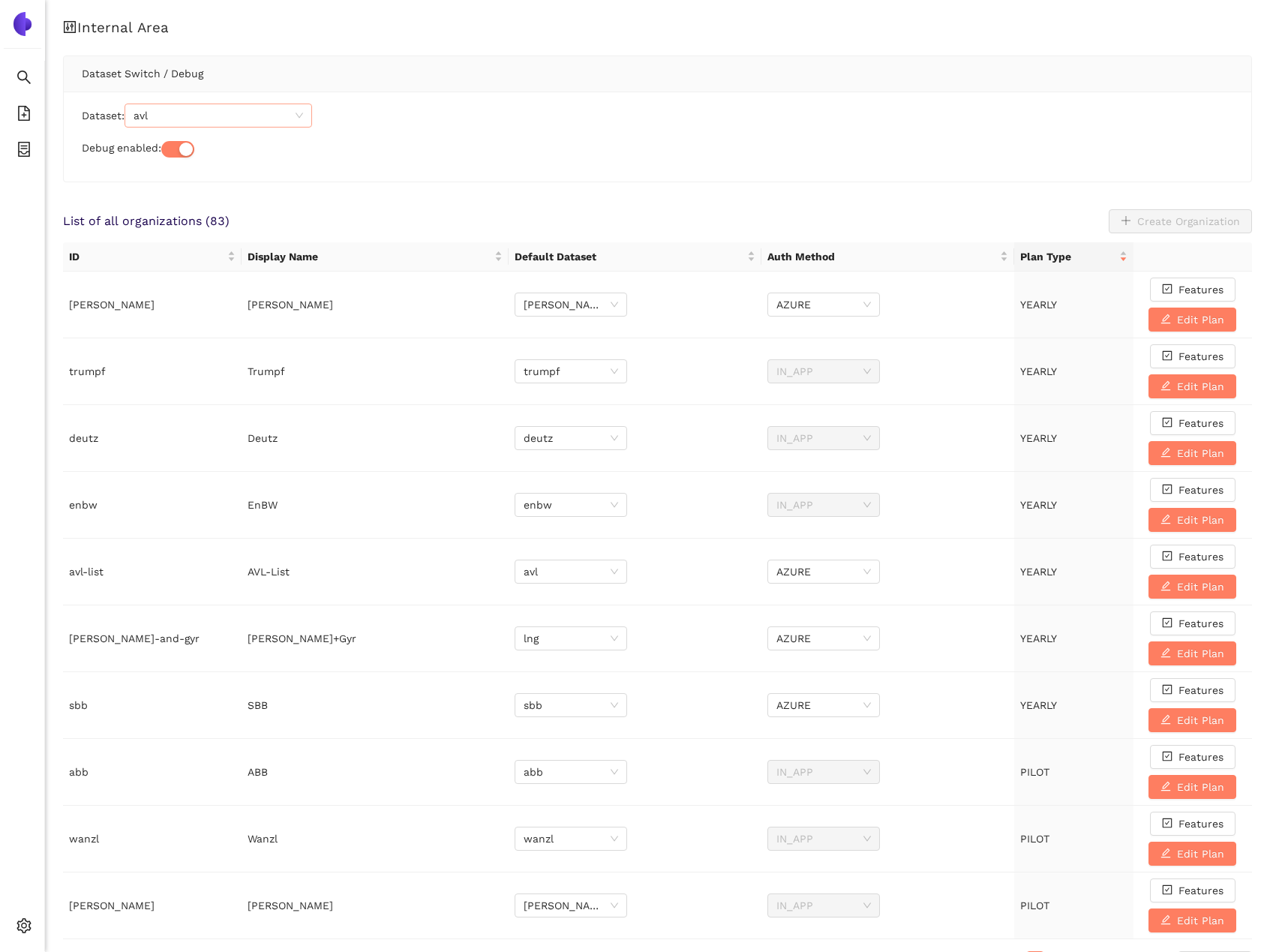 click on "avl" at bounding box center (218, 116) 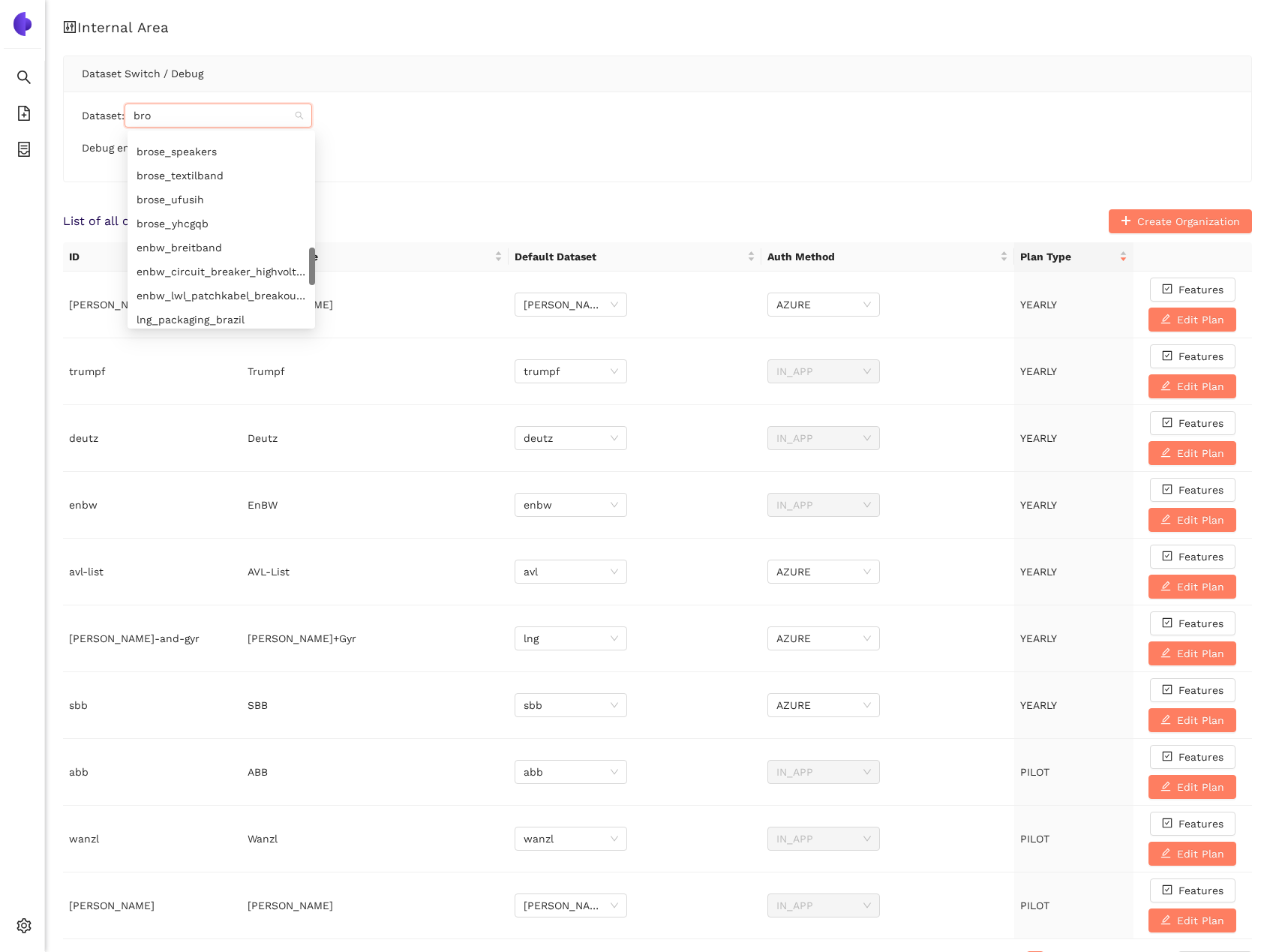 scroll, scrollTop: 468, scrollLeft: 0, axis: vertical 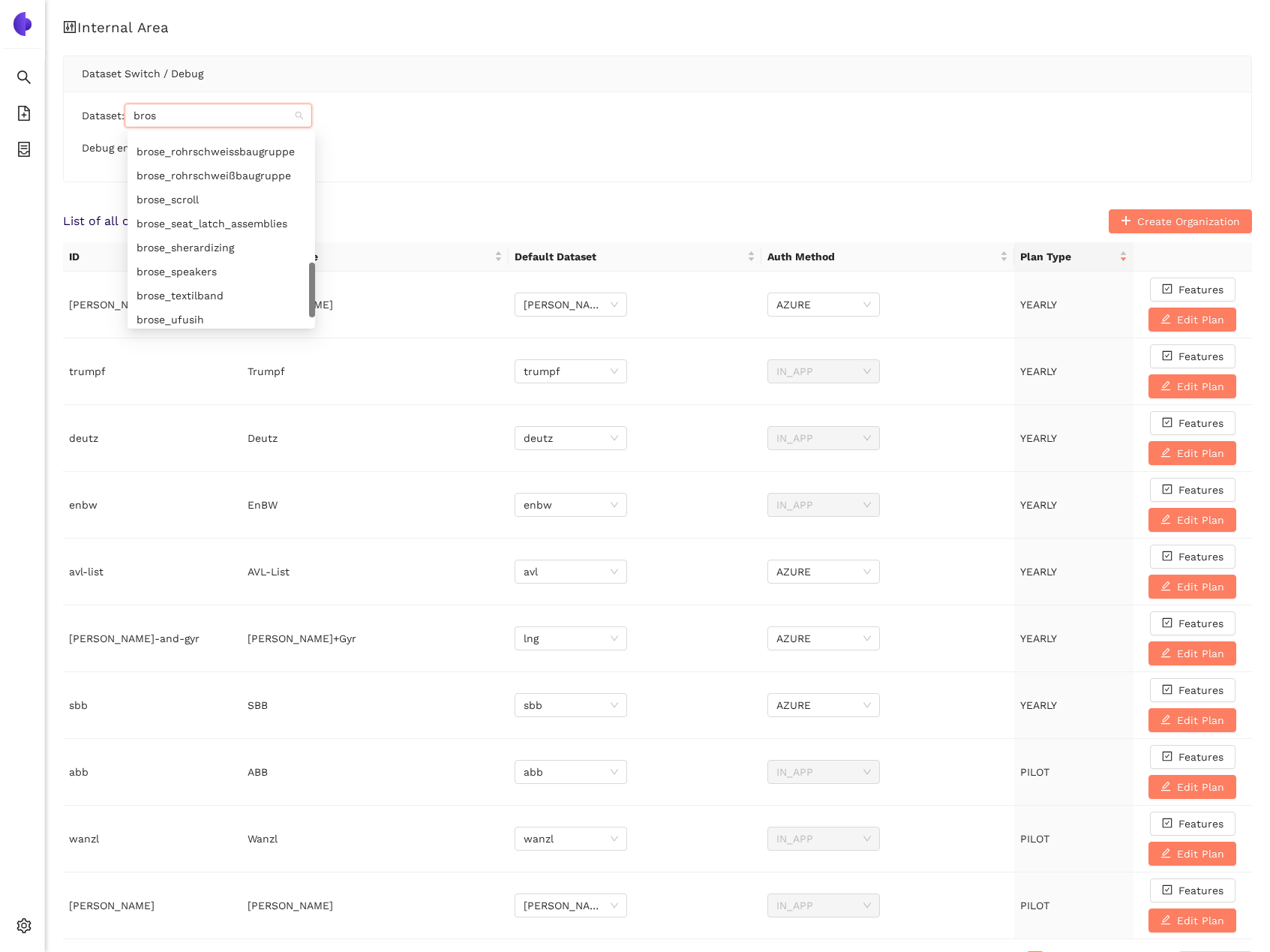 type on "brose" 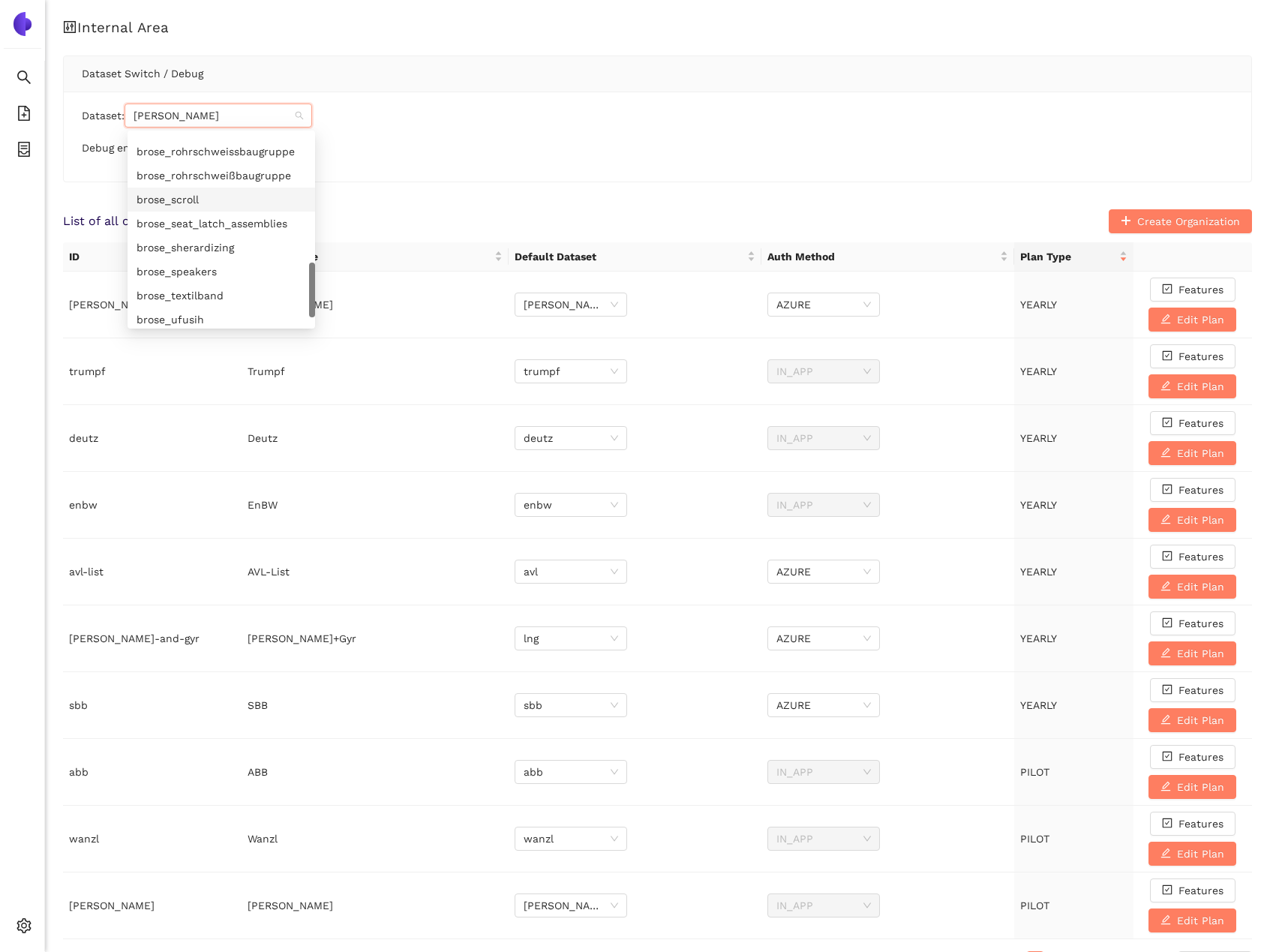 scroll, scrollTop: 0, scrollLeft: 0, axis: both 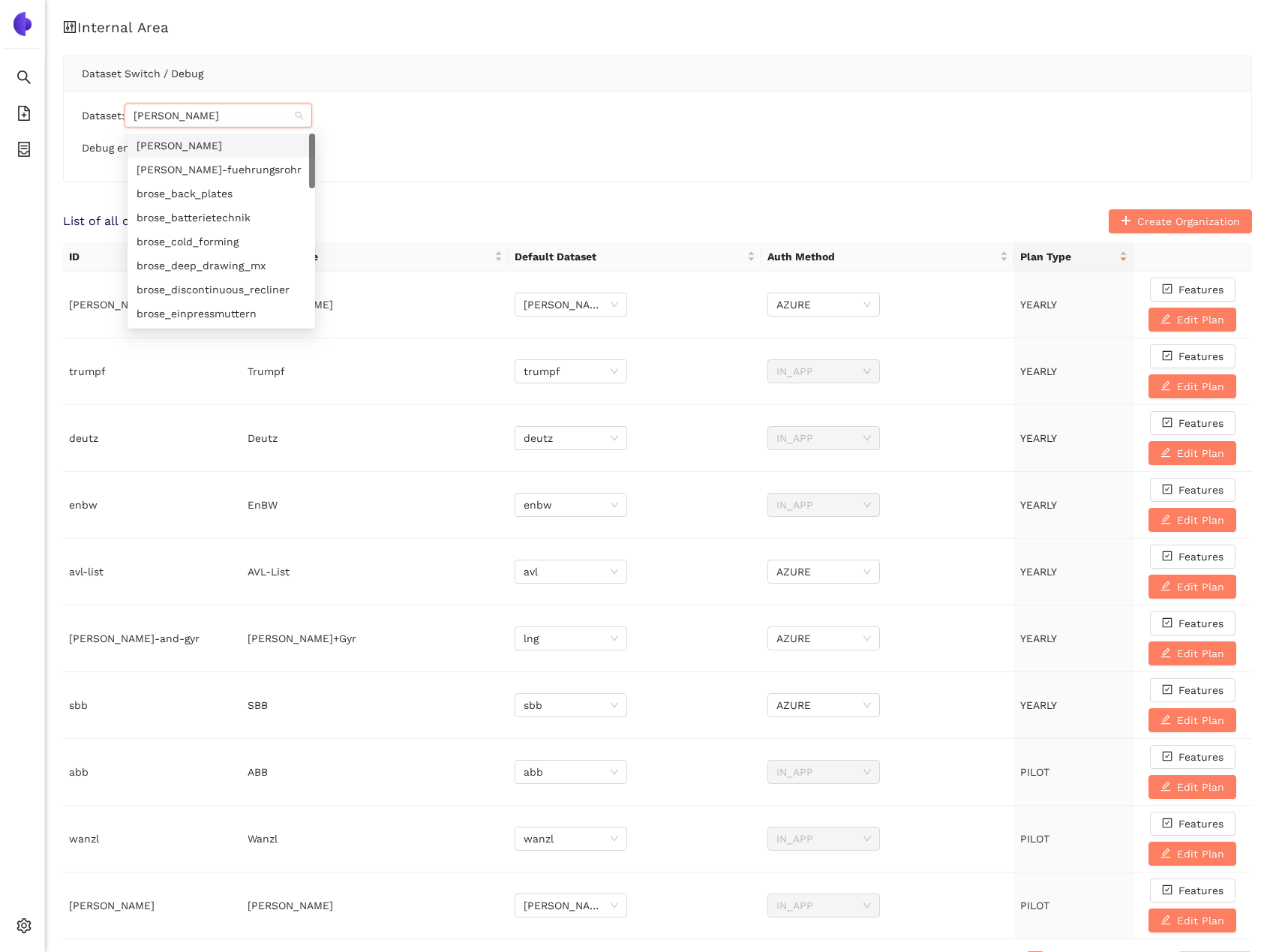 click on "brose" at bounding box center (221, 146) 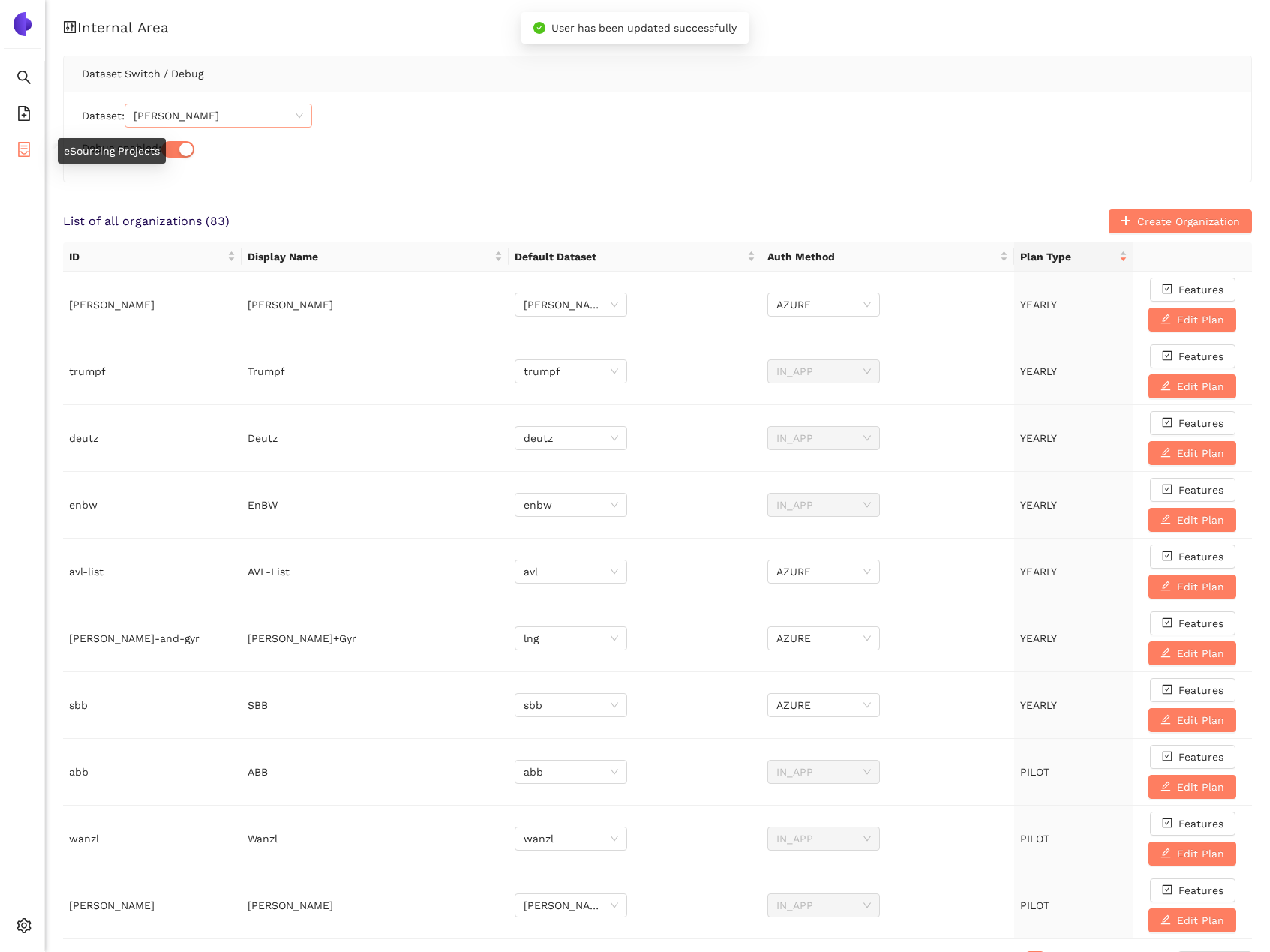 click 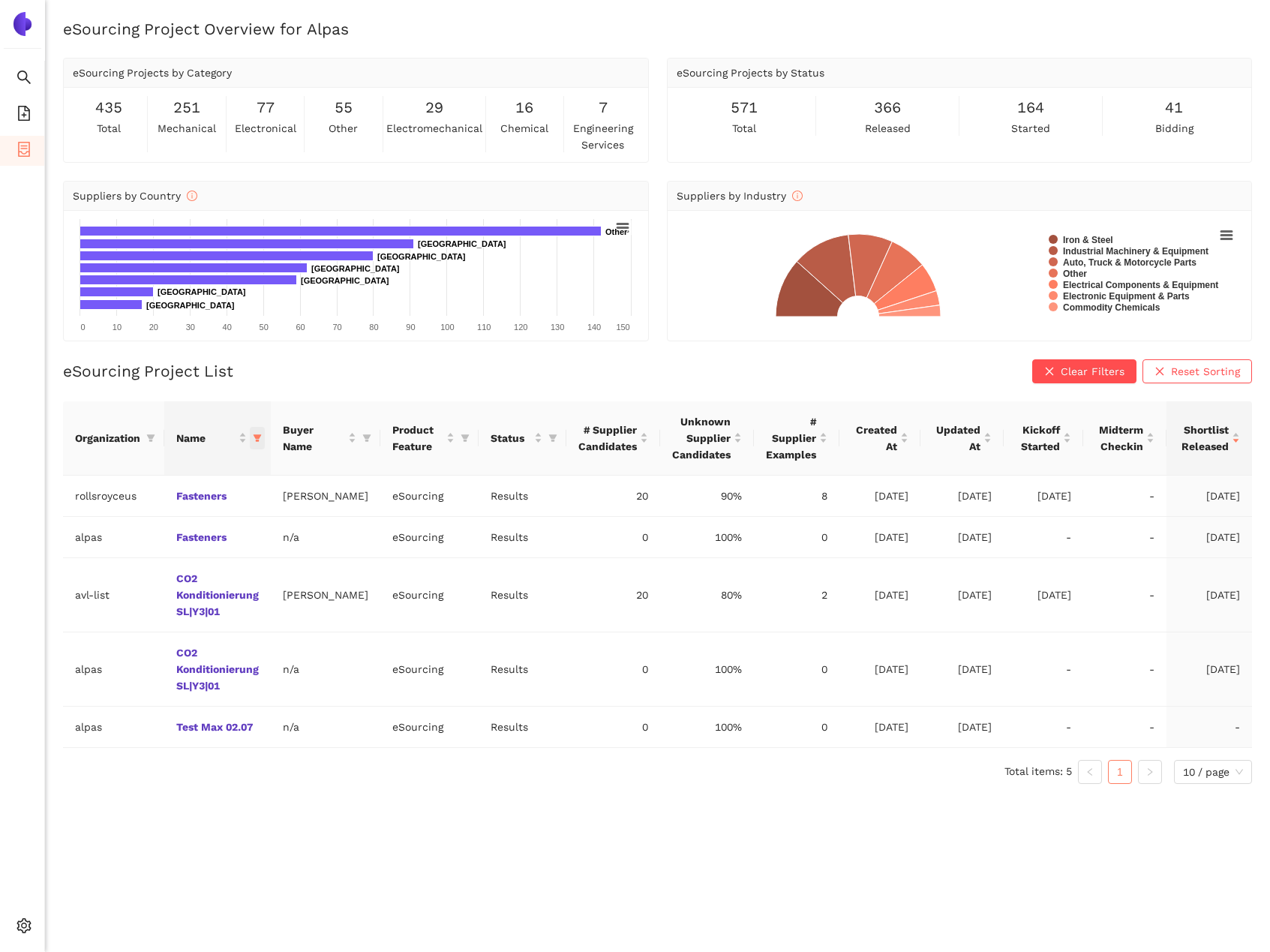 click 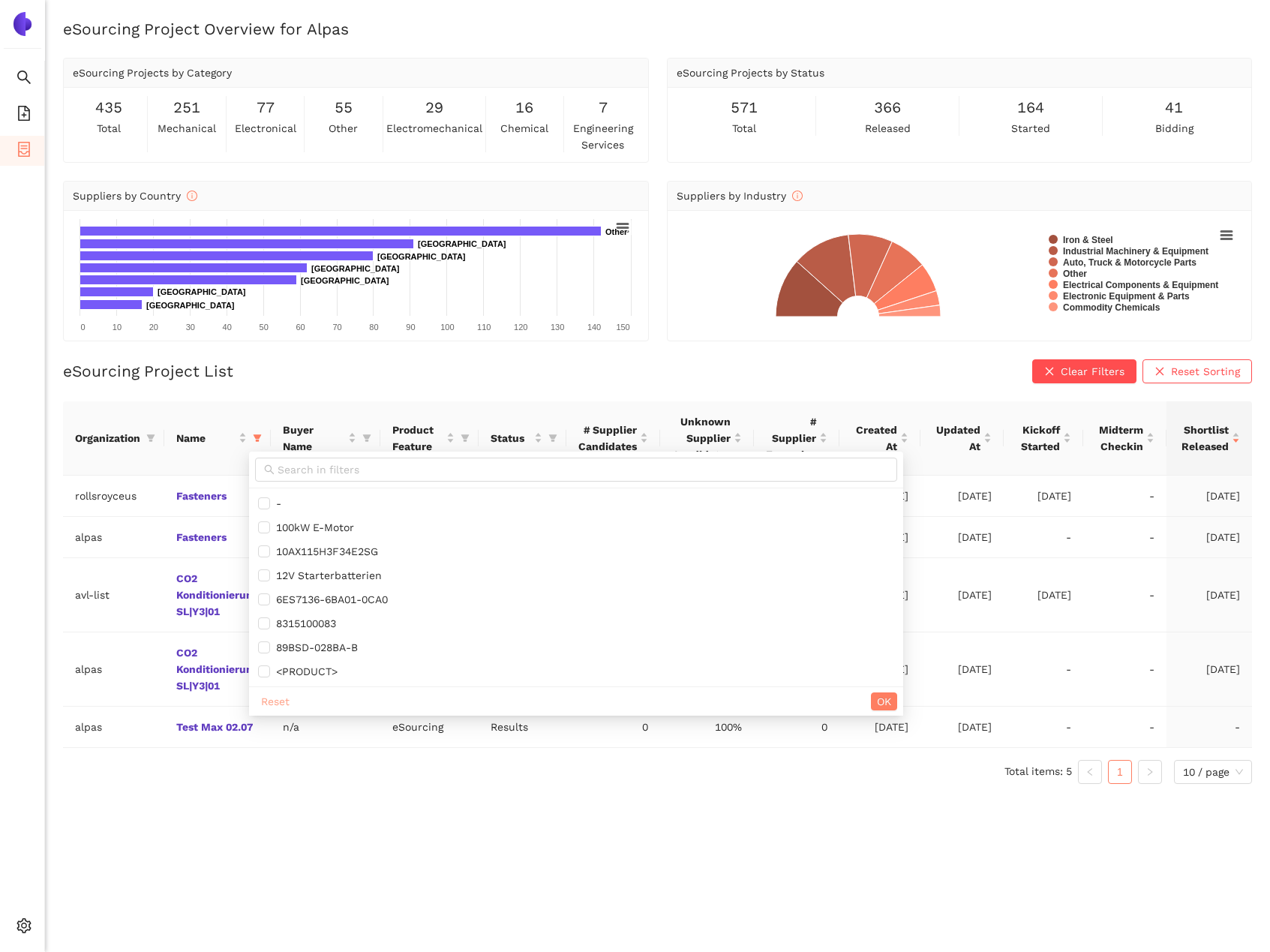 click on "Reset" at bounding box center [275, 701] 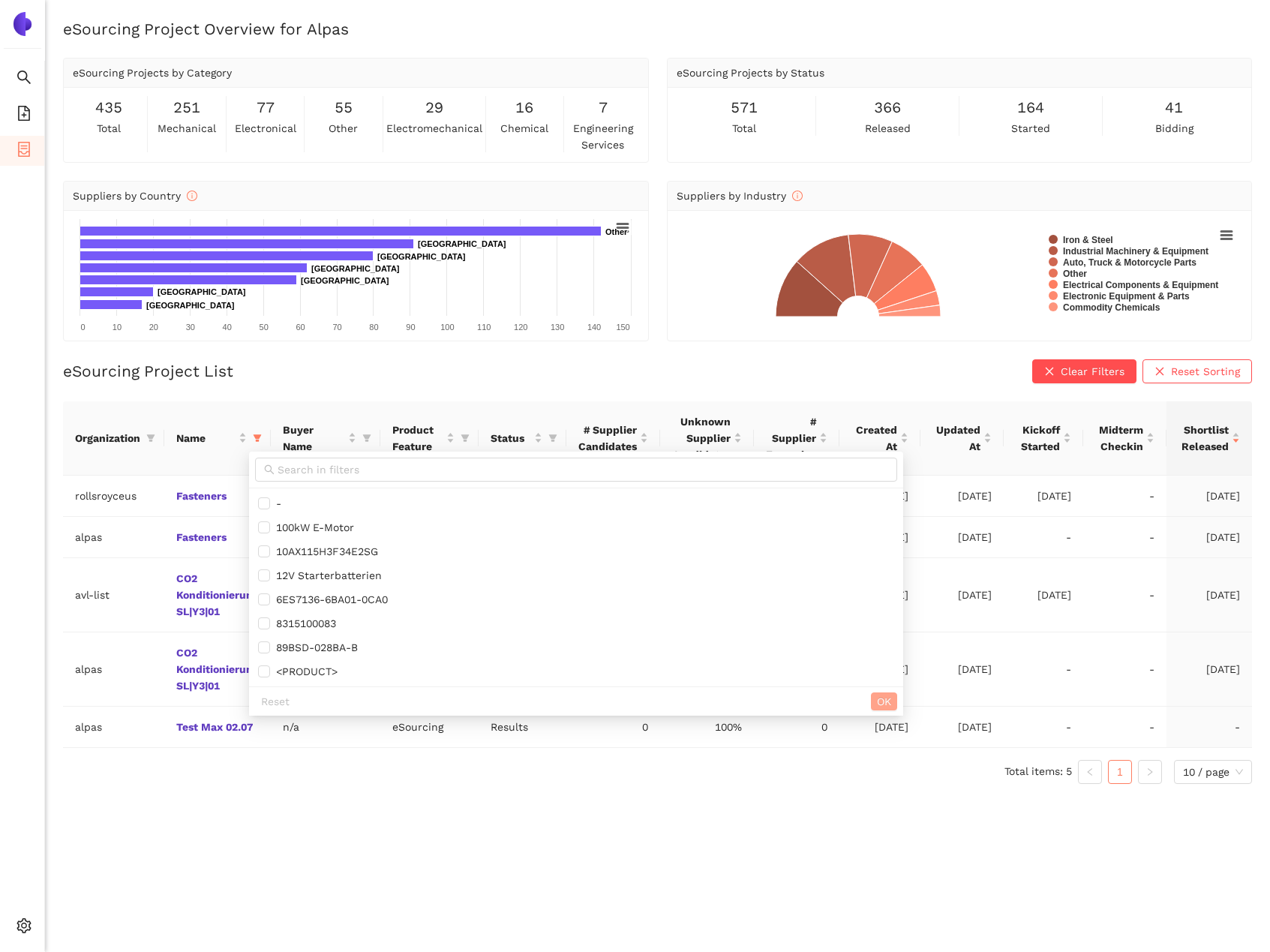 click on "OK" at bounding box center [884, 701] 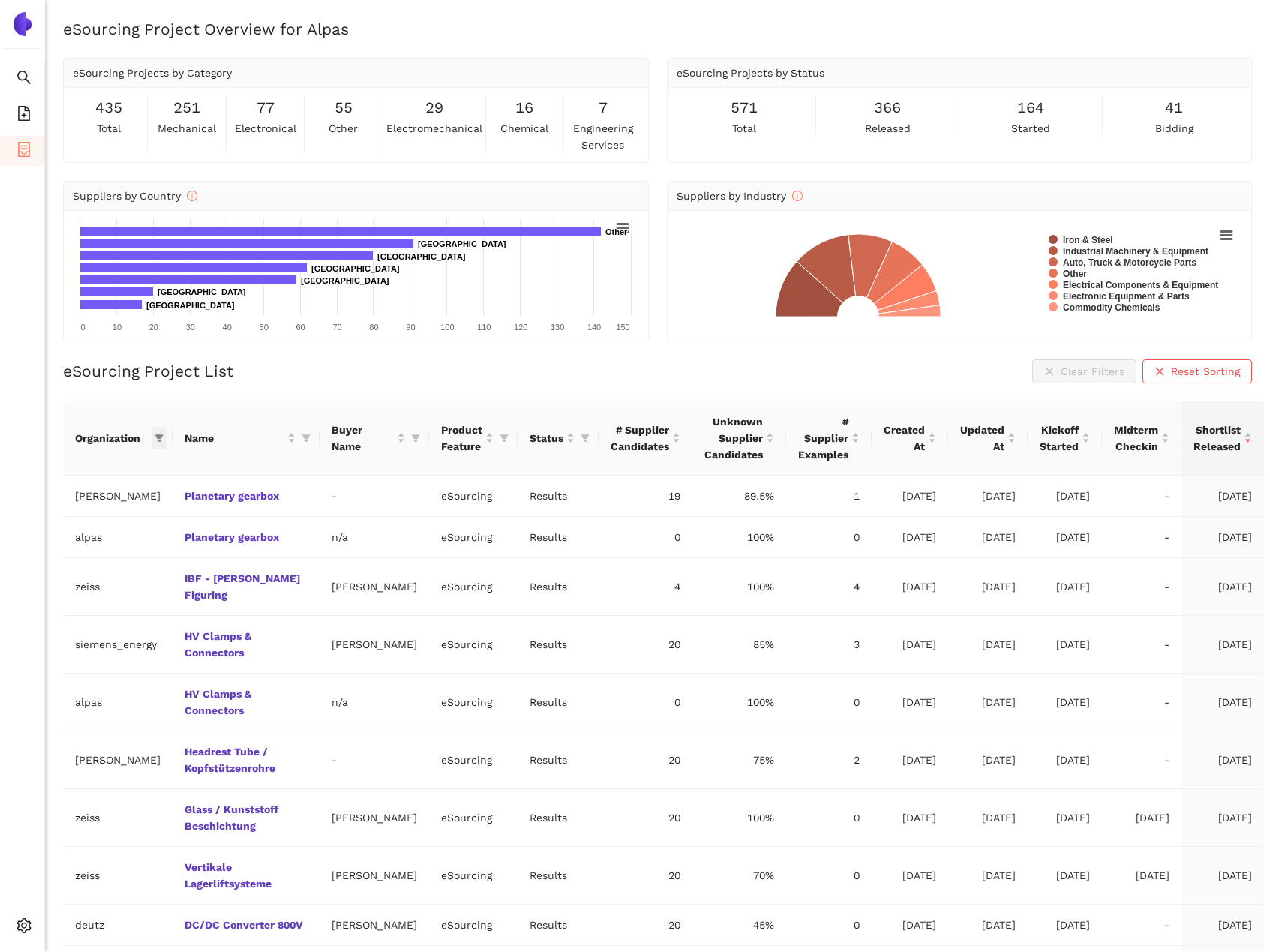 click 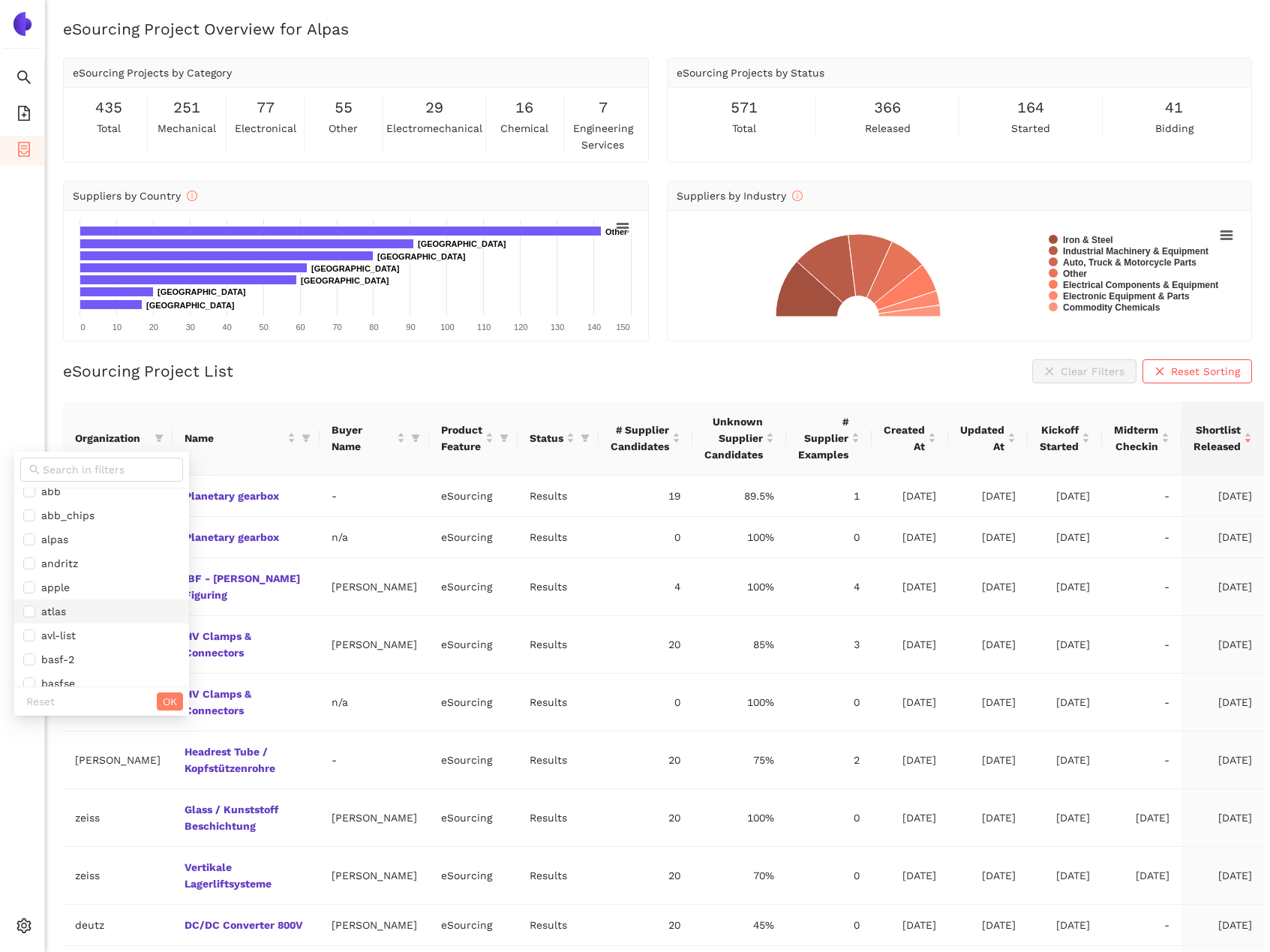 scroll, scrollTop: 237, scrollLeft: 0, axis: vertical 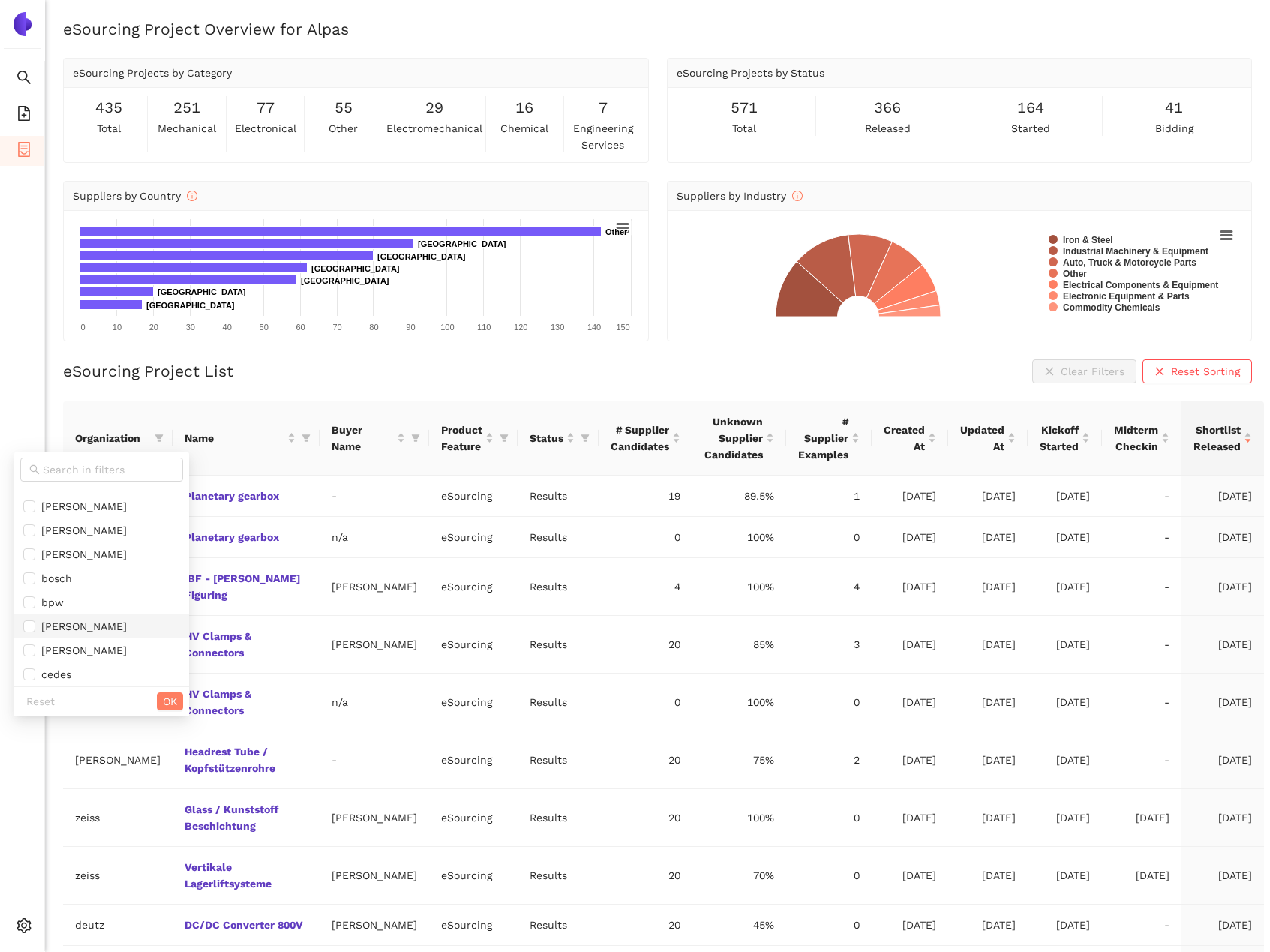click on "[PERSON_NAME]" at bounding box center (101, 626) 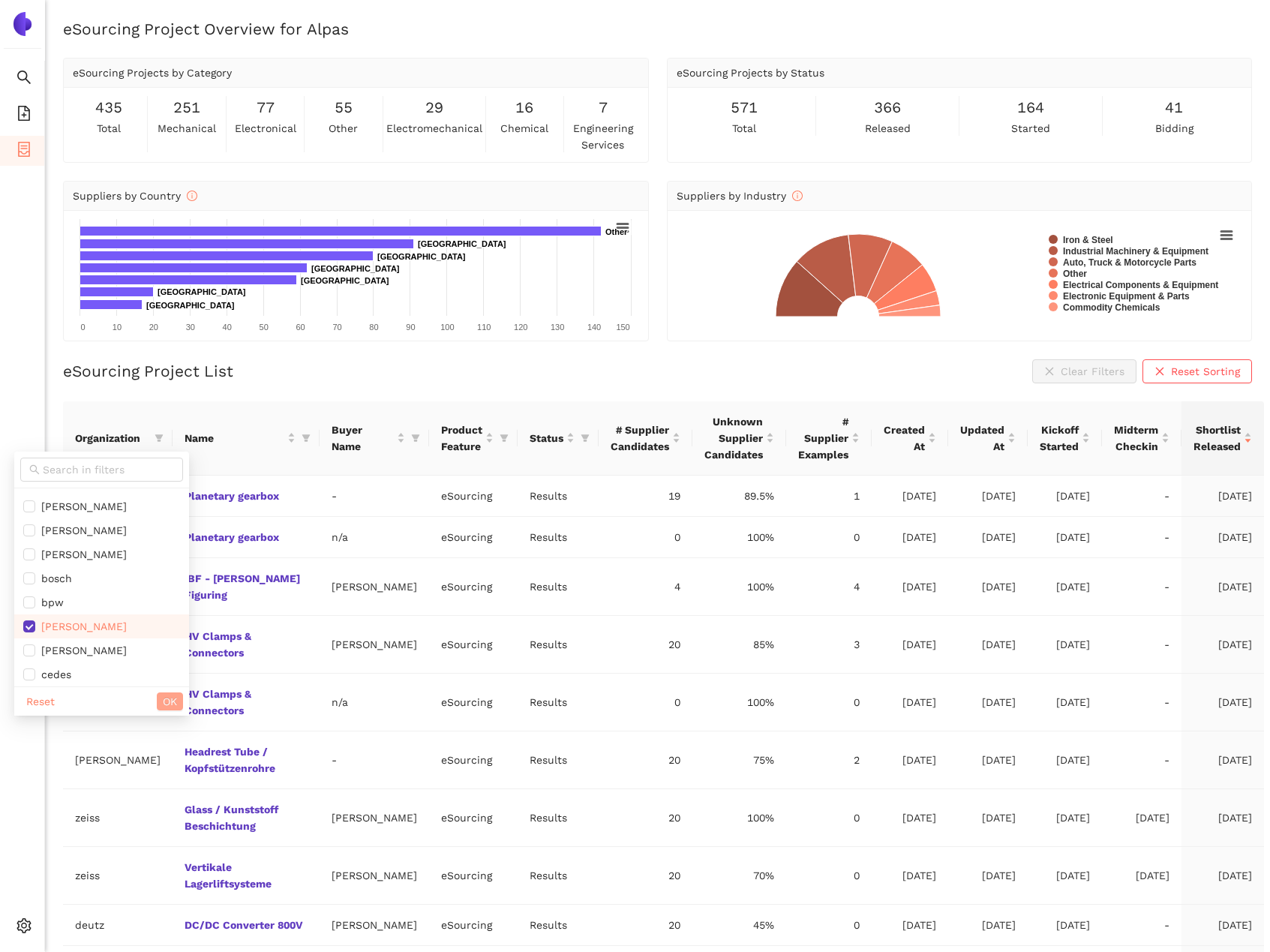 click on "OK" at bounding box center (170, 701) 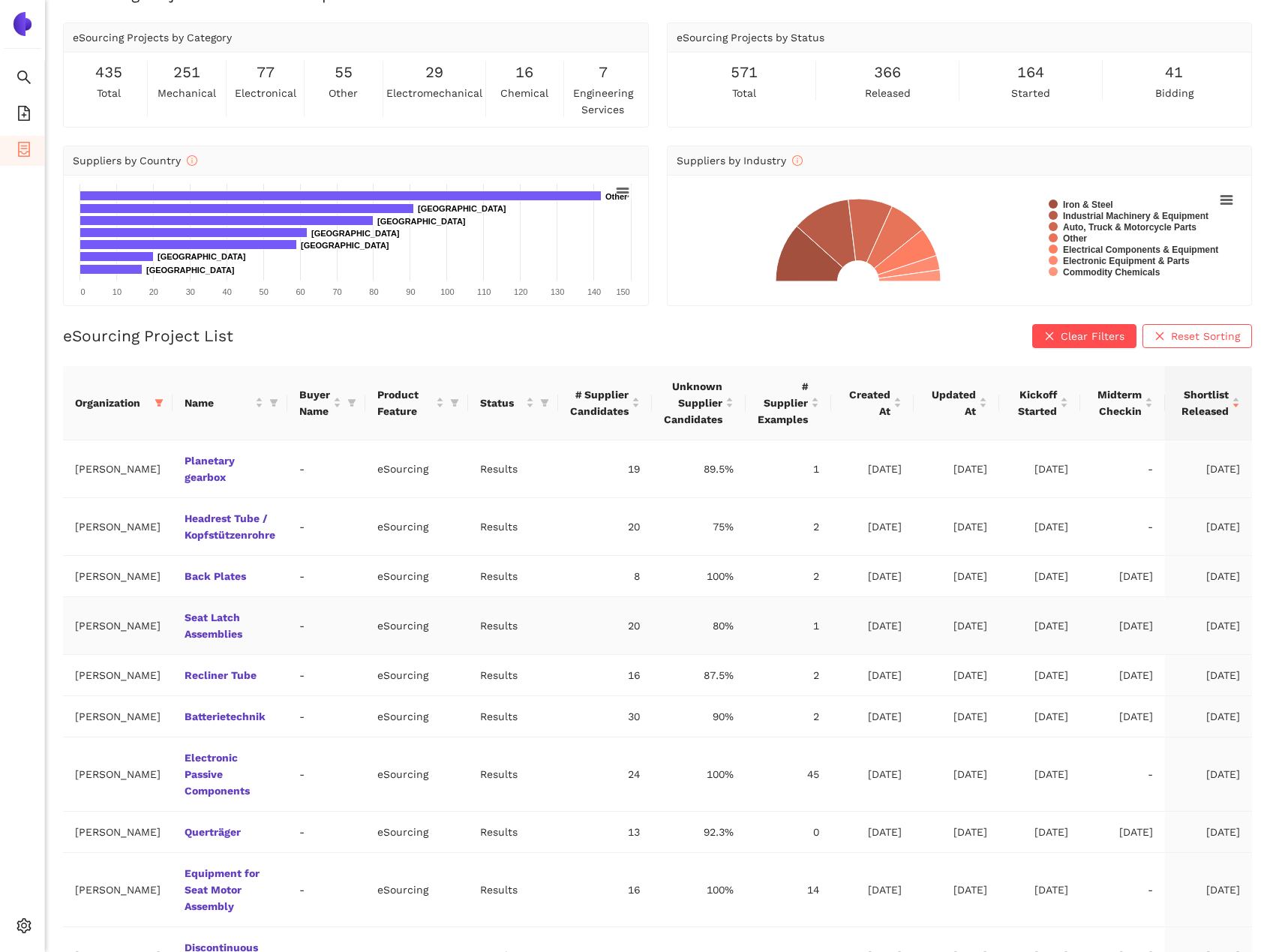 scroll, scrollTop: 80, scrollLeft: 0, axis: vertical 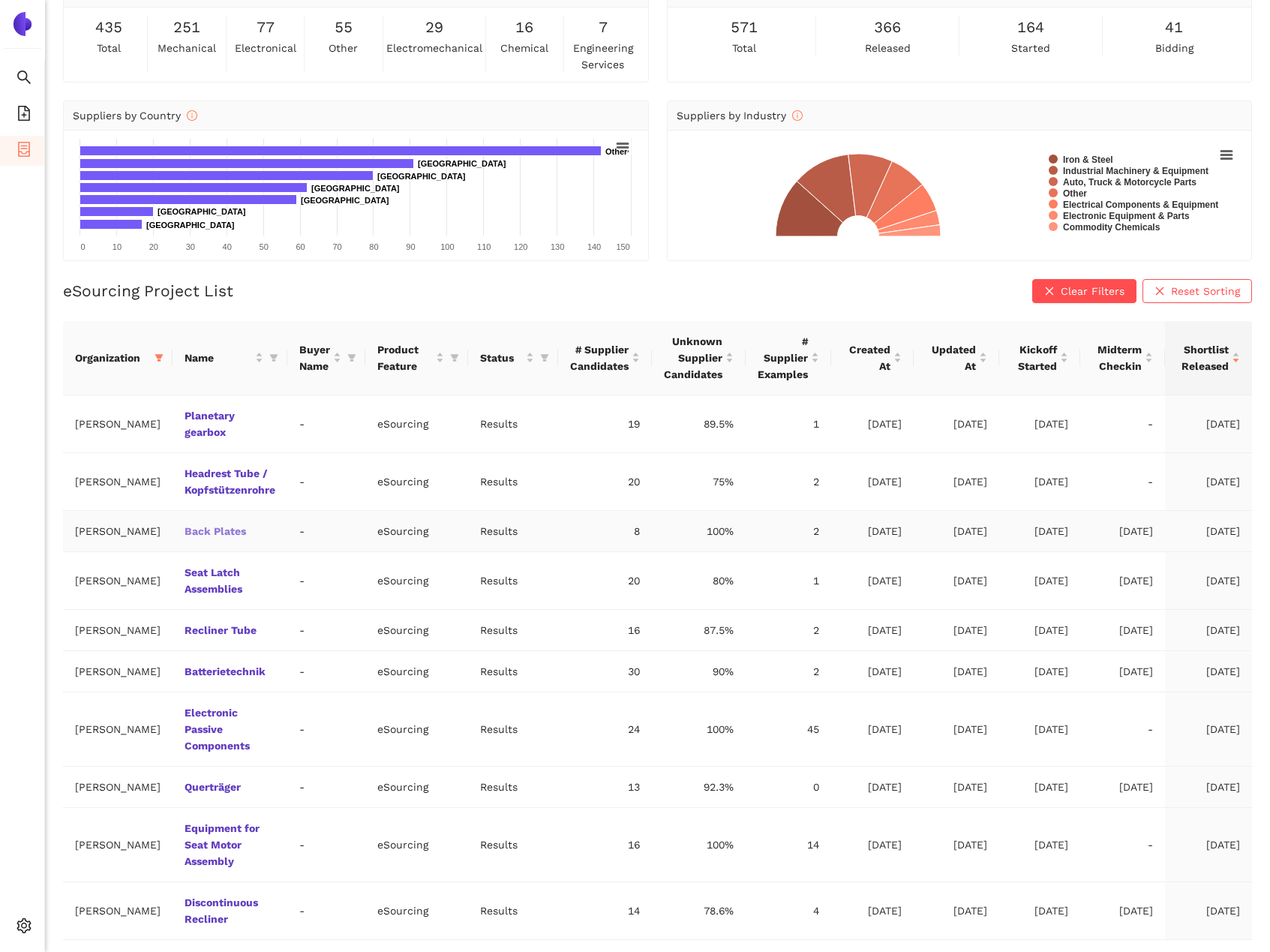 click on "Back Plates" at bounding box center (0, 0) 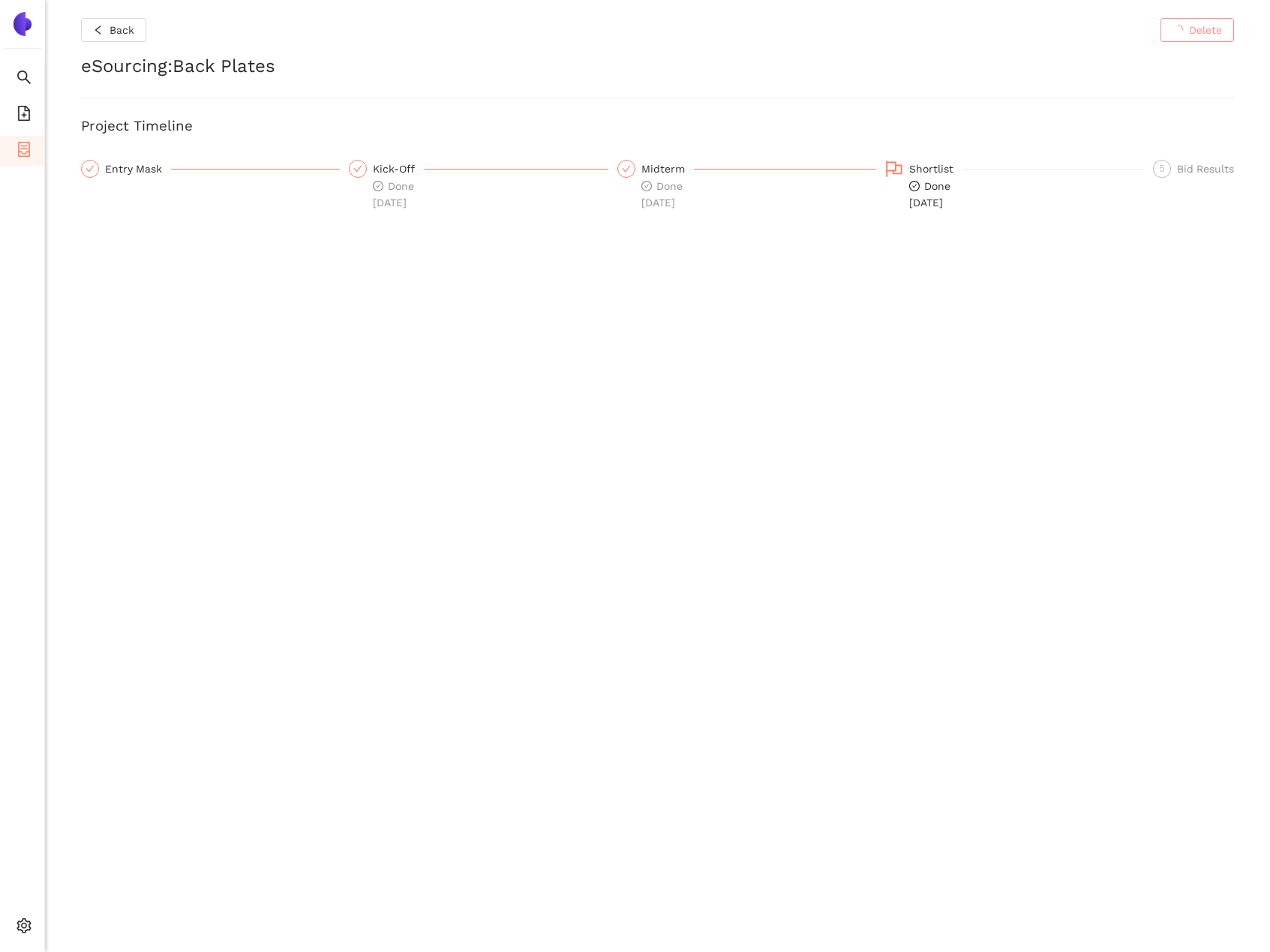 scroll, scrollTop: 0, scrollLeft: 0, axis: both 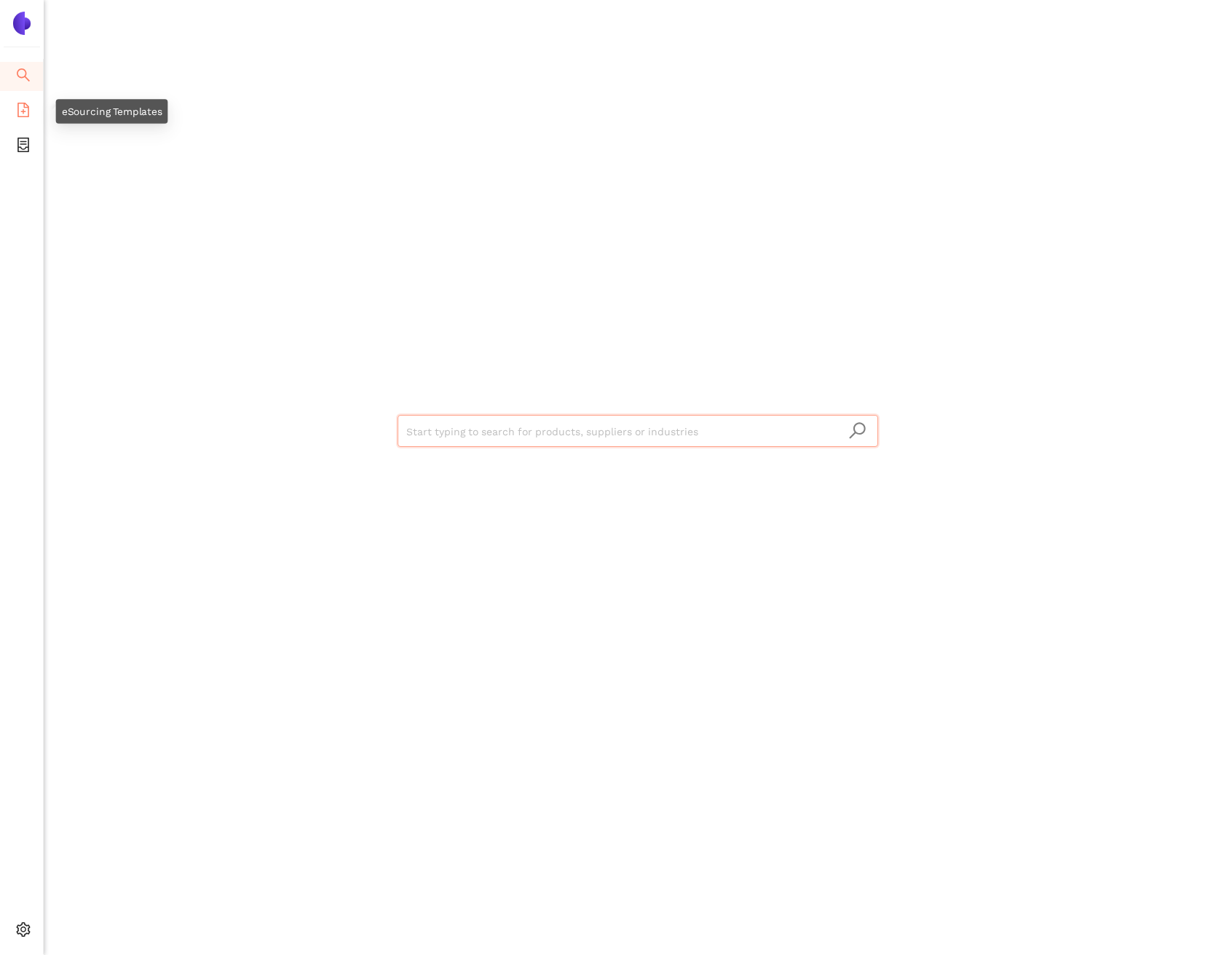 click on "eSourcing Templates" at bounding box center [21, 111] 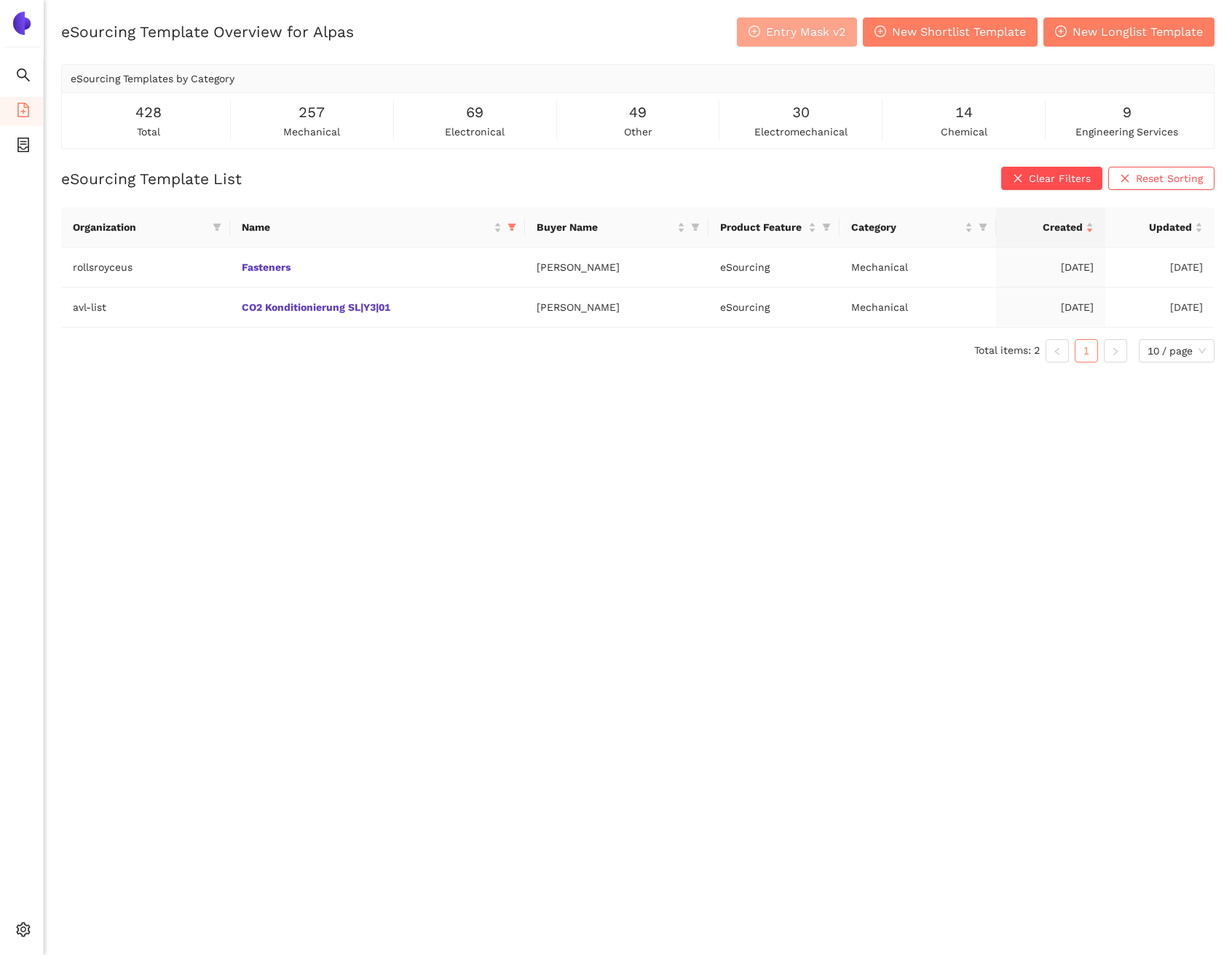 click on "Entry Mask v2" at bounding box center (805, 31) 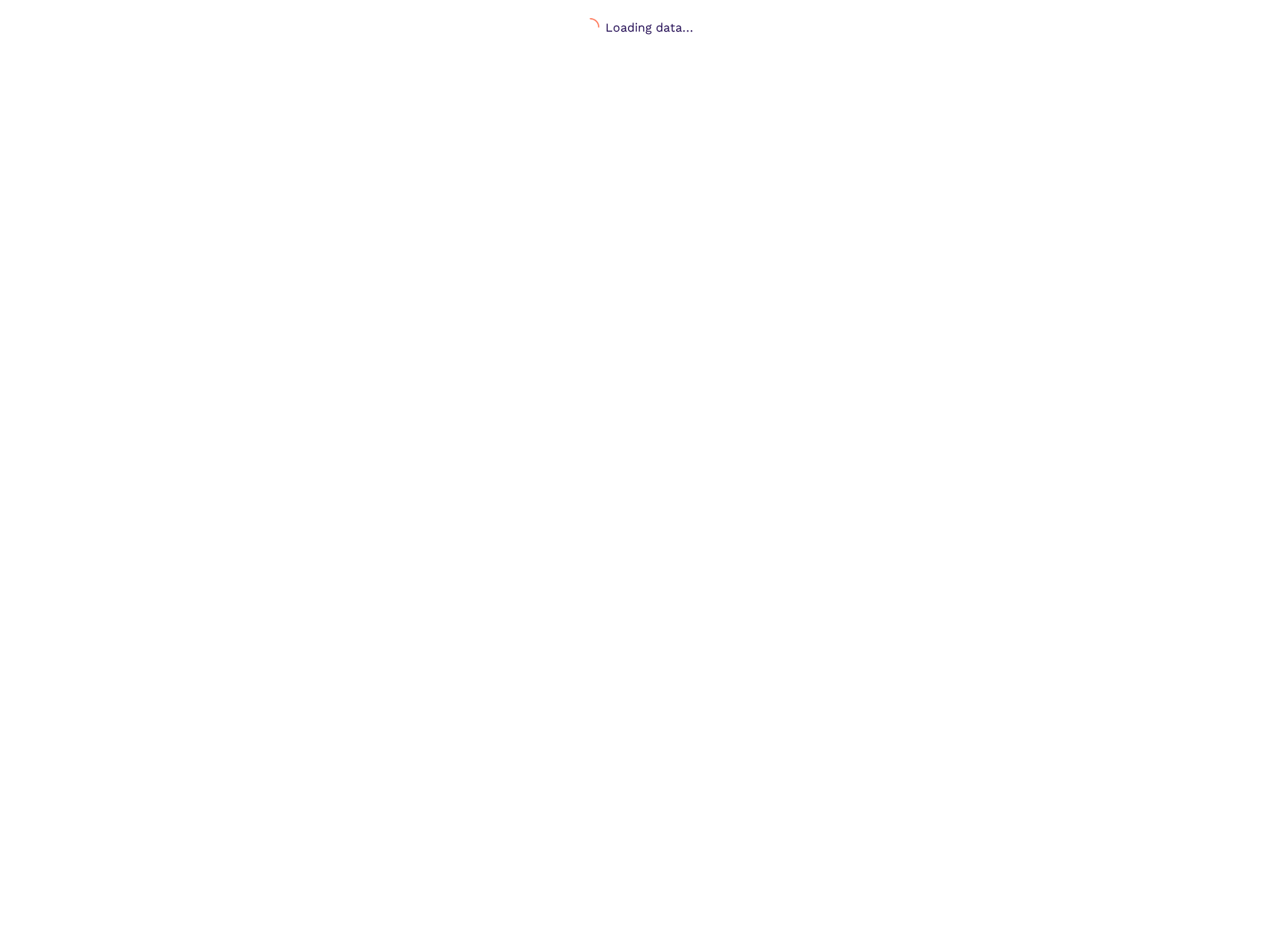 scroll, scrollTop: 0, scrollLeft: 0, axis: both 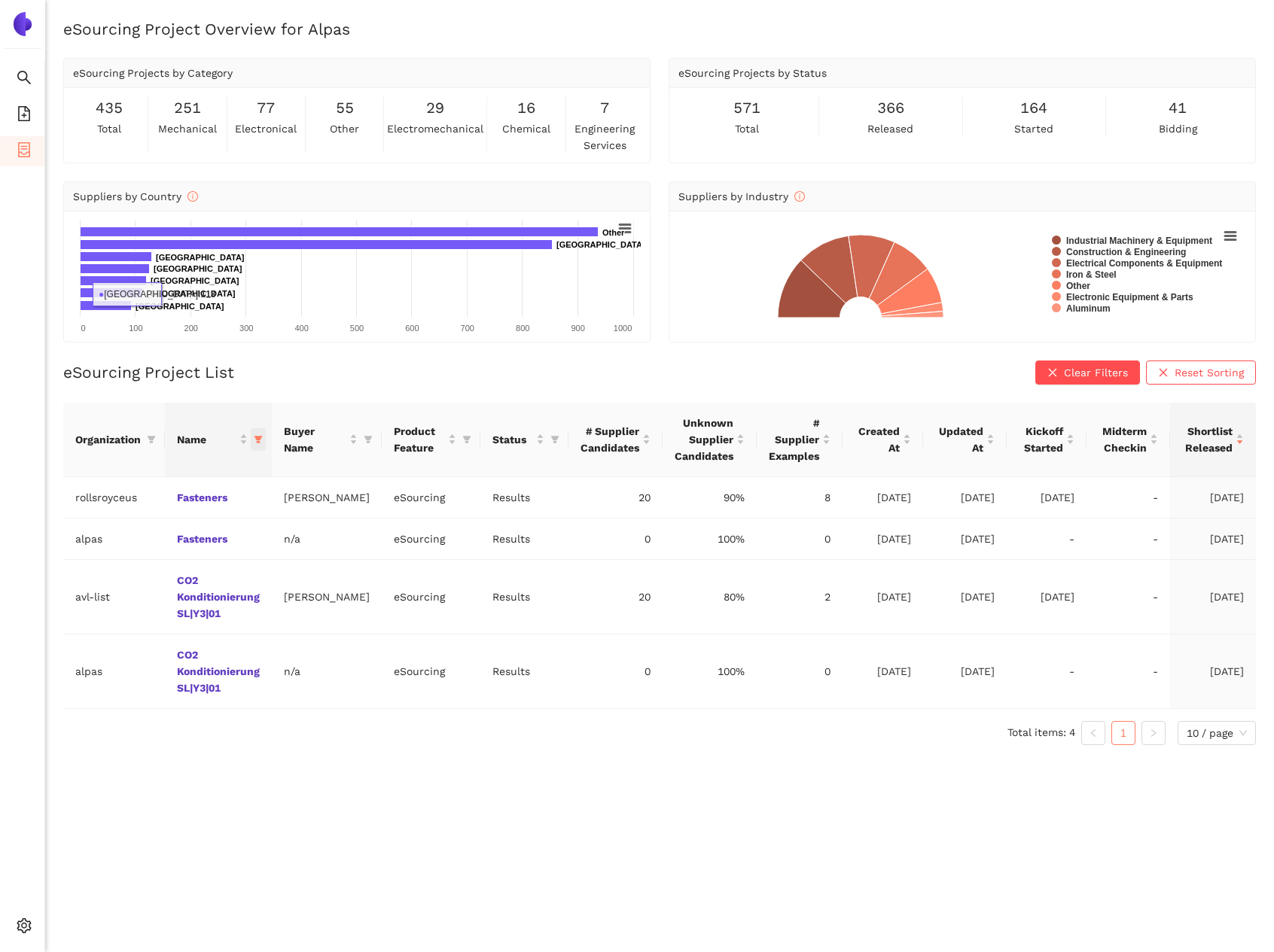 click 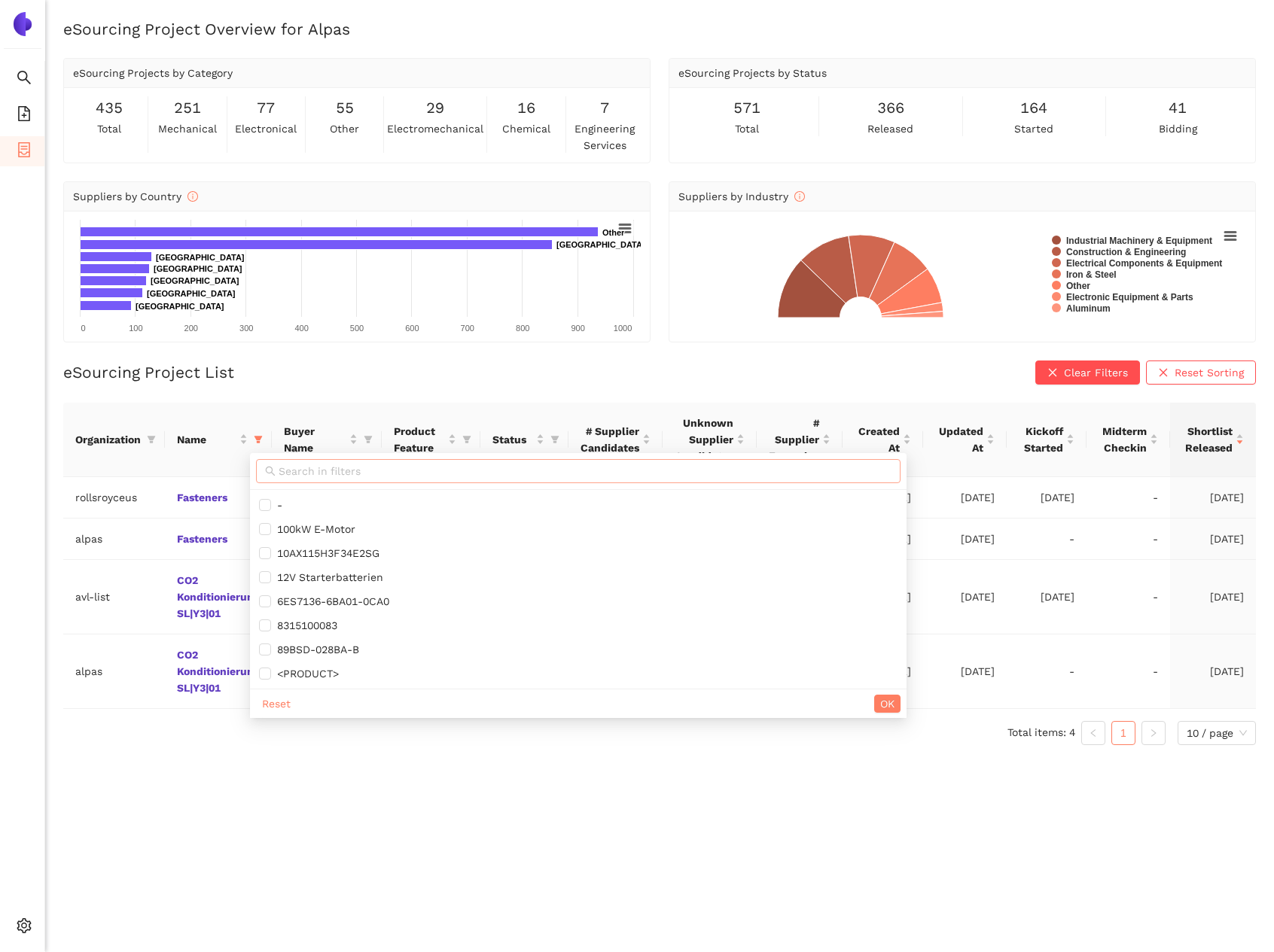 click at bounding box center (585, 471) 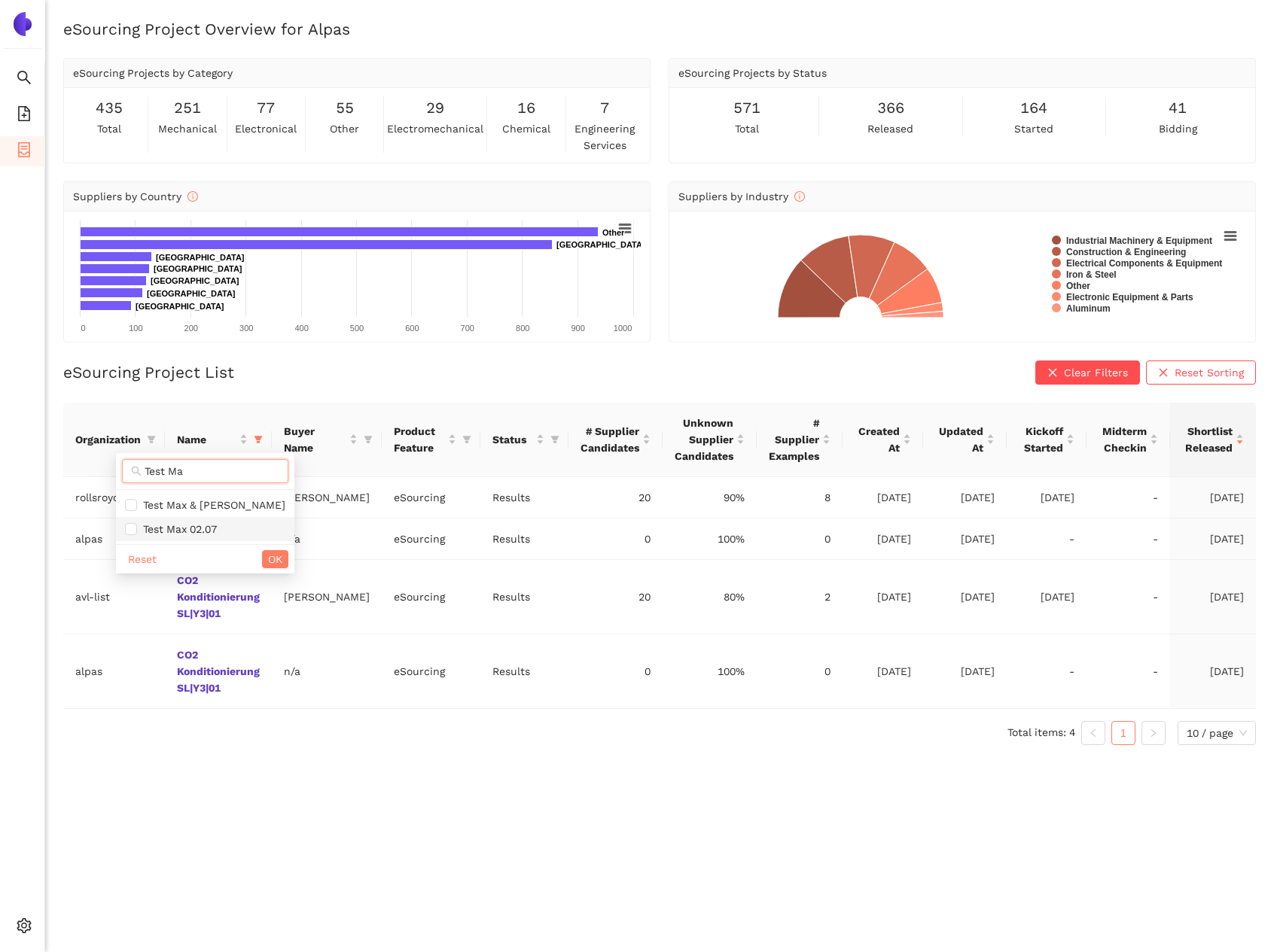 type on "Test Ma" 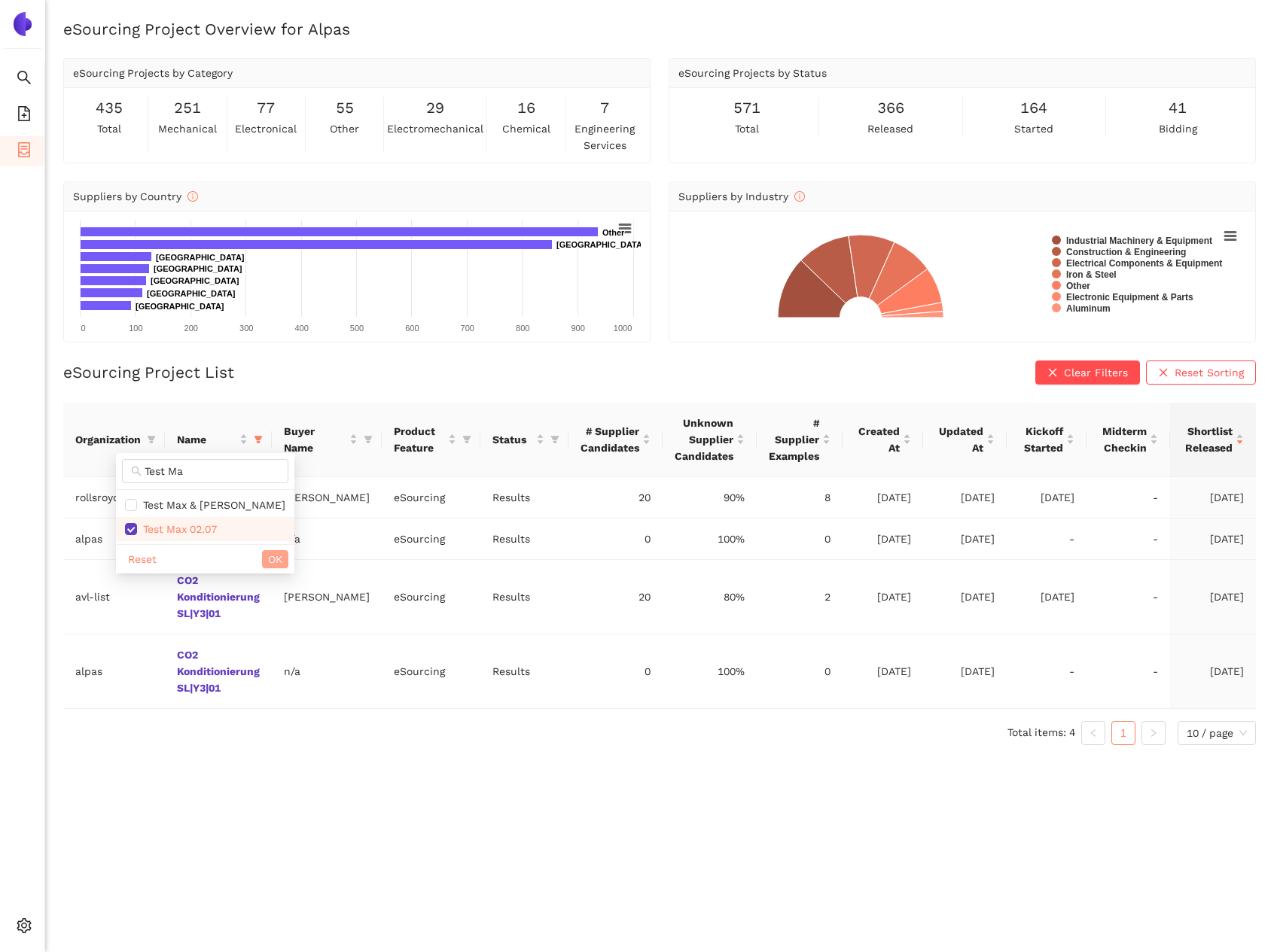 click on "OK" at bounding box center [275, 559] 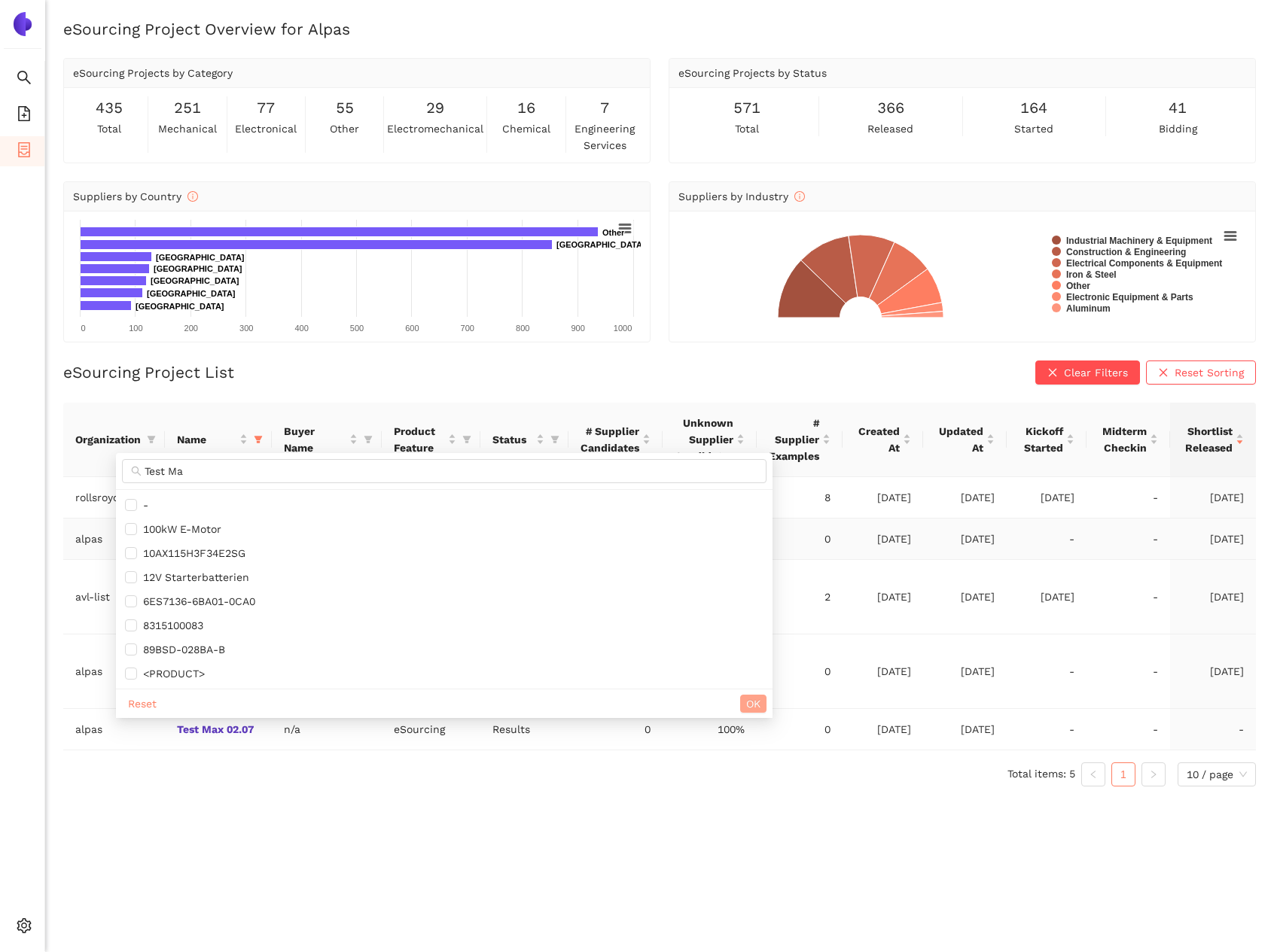 type 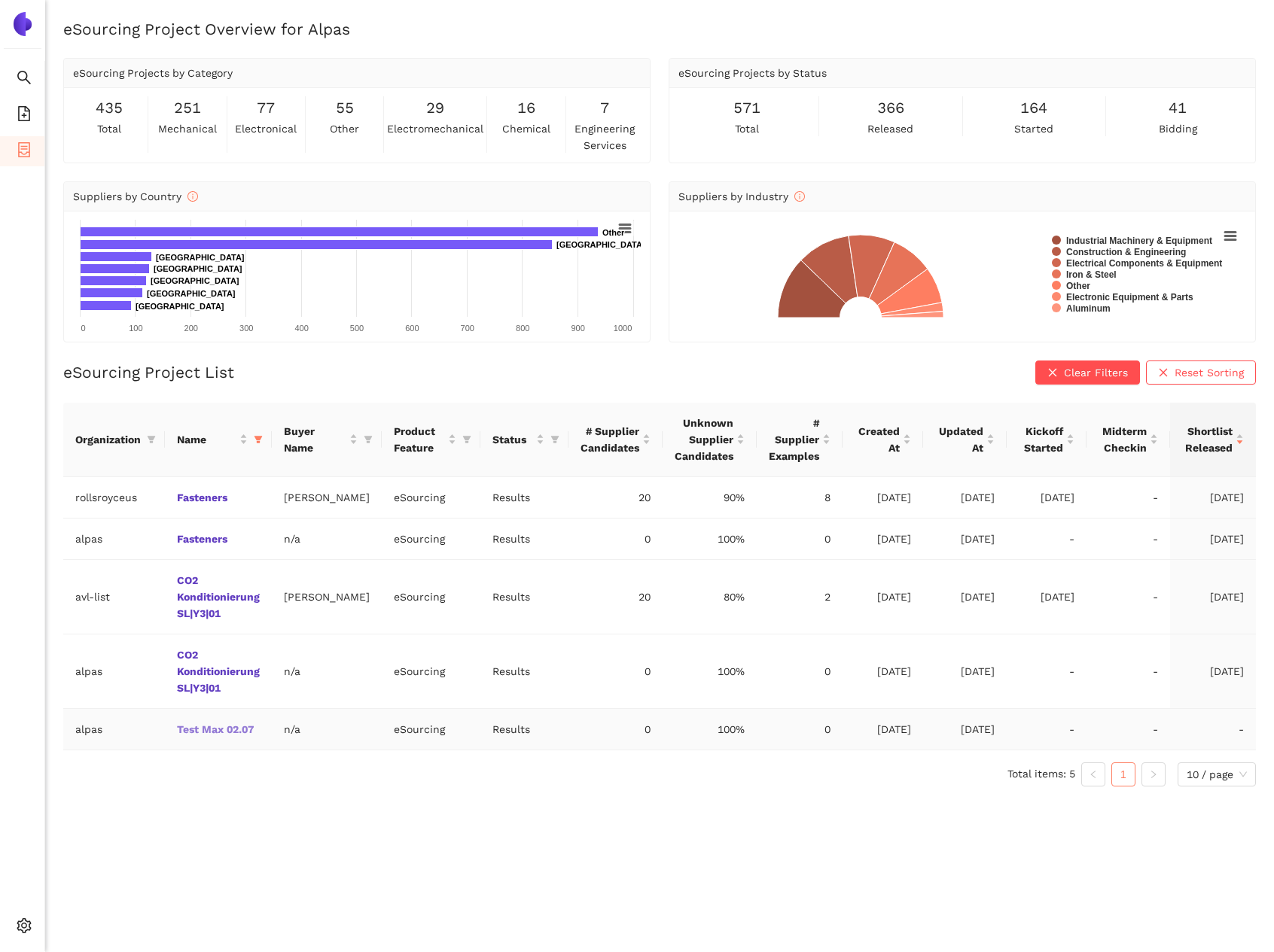 click on "Test Max 02.07" at bounding box center [0, 0] 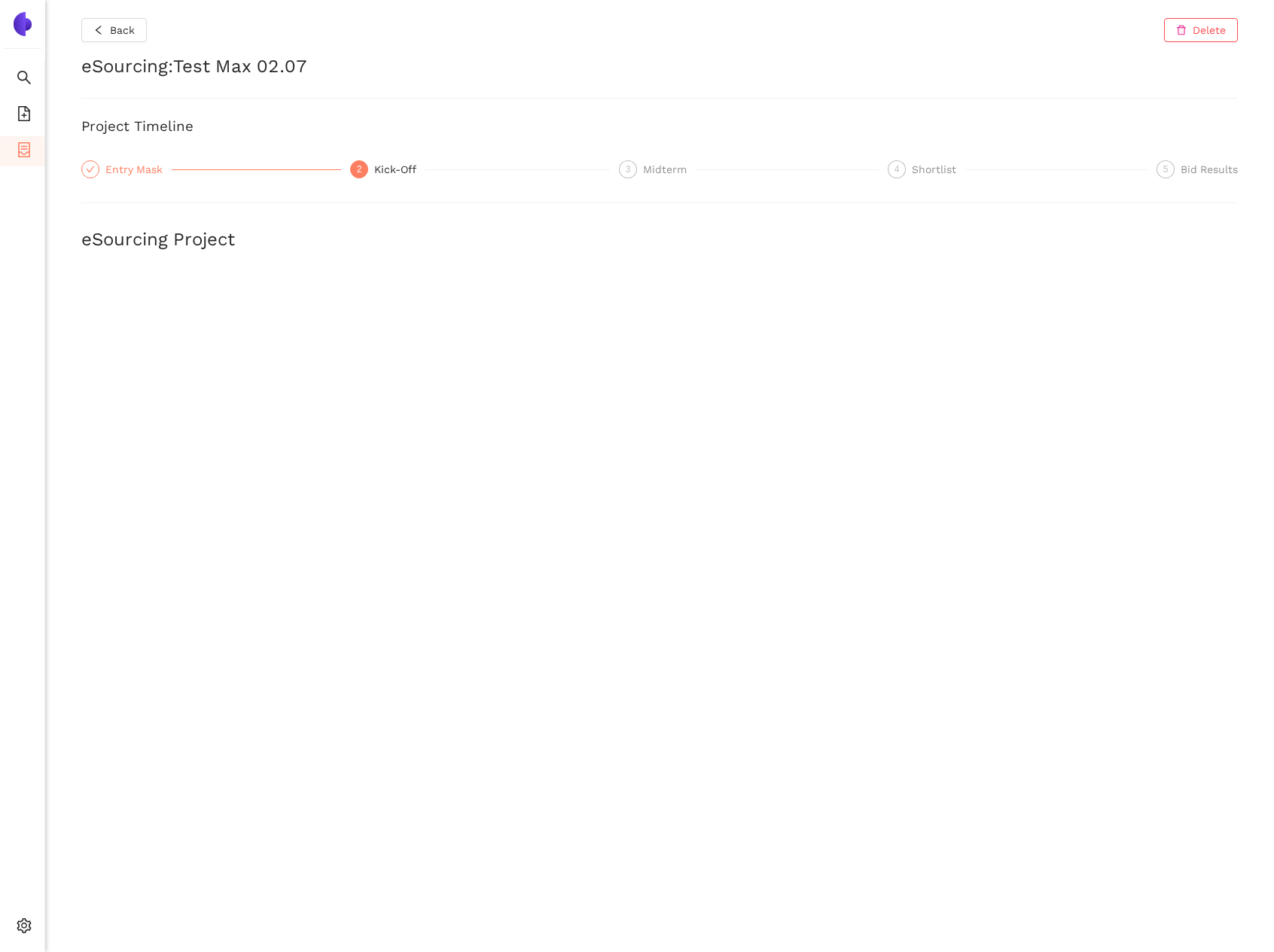 click on "Entry Mask" at bounding box center [139, 169] 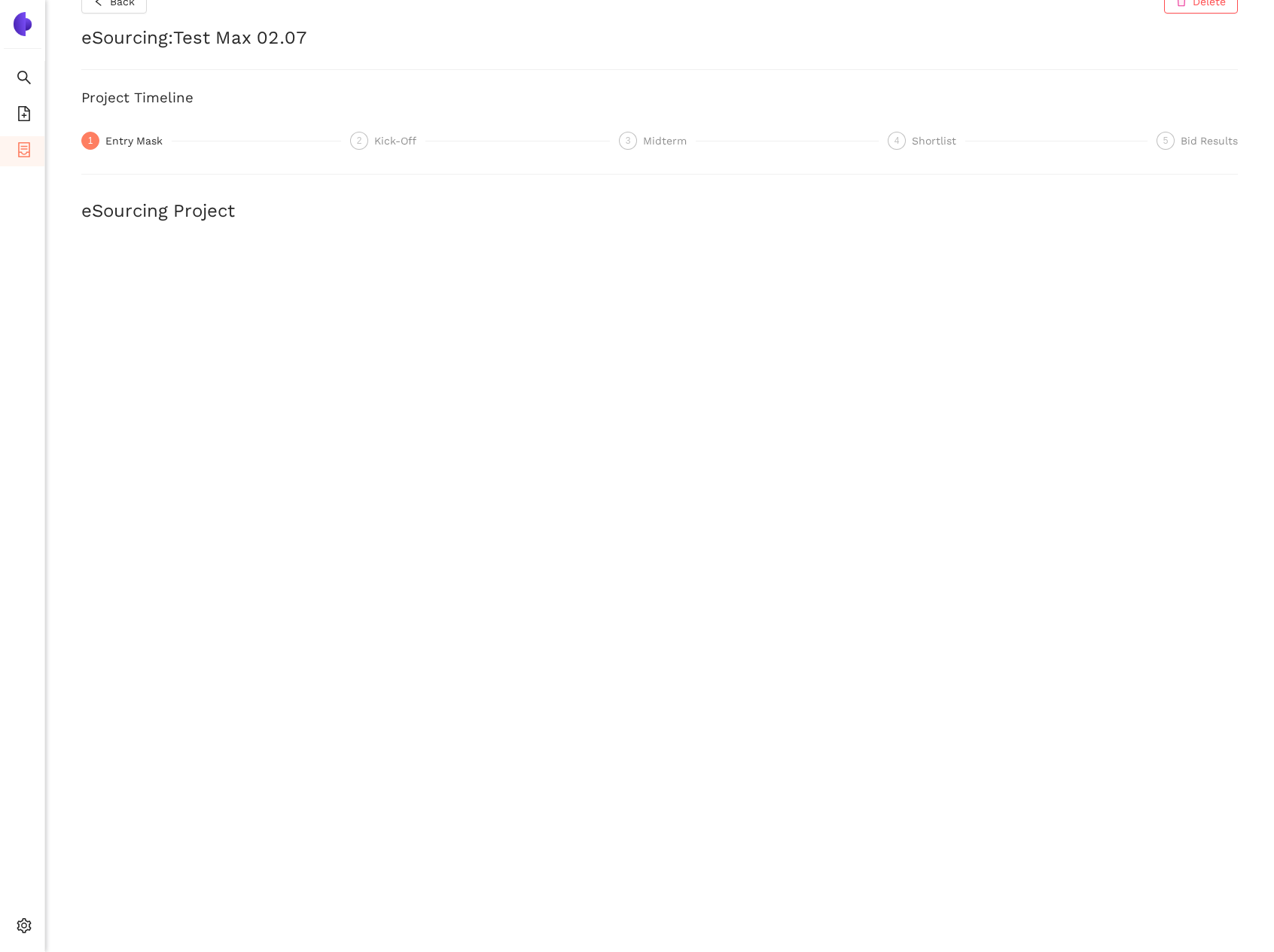 scroll, scrollTop: 29, scrollLeft: 0, axis: vertical 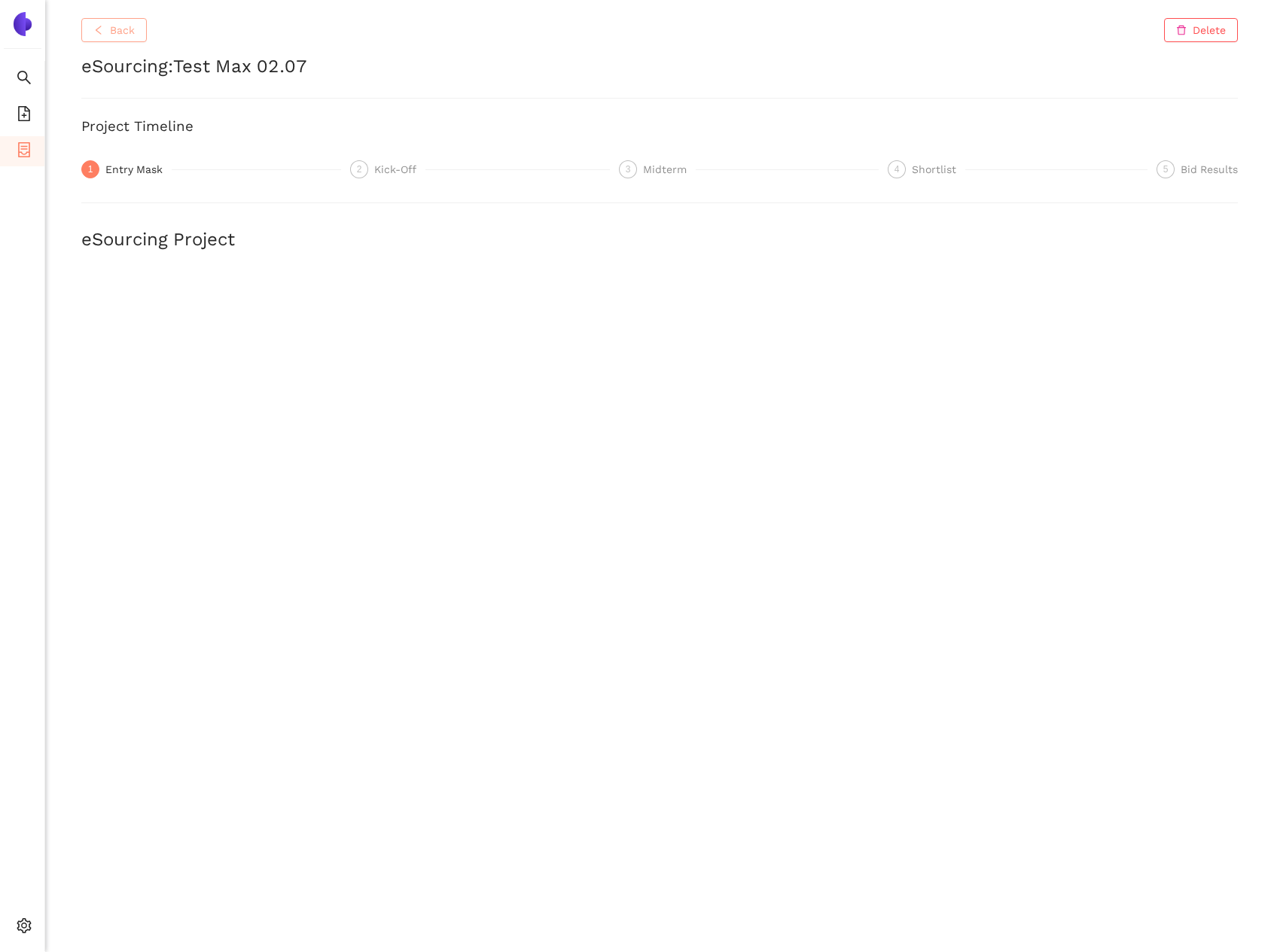 click on "Back" at bounding box center [122, 30] 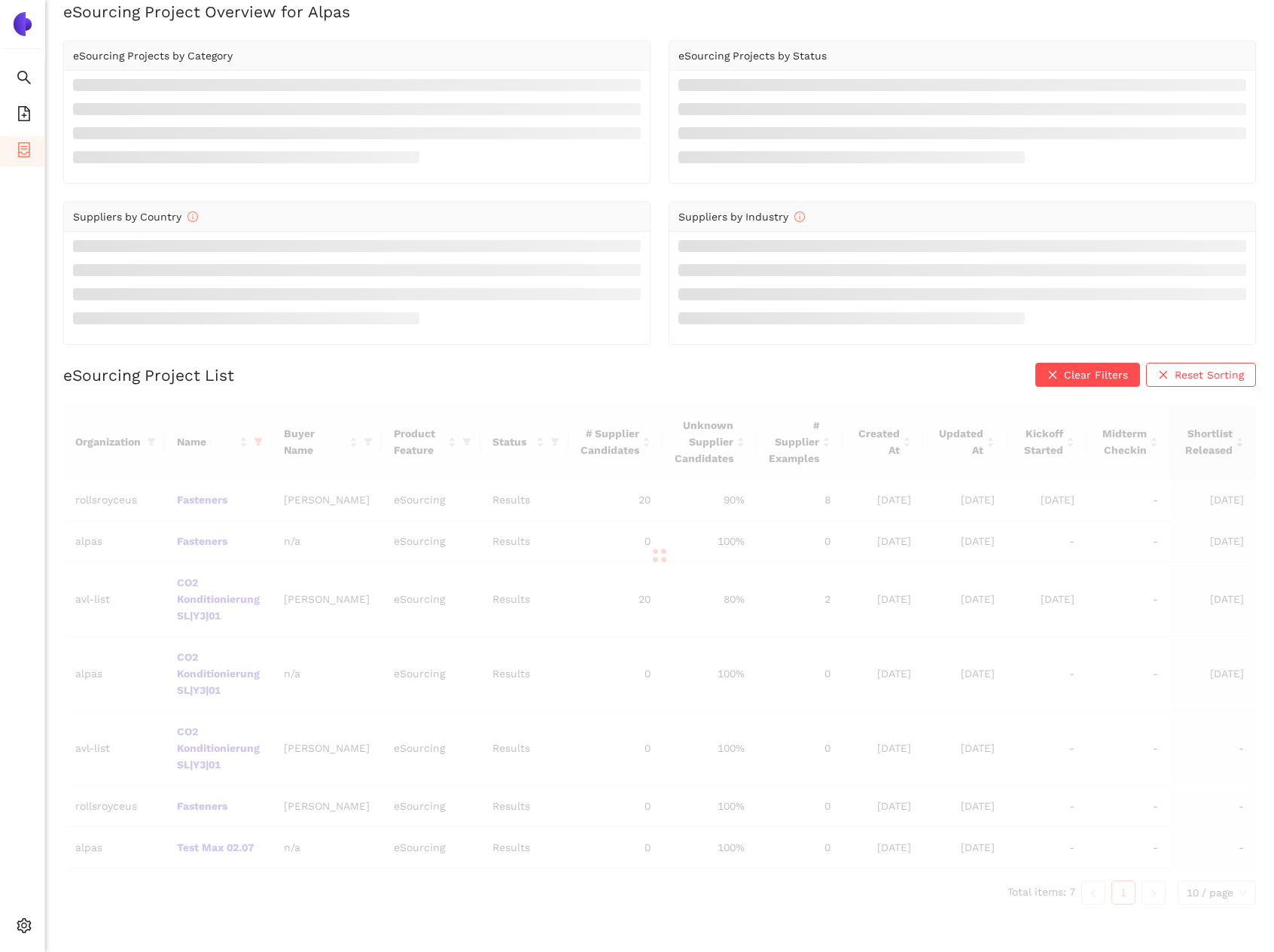 scroll, scrollTop: 18, scrollLeft: 0, axis: vertical 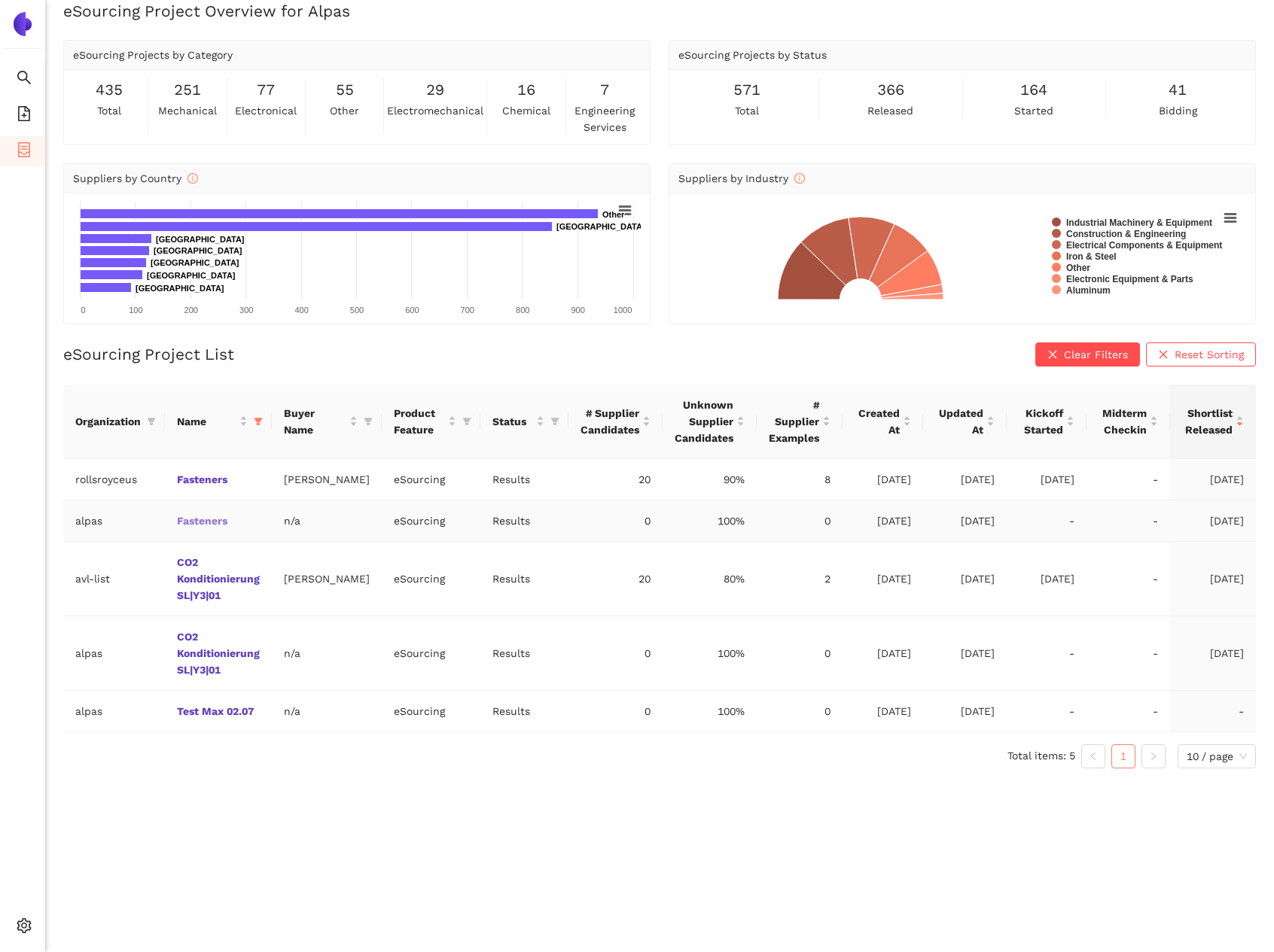 click on "Fasteners" at bounding box center [0, 0] 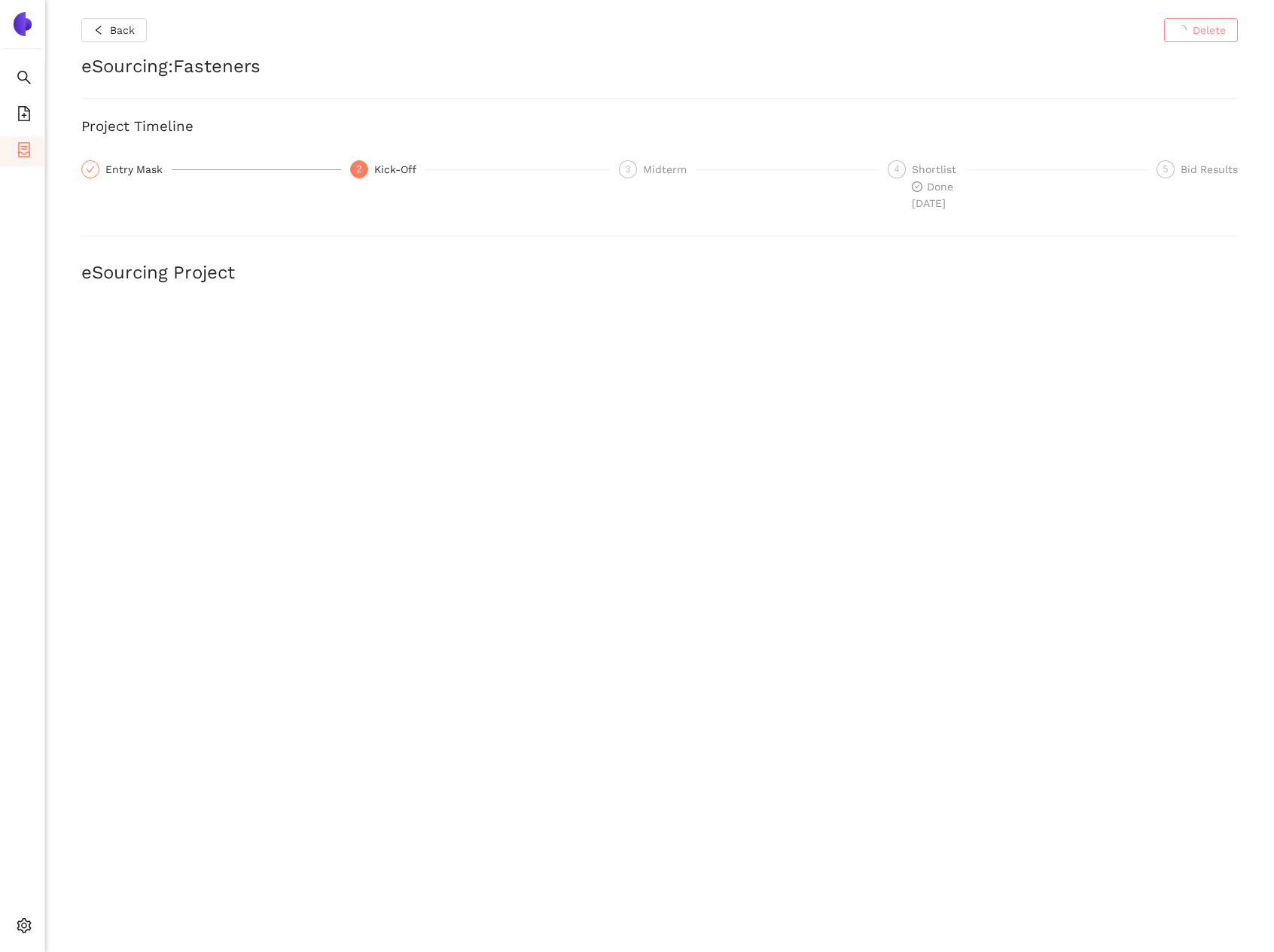 scroll, scrollTop: 0, scrollLeft: 0, axis: both 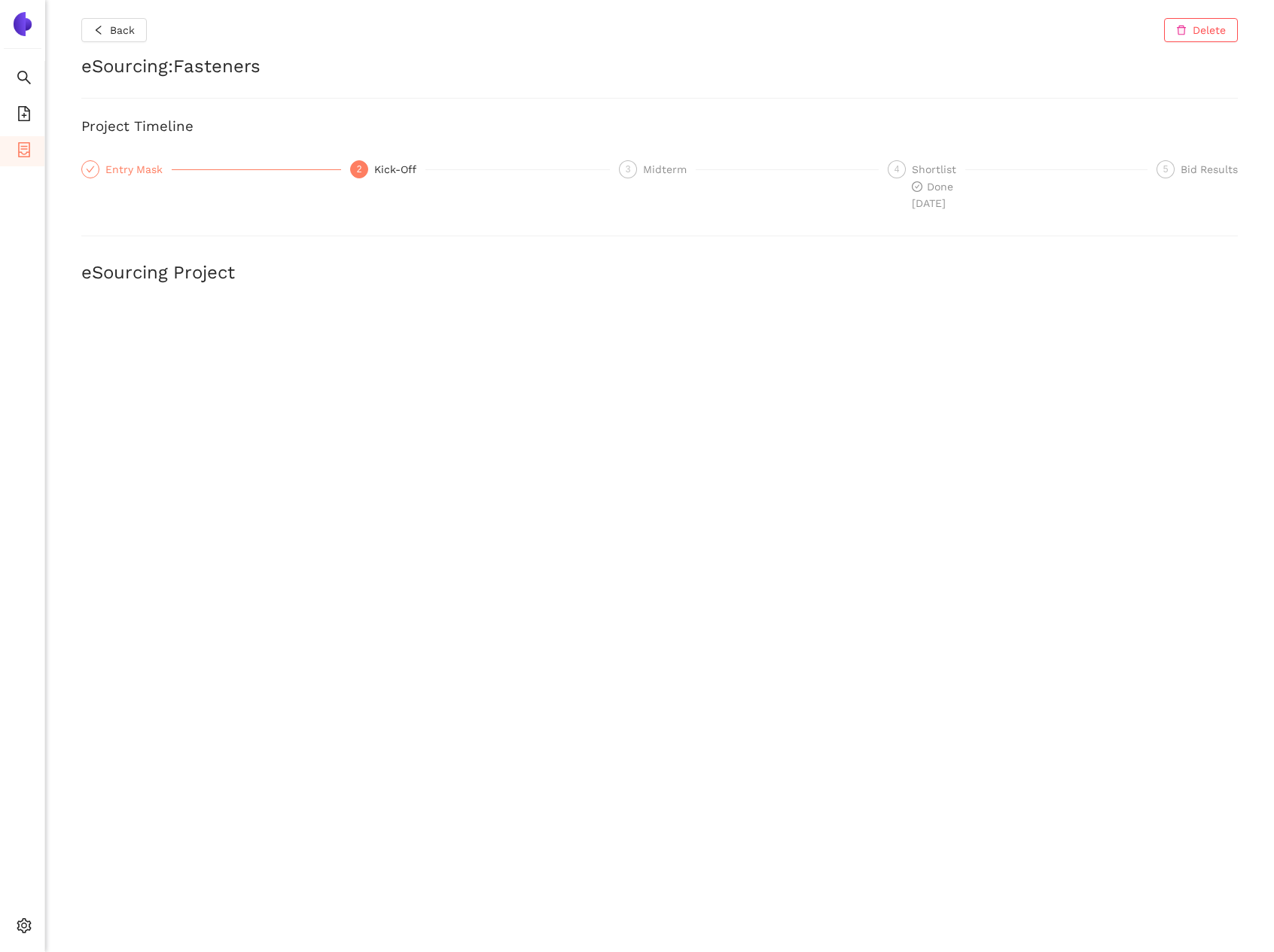 click on "Entry Mask" at bounding box center (139, 169) 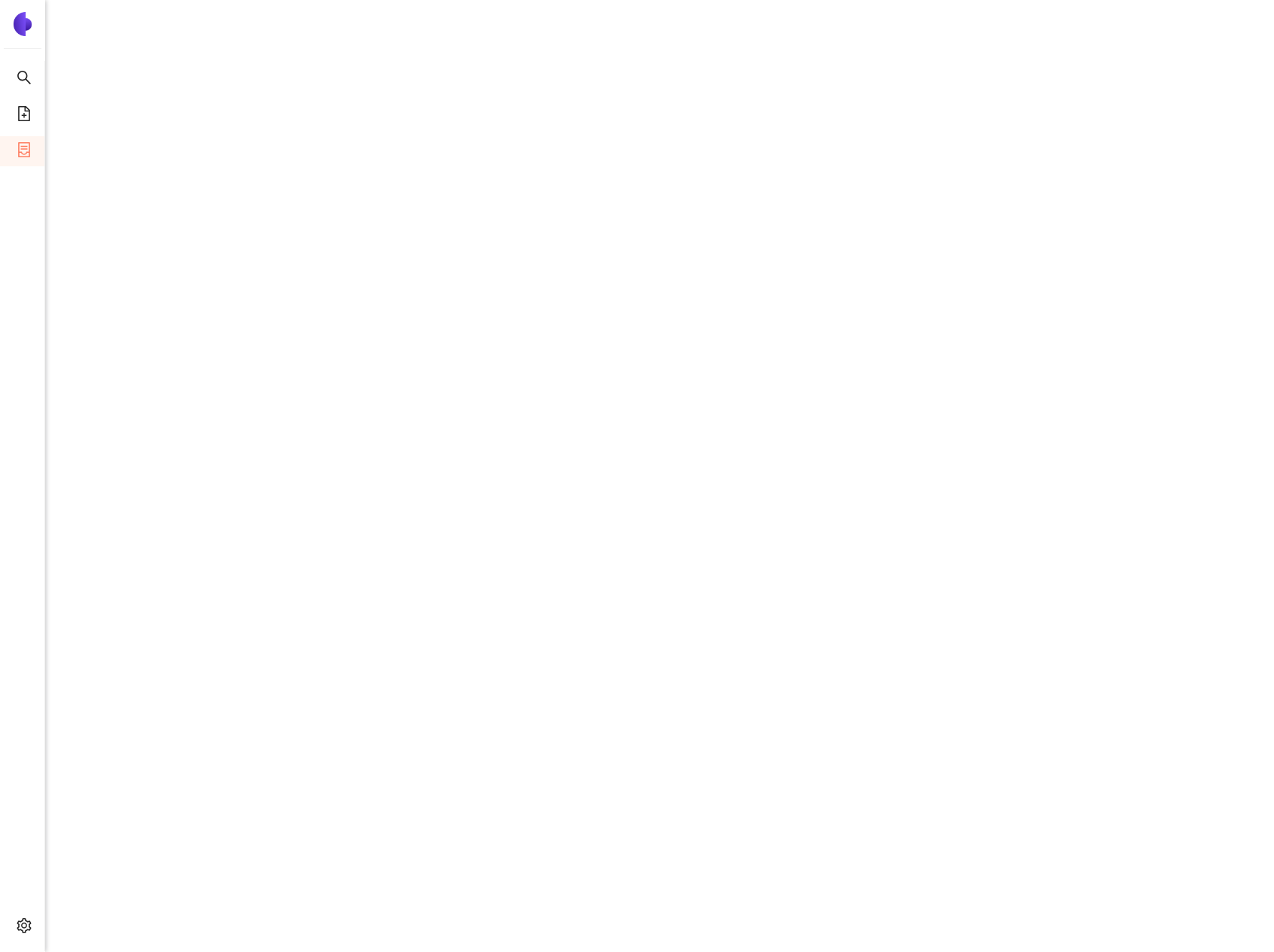 scroll, scrollTop: 1456, scrollLeft: 0, axis: vertical 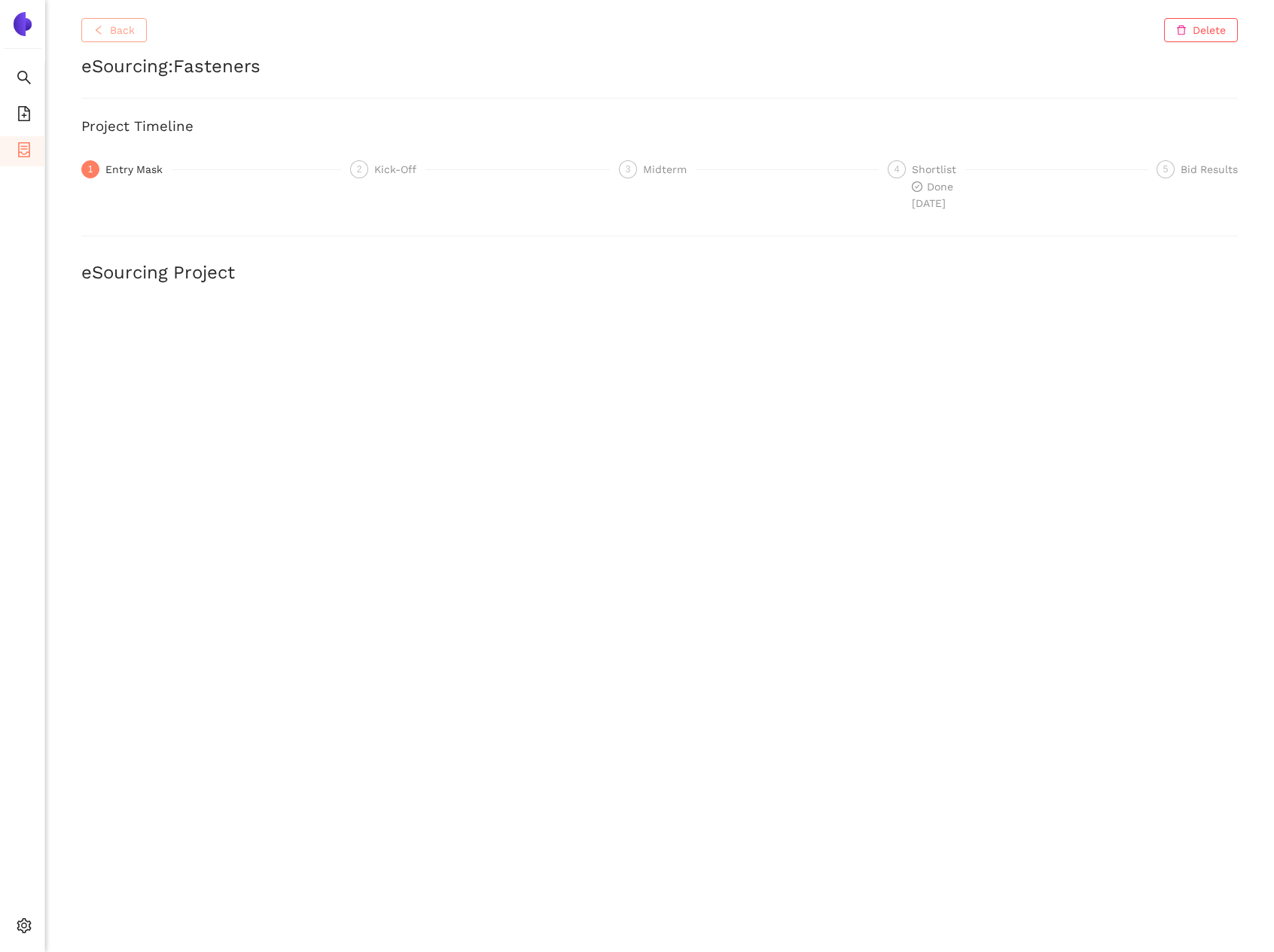 click on "Back" at bounding box center (122, 30) 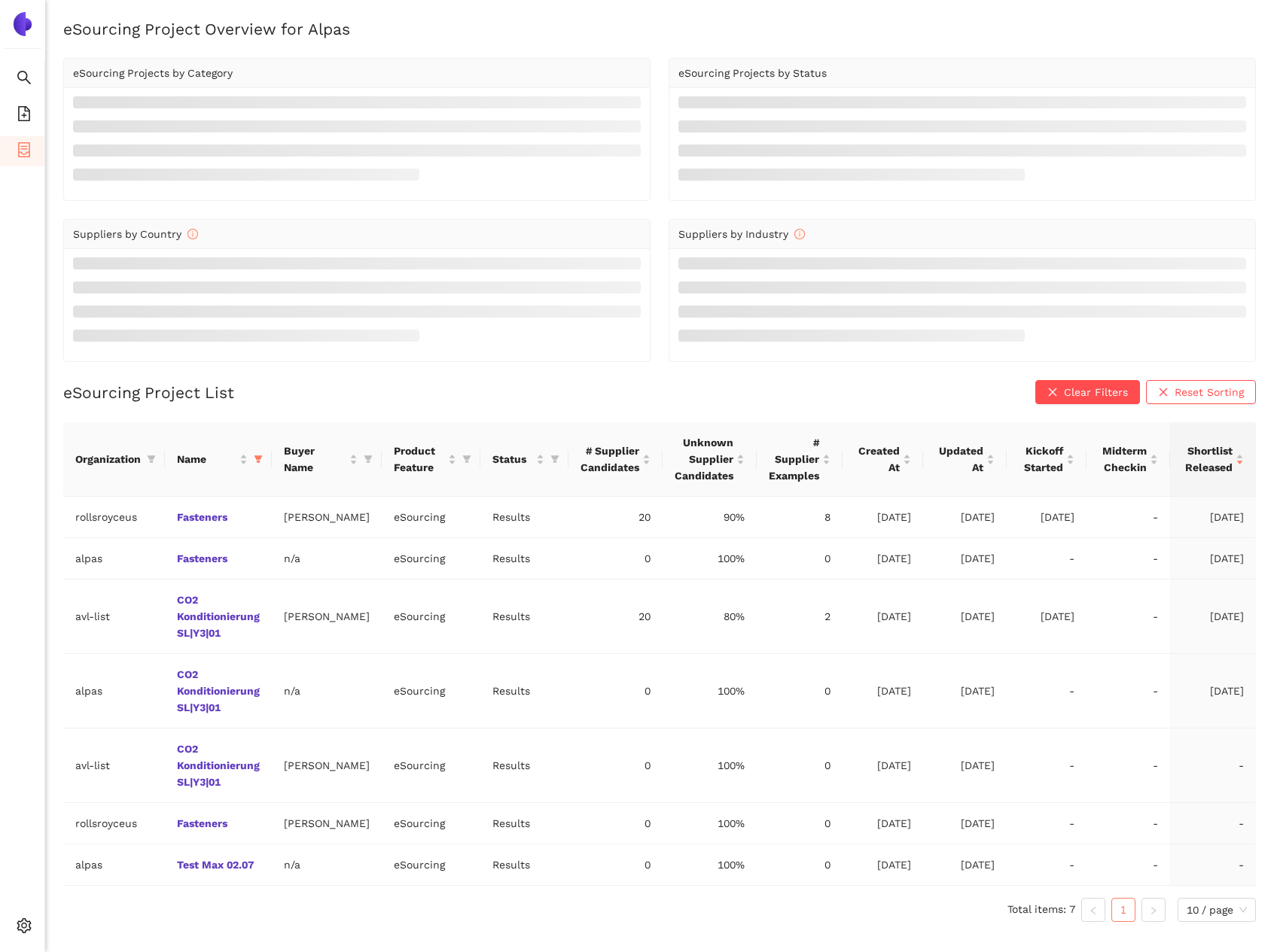 scroll, scrollTop: 18, scrollLeft: 0, axis: vertical 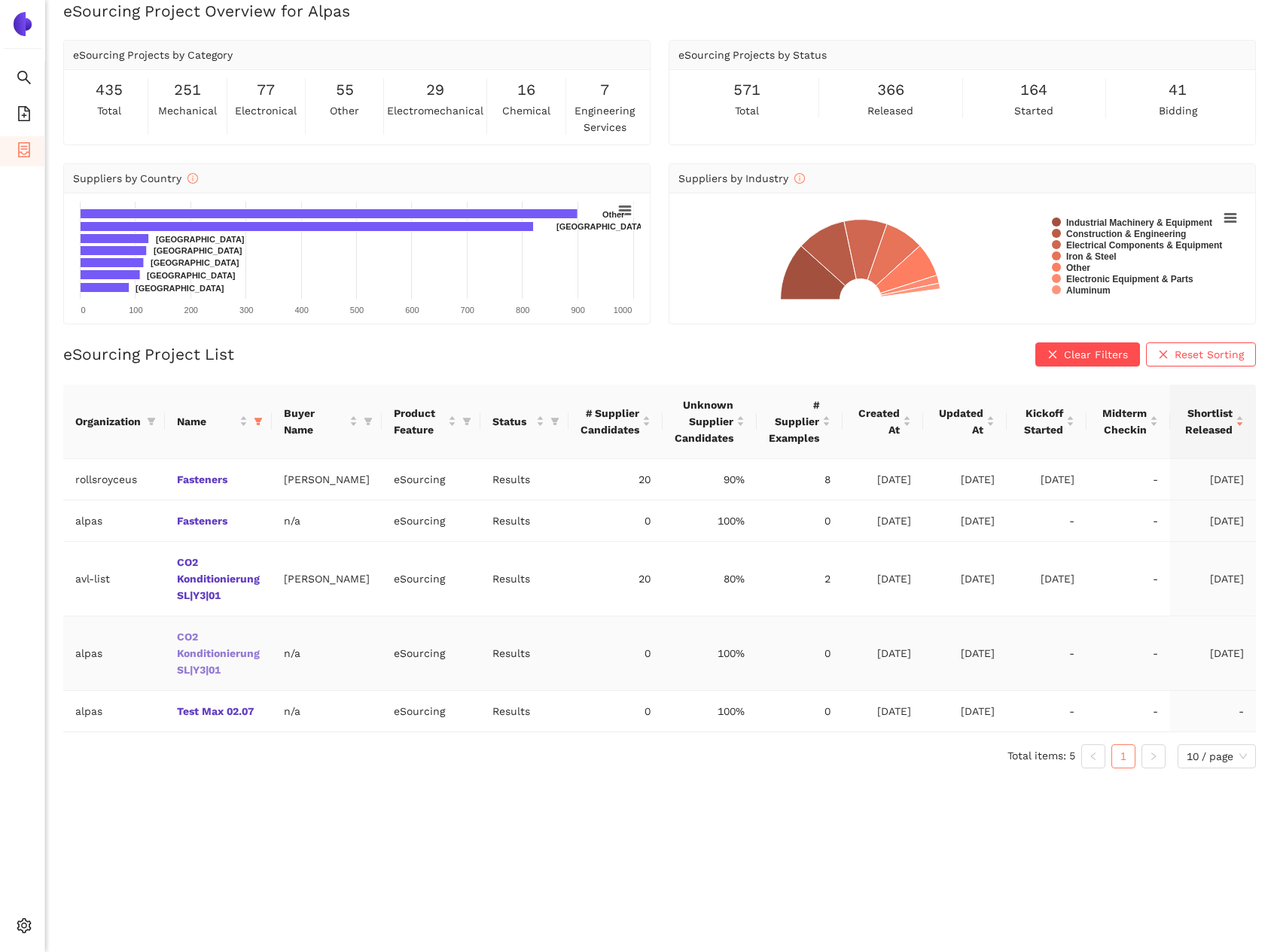 click on "CO2 Konditionierung SL|Y3|01" at bounding box center [0, 0] 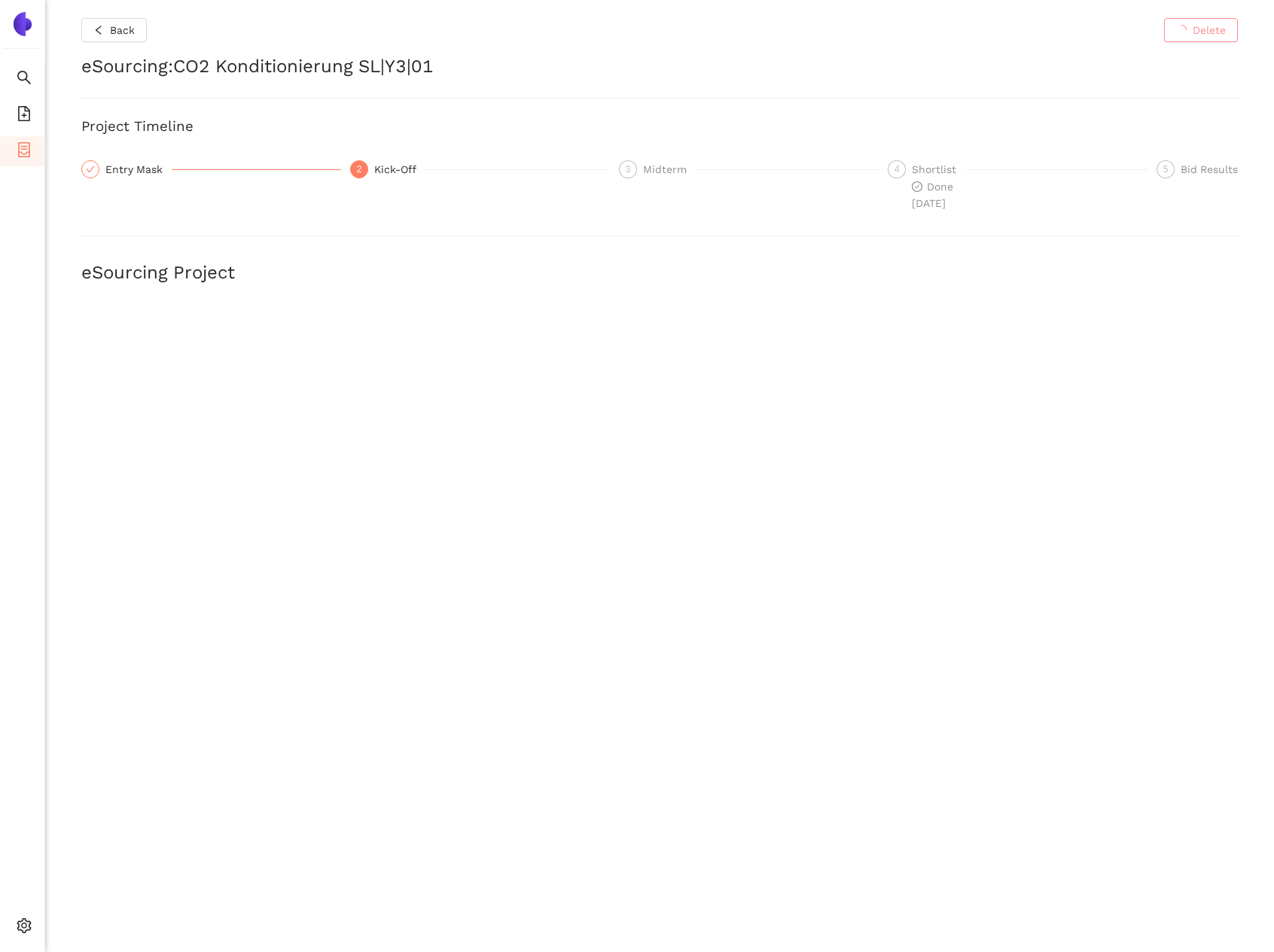 scroll, scrollTop: 0, scrollLeft: 0, axis: both 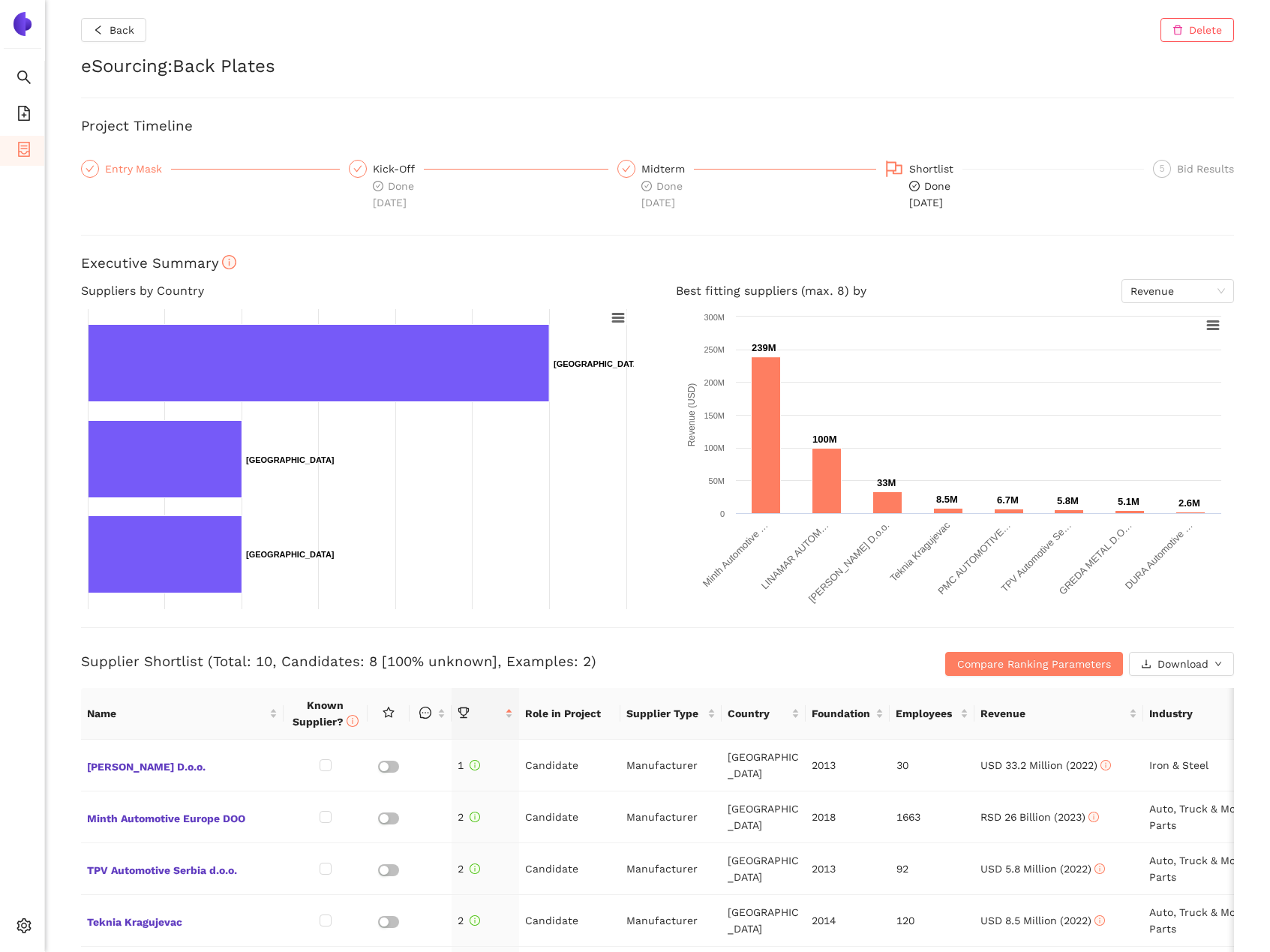 click on "Entry Mask" at bounding box center [138, 169] 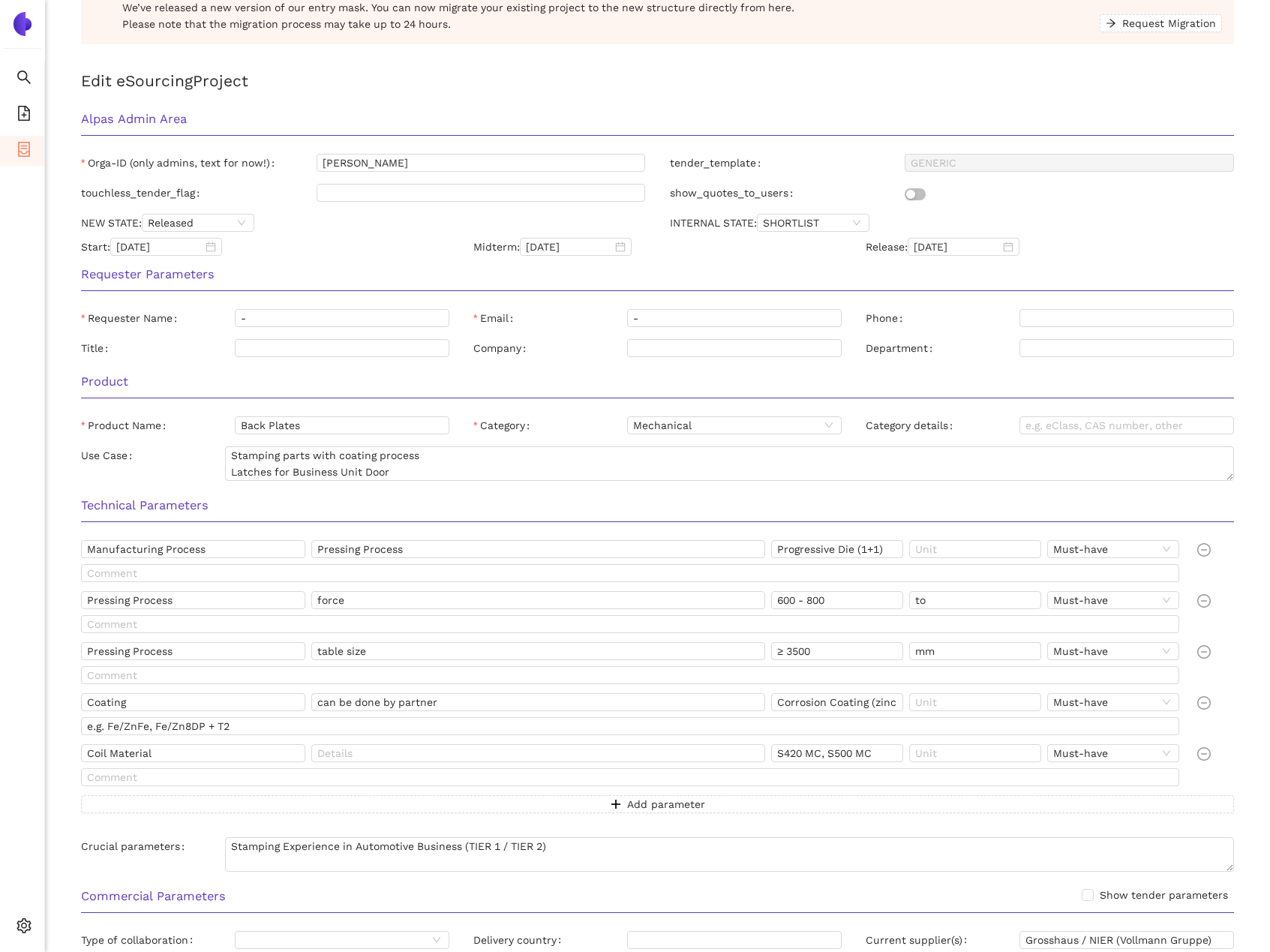 scroll, scrollTop: 0, scrollLeft: 0, axis: both 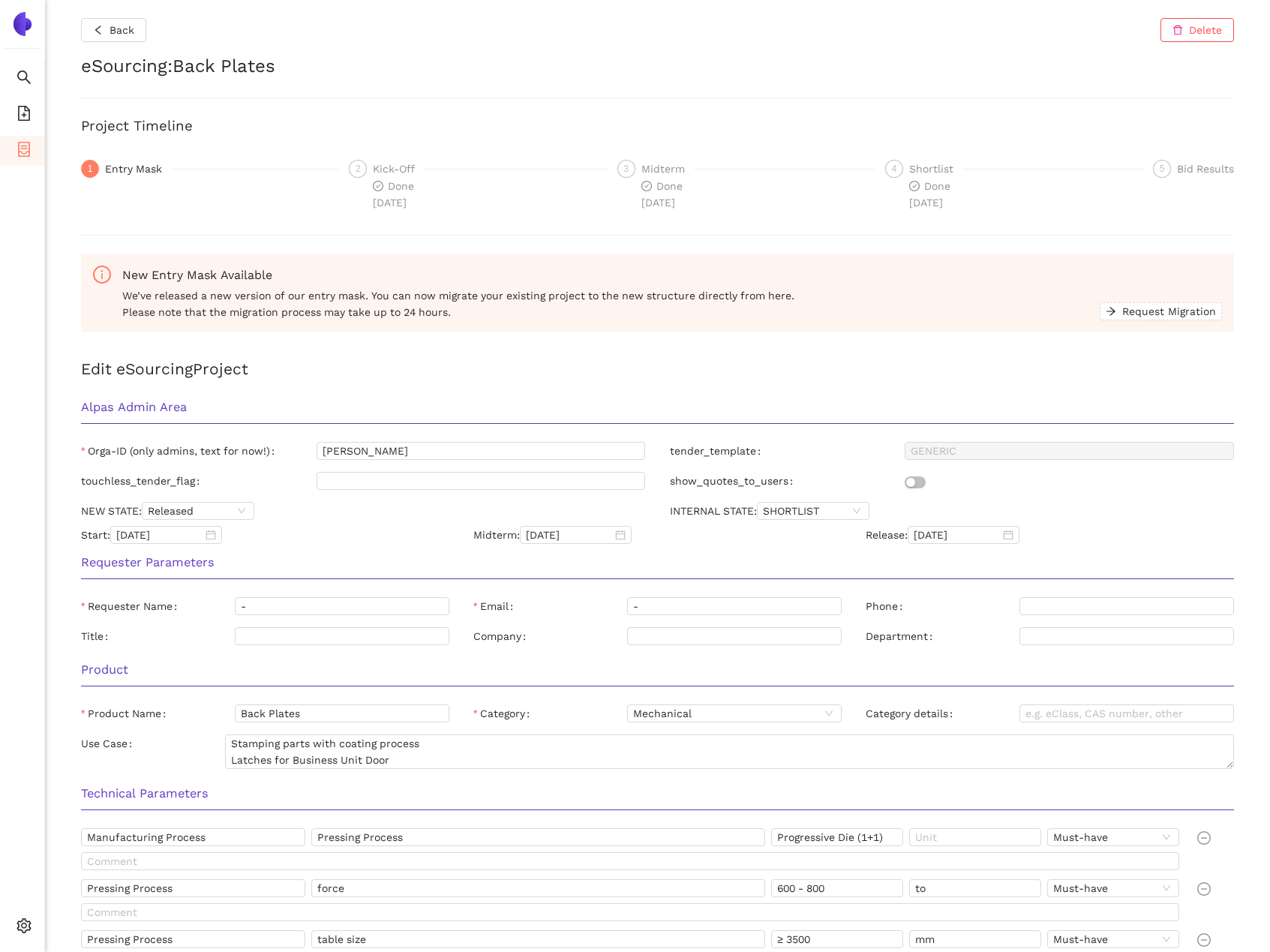 click 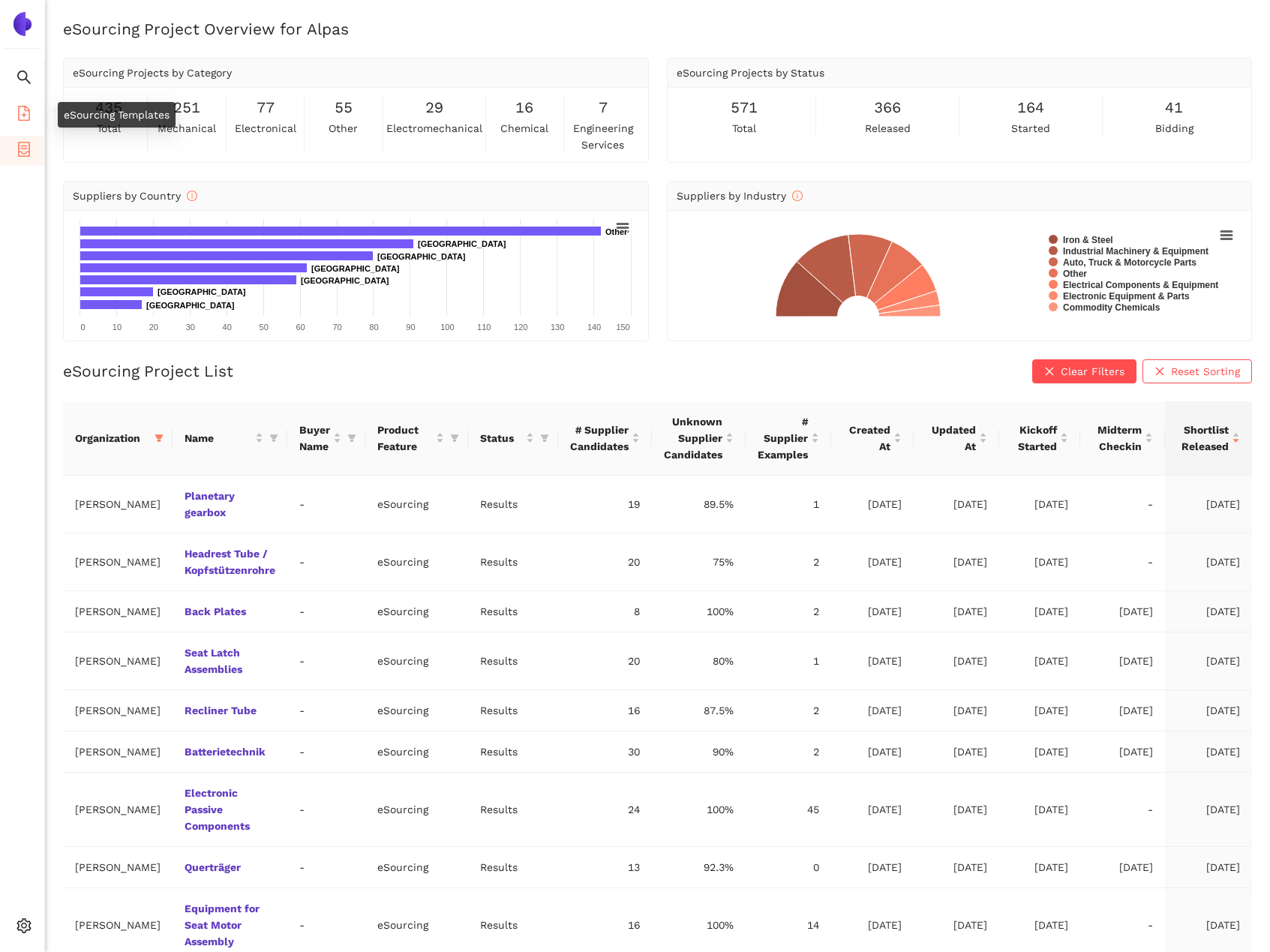 click on "eSourcing Templates" at bounding box center (22, 115) 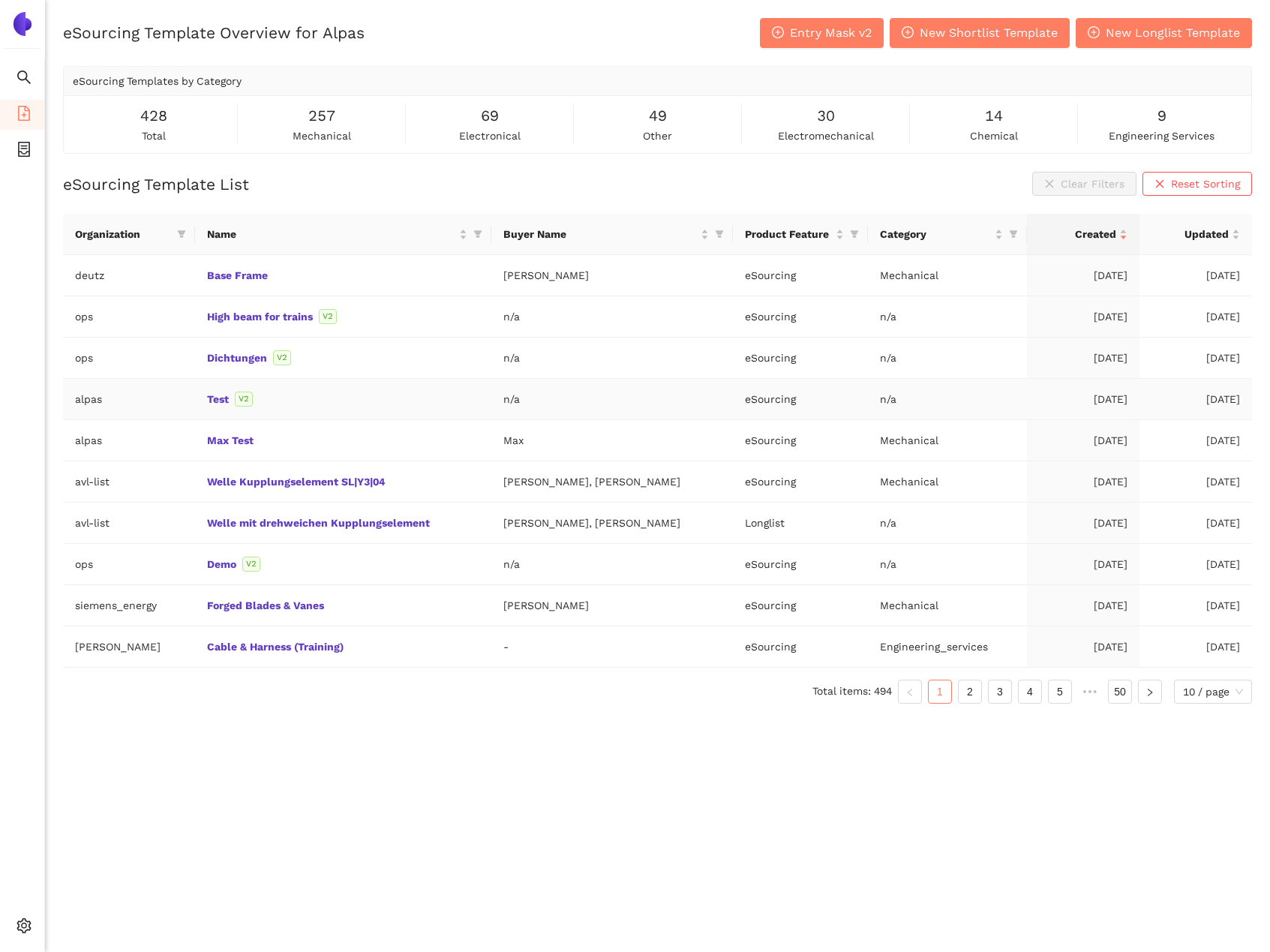 click on "Test V2" at bounding box center [344, 399] 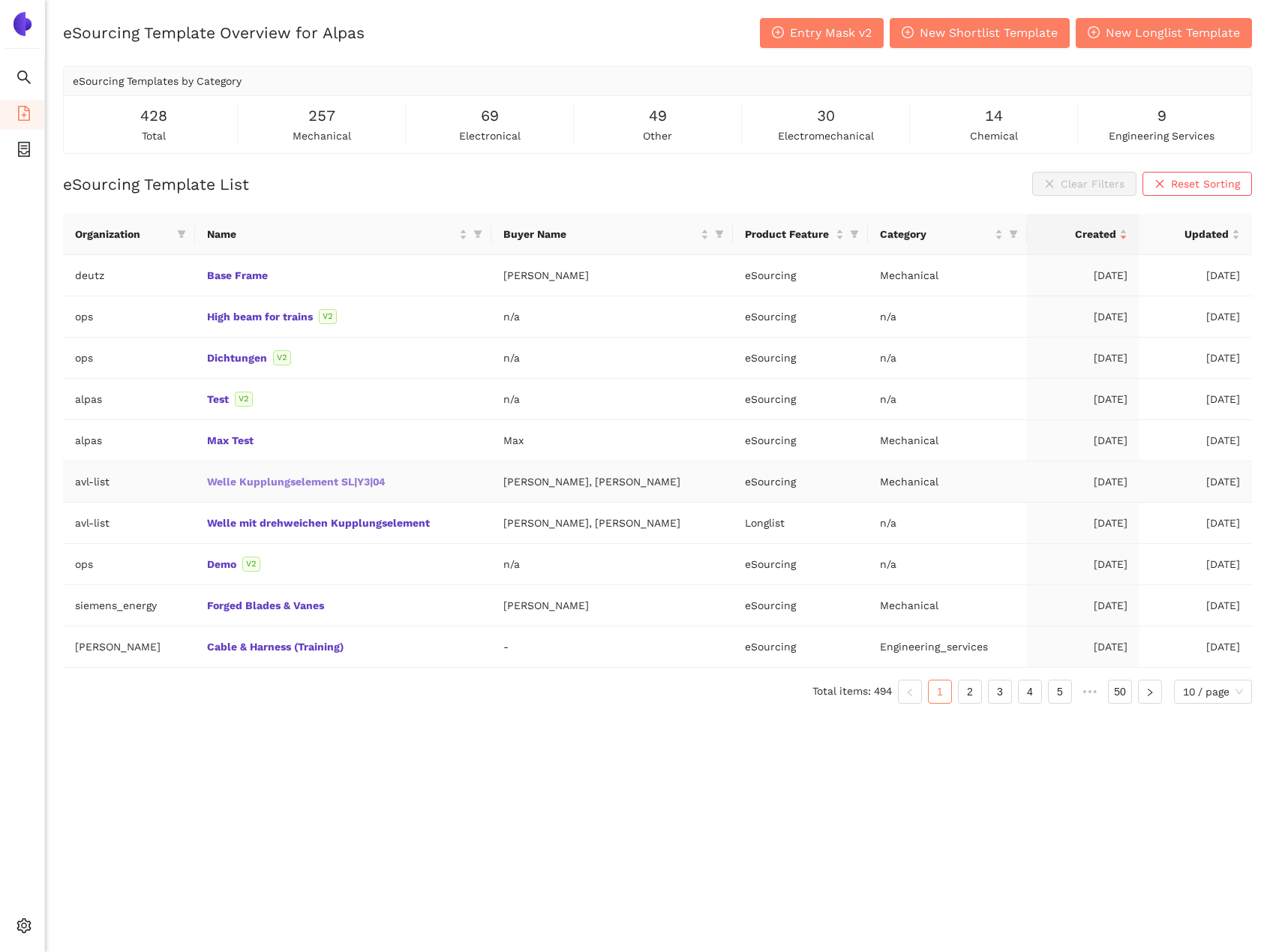 click on "Welle Kupplungselement SL|Y3|04" at bounding box center [0, 0] 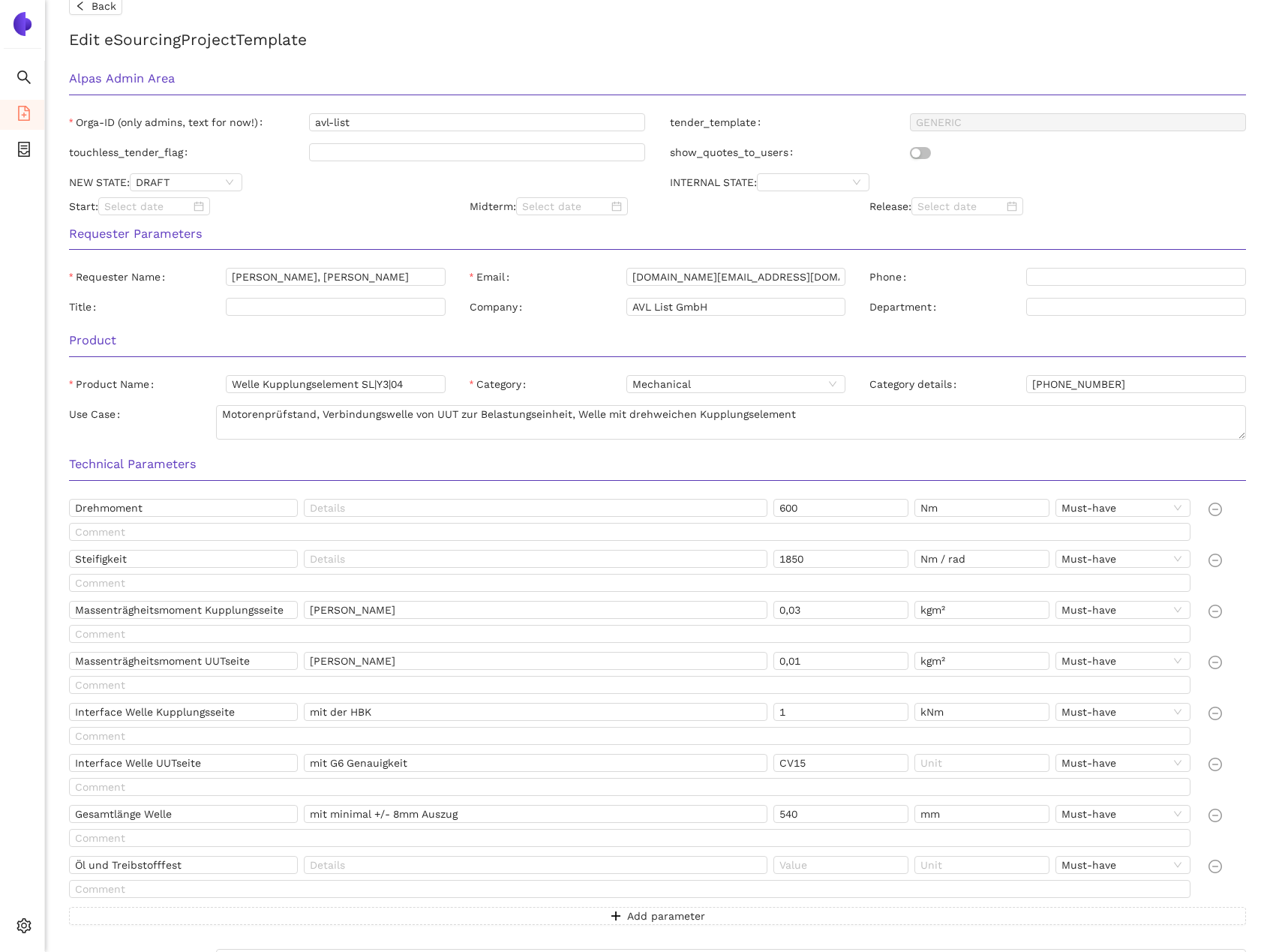 scroll, scrollTop: 119, scrollLeft: 0, axis: vertical 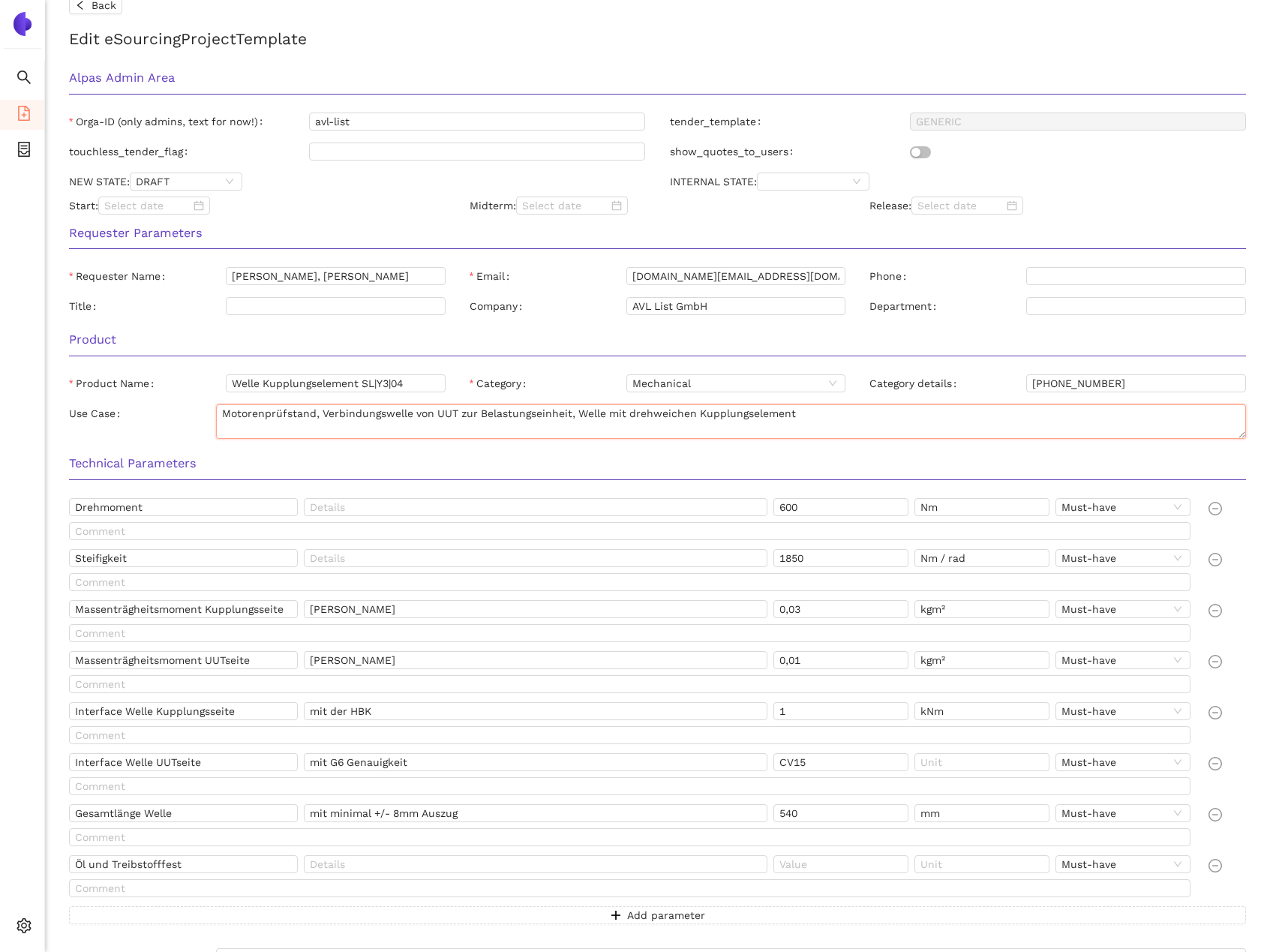 drag, startPoint x: 438, startPoint y: 413, endPoint x: 548, endPoint y: 410, distance: 110.0409 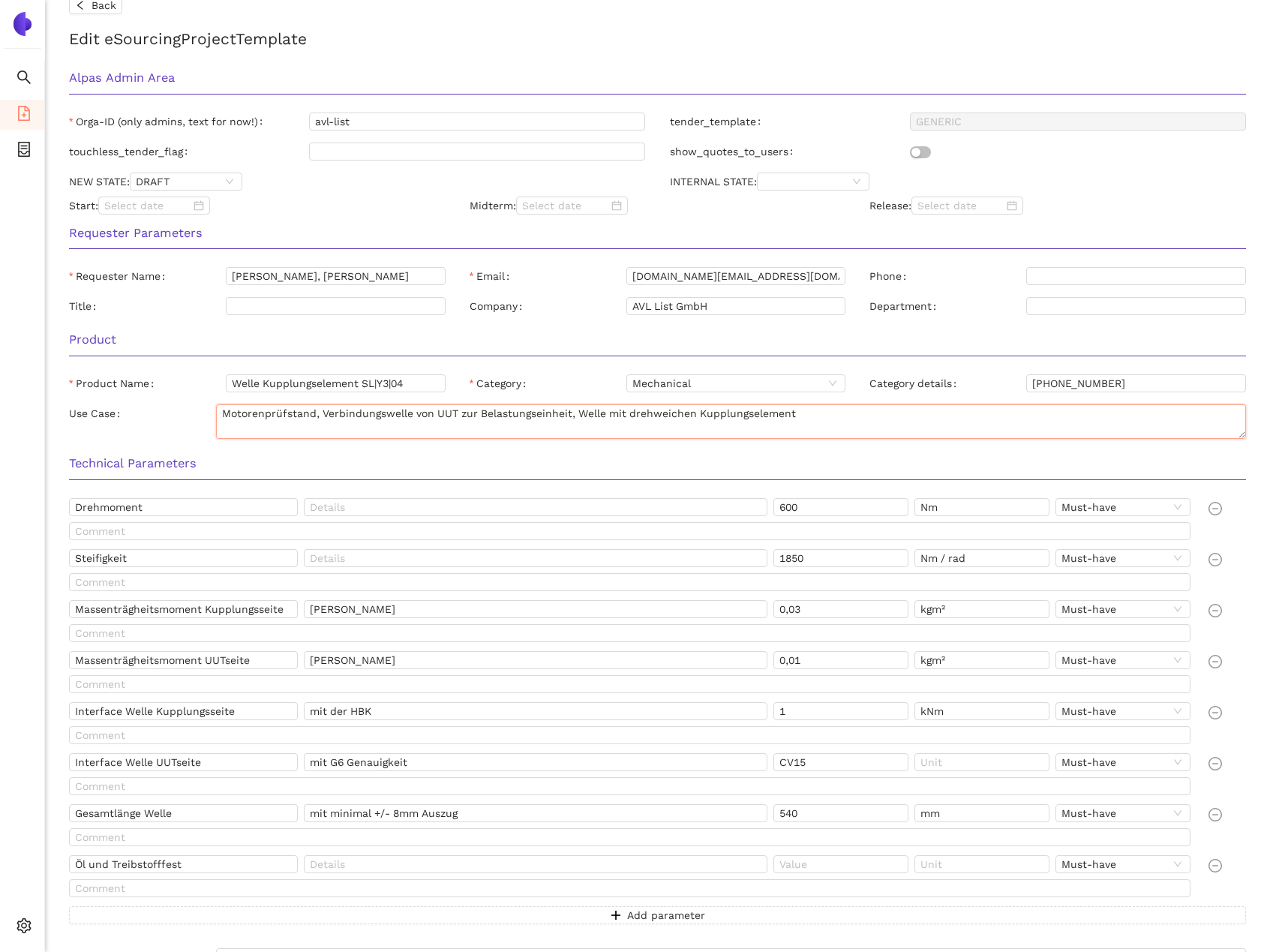 click on "Motorenprüfstand, Verbindungswelle von UUT zur Belastungseinheit, Welle mit drehweichen Kupplungselement" at bounding box center [731, 422] 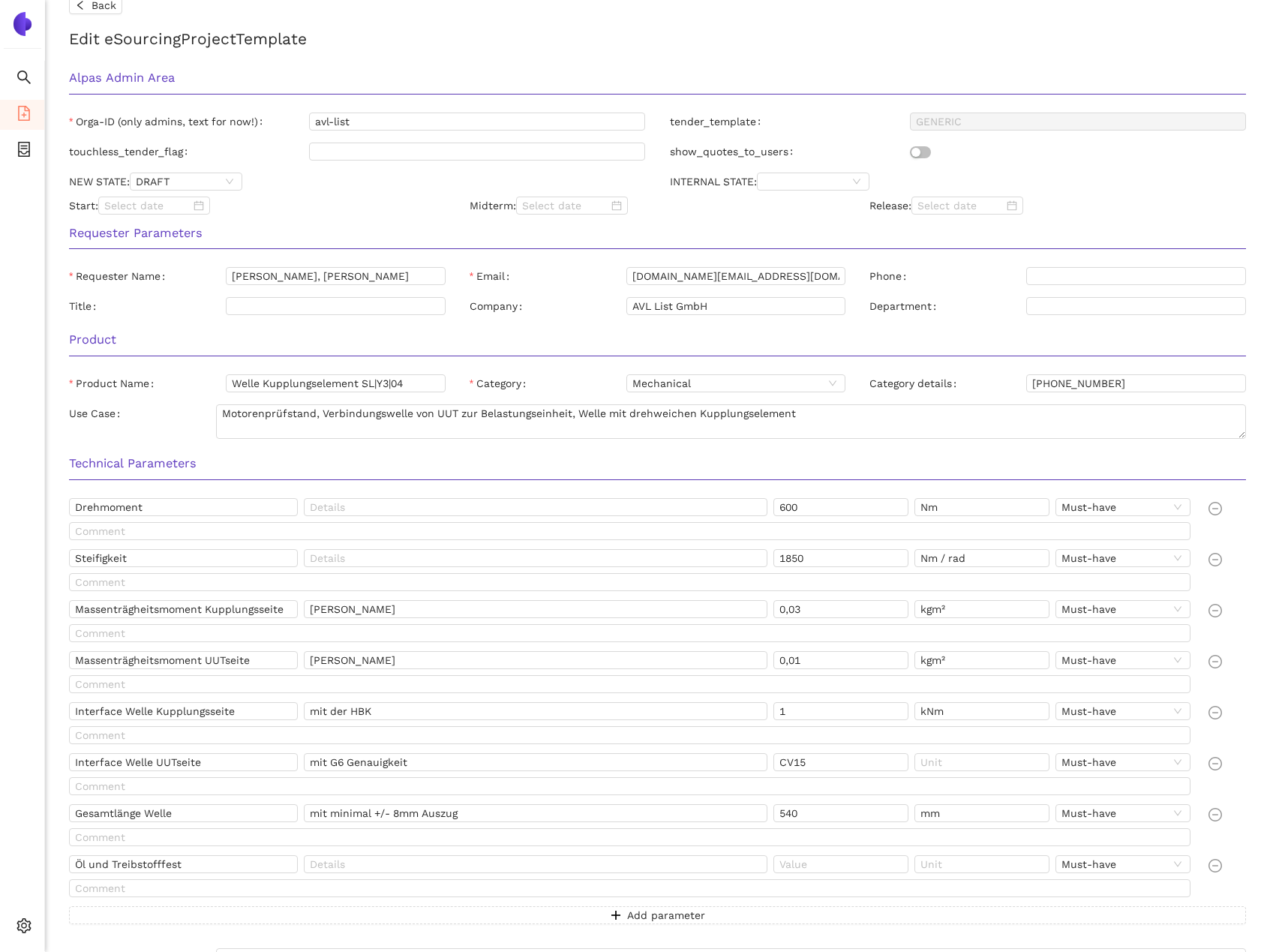 click on "Use Case Motorenprüfstand, Verbindungswelle von UUT zur Belastungseinheit, Welle mit drehweichen Kupplungselement" at bounding box center [657, 425] 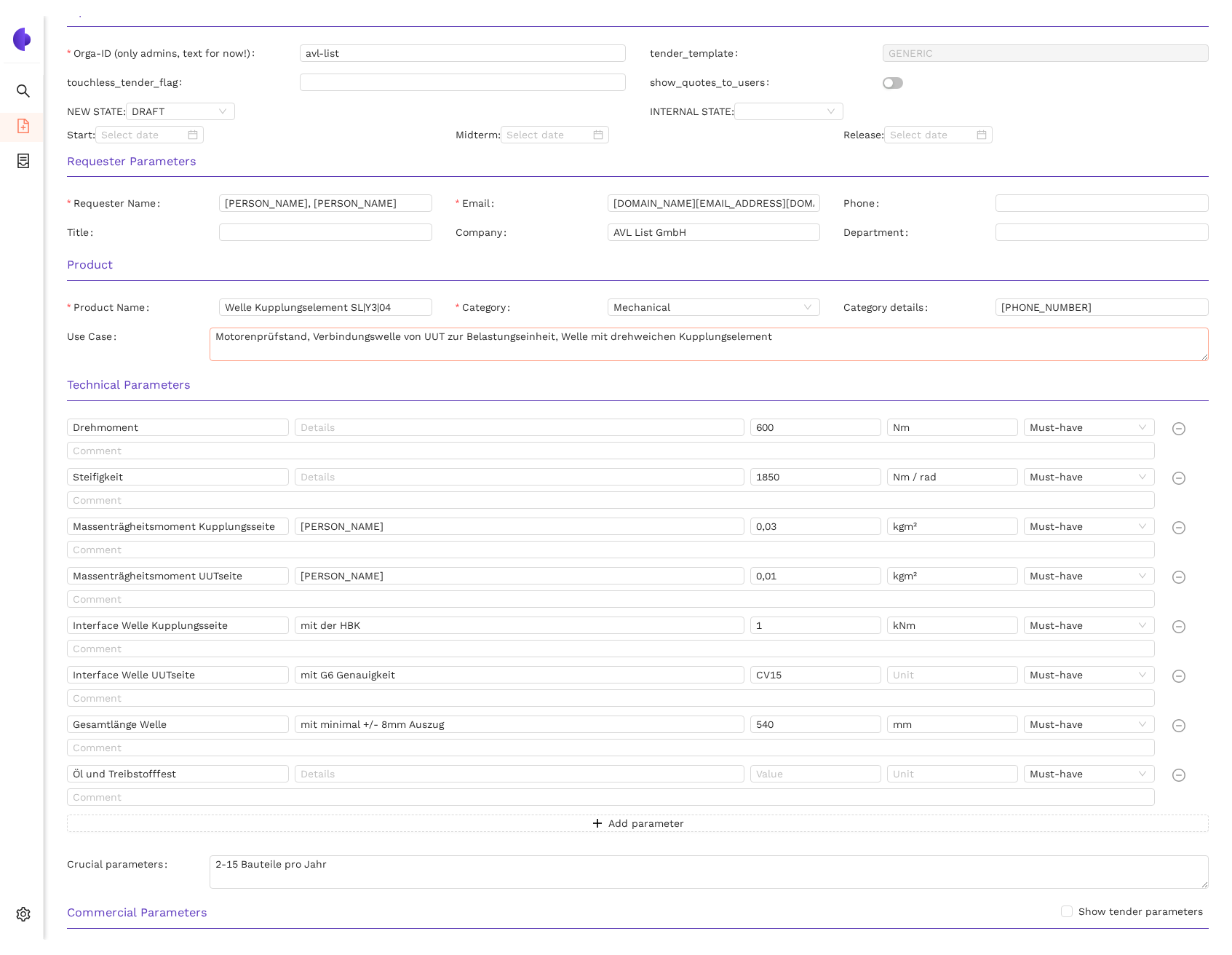 scroll, scrollTop: 195, scrollLeft: 0, axis: vertical 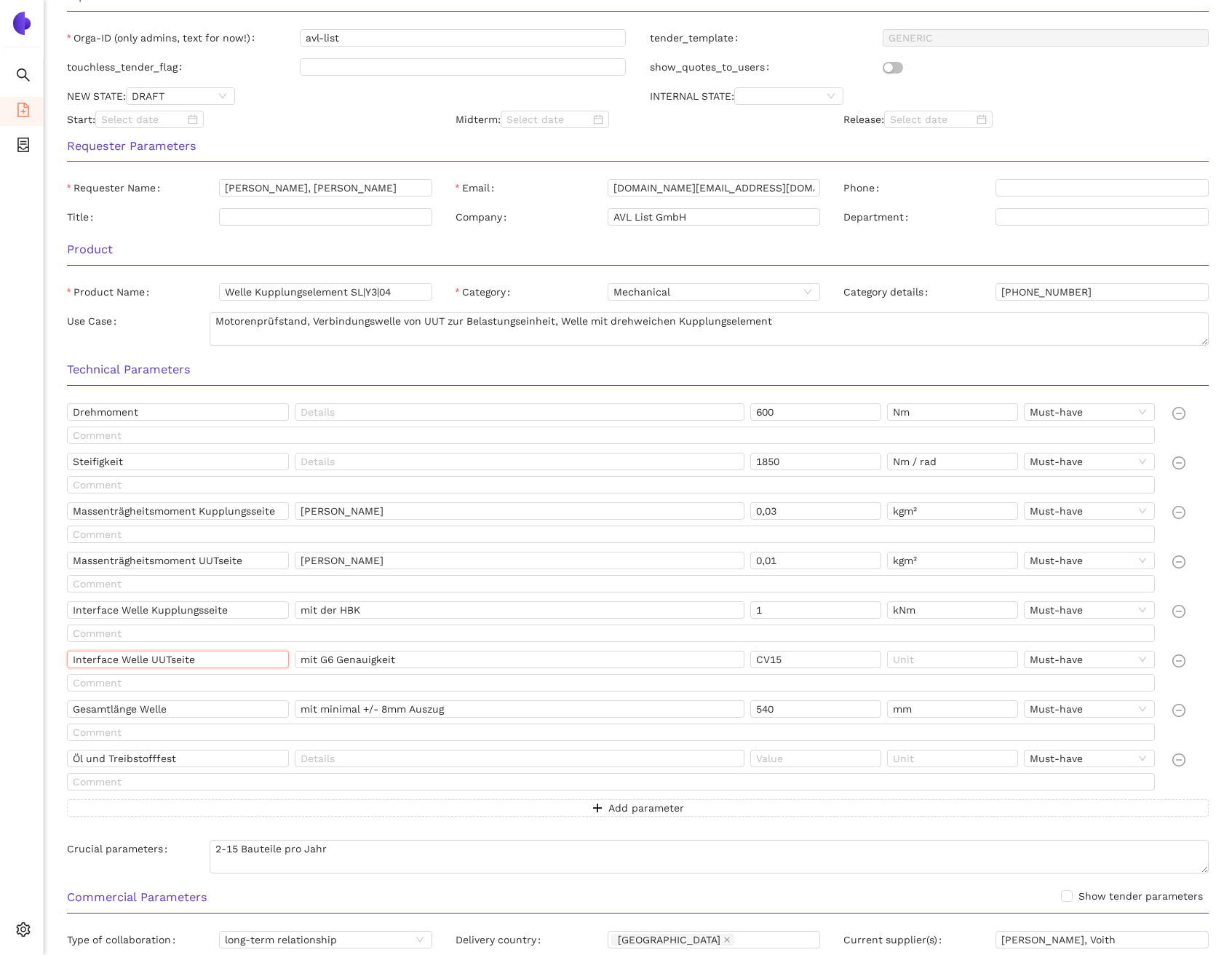 click on "Interface Welle UUTseite" at bounding box center [178, 659] 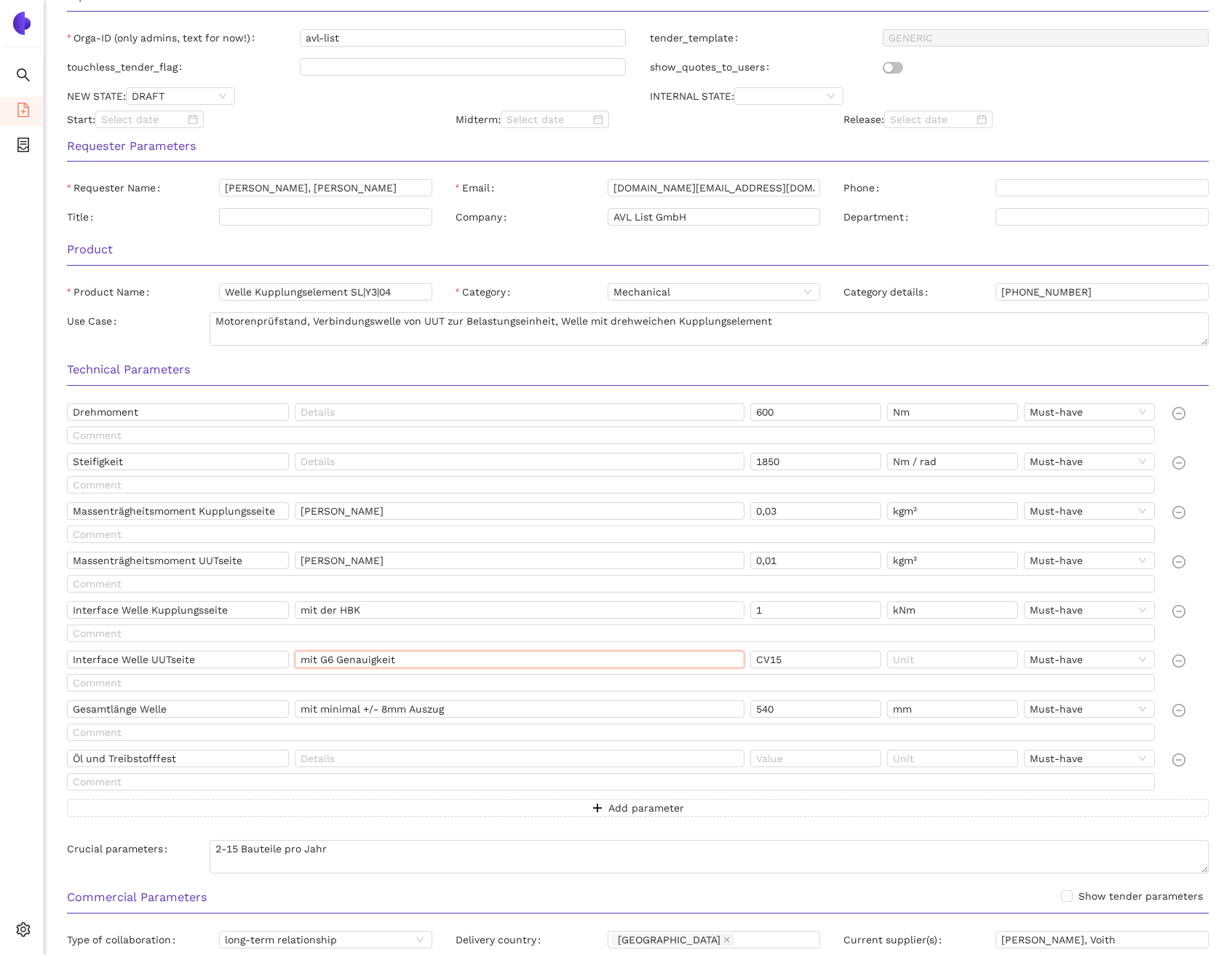 click on "mit G6 Genauigkeit" at bounding box center [520, 659] 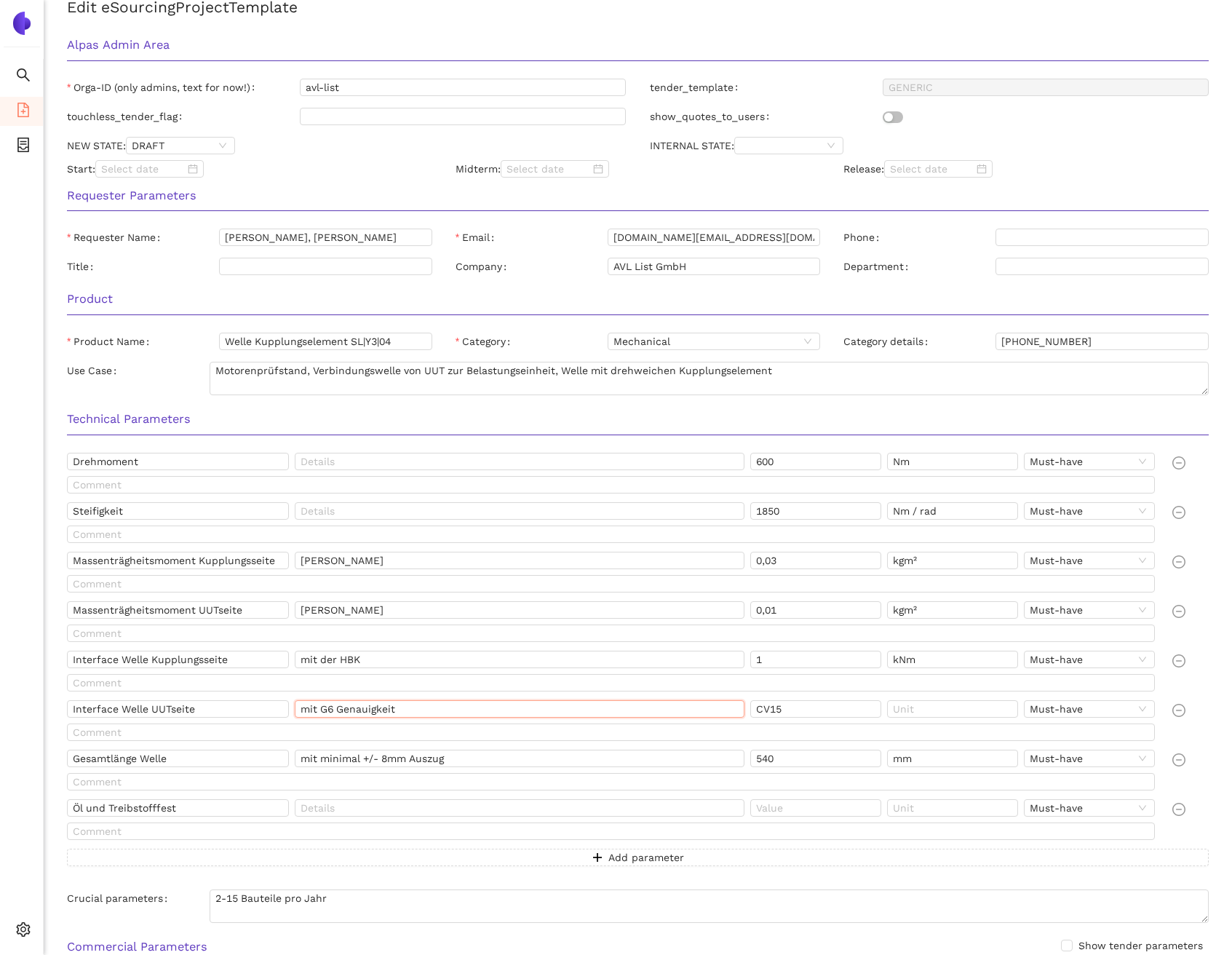 scroll, scrollTop: 0, scrollLeft: 0, axis: both 